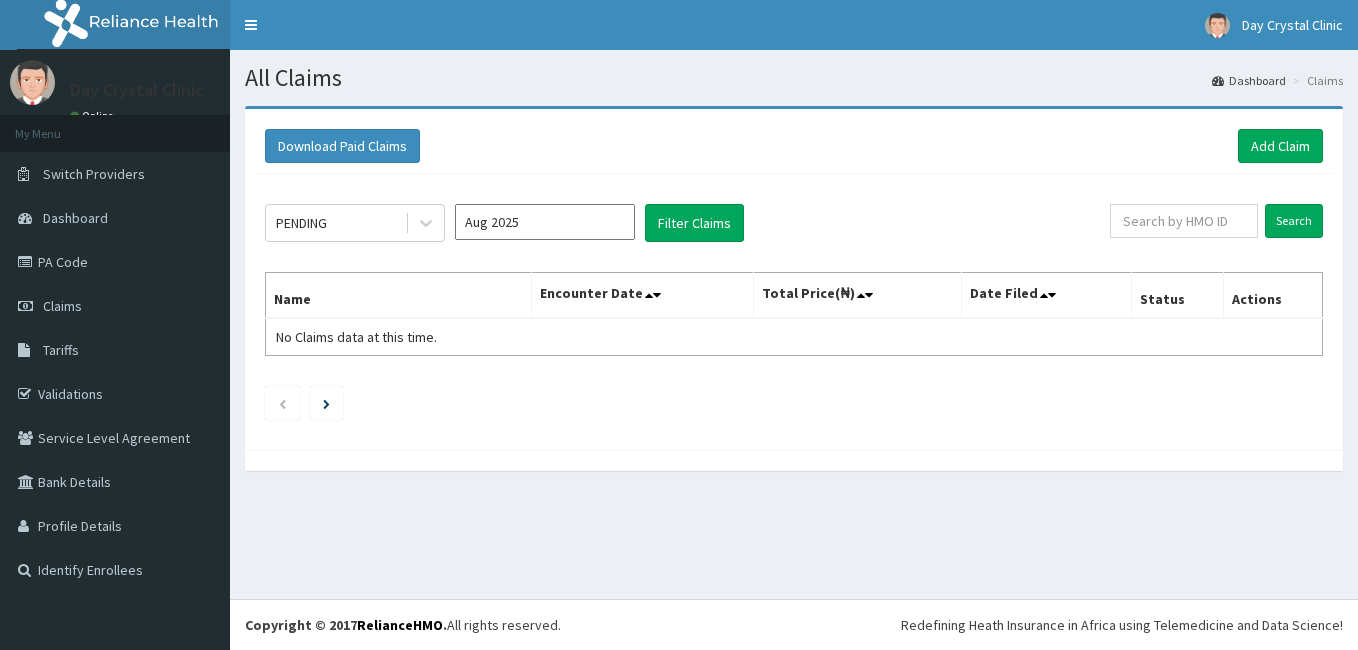 scroll, scrollTop: 0, scrollLeft: 0, axis: both 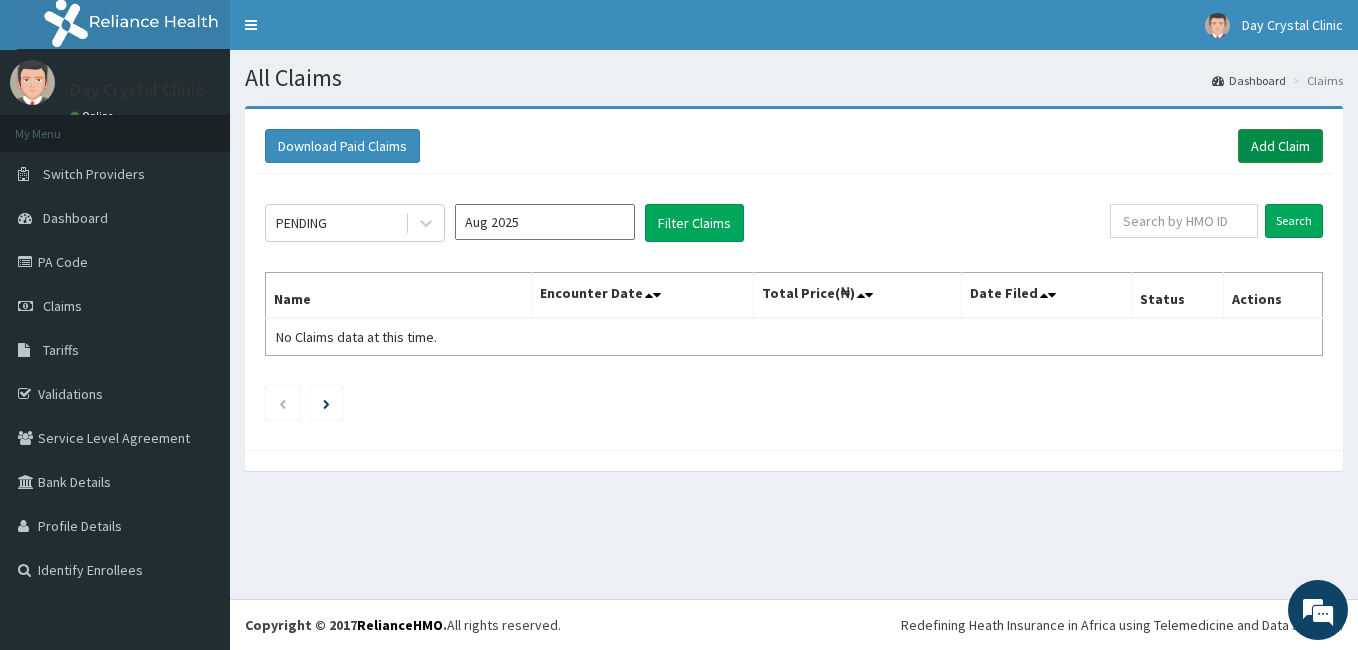 click on "Add Claim" at bounding box center (1280, 146) 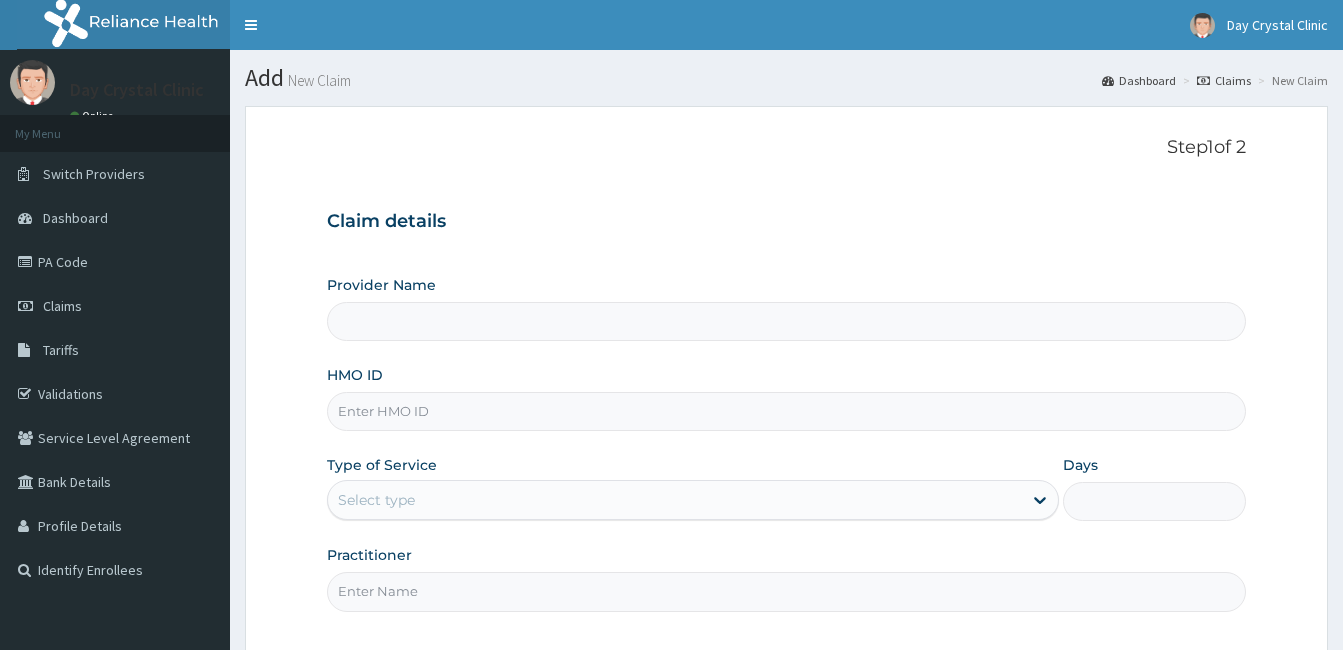 type on "Day Crystal Clinic" 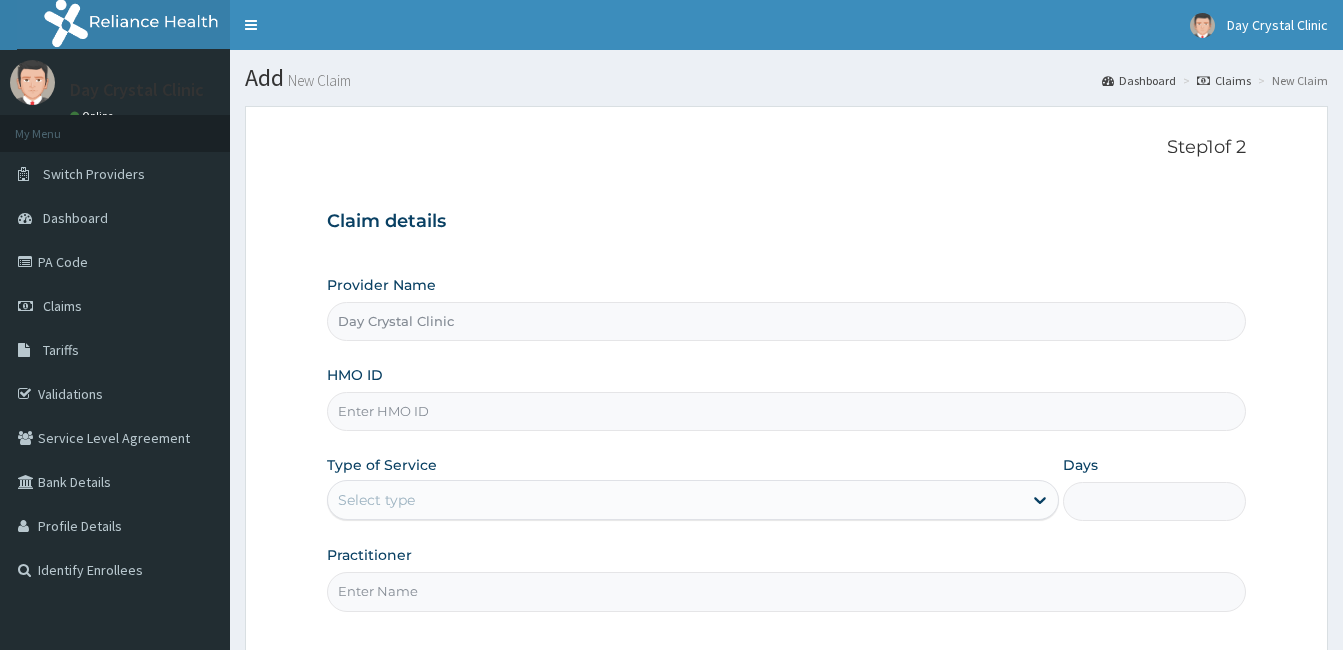 scroll, scrollTop: 0, scrollLeft: 0, axis: both 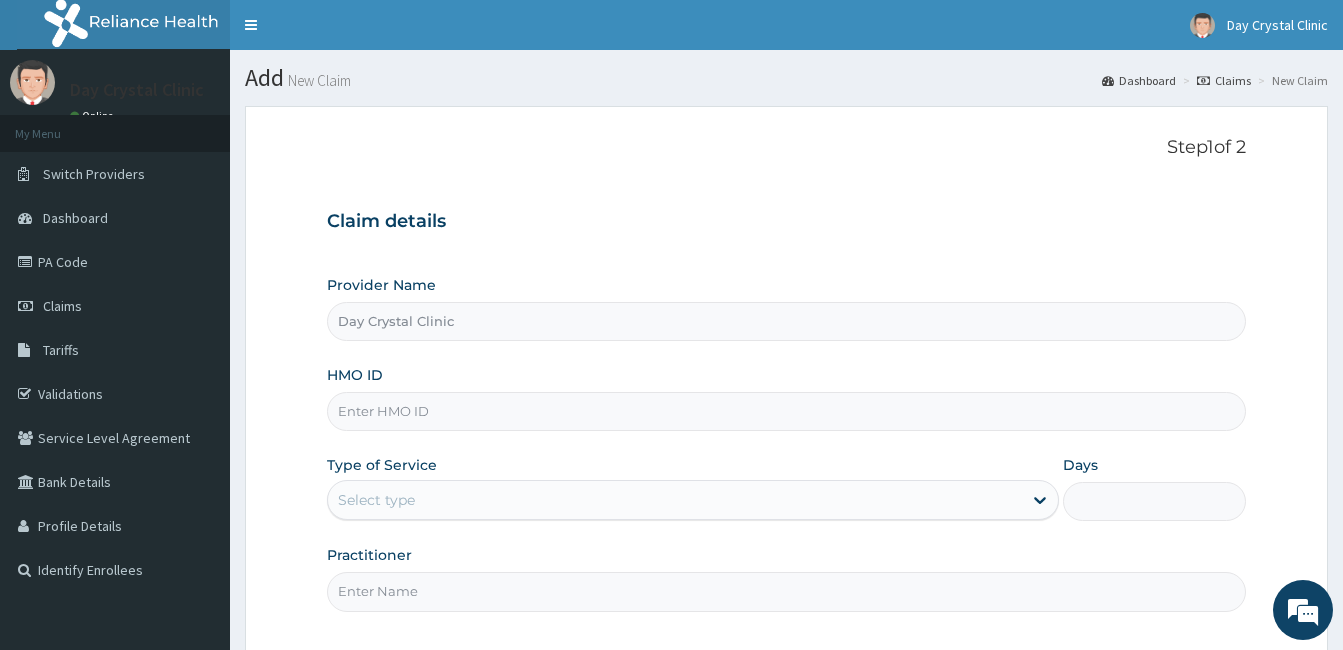 paste on "DCG/10131/A" 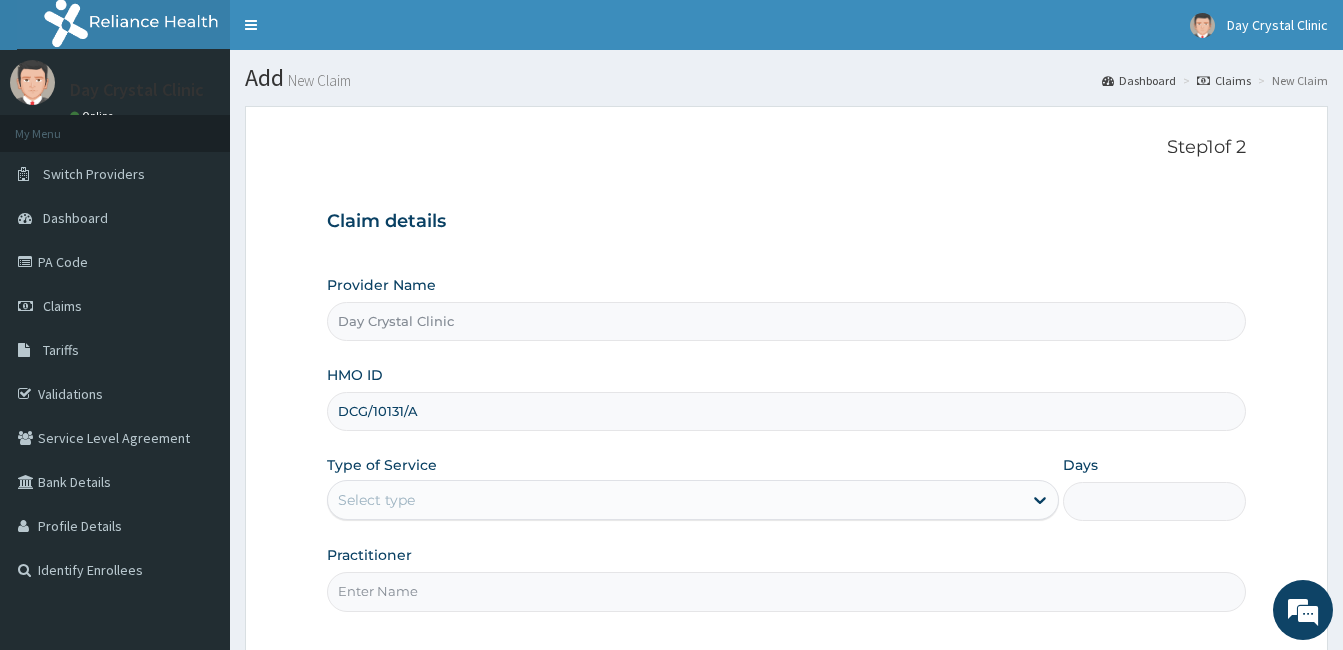 type on "DCG/10131/A" 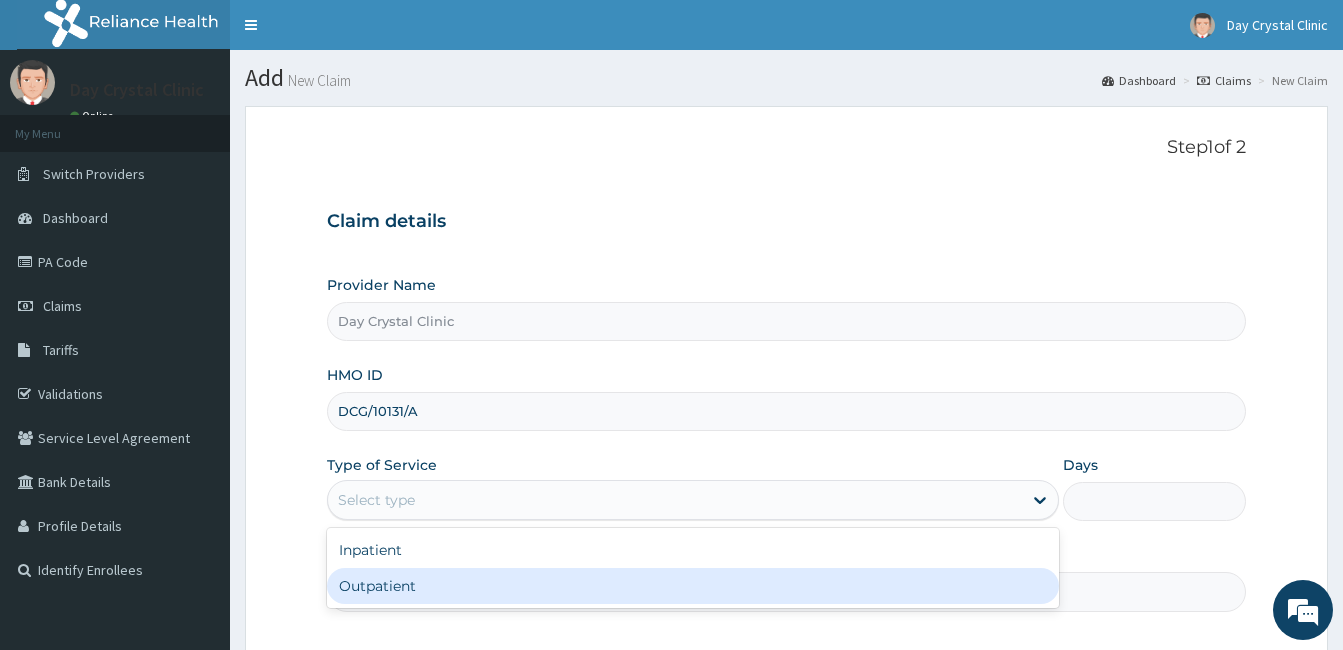 click on "Outpatient" at bounding box center (693, 586) 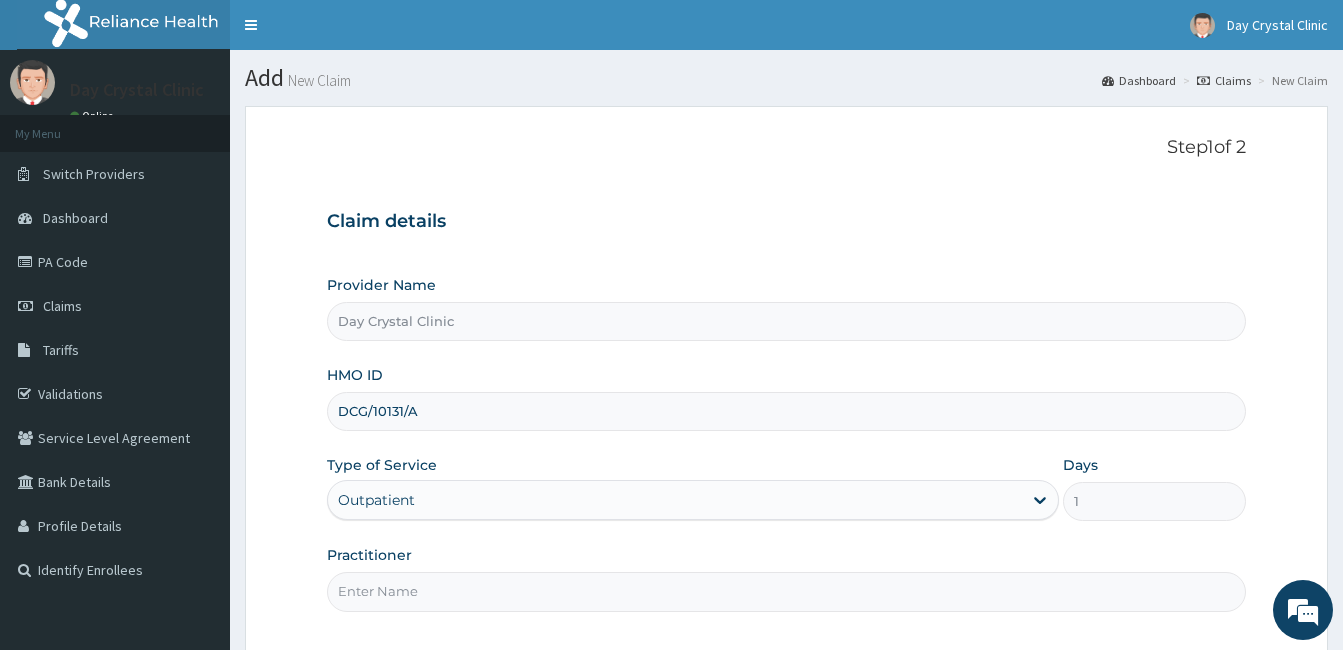 click on "Step  1  of 2 Claim details Provider Name Day Crystal Clinic HMO ID DCG/10131/A Type of Service Outpatient Days 1 Practitioner     Previous   Next" at bounding box center [786, 437] 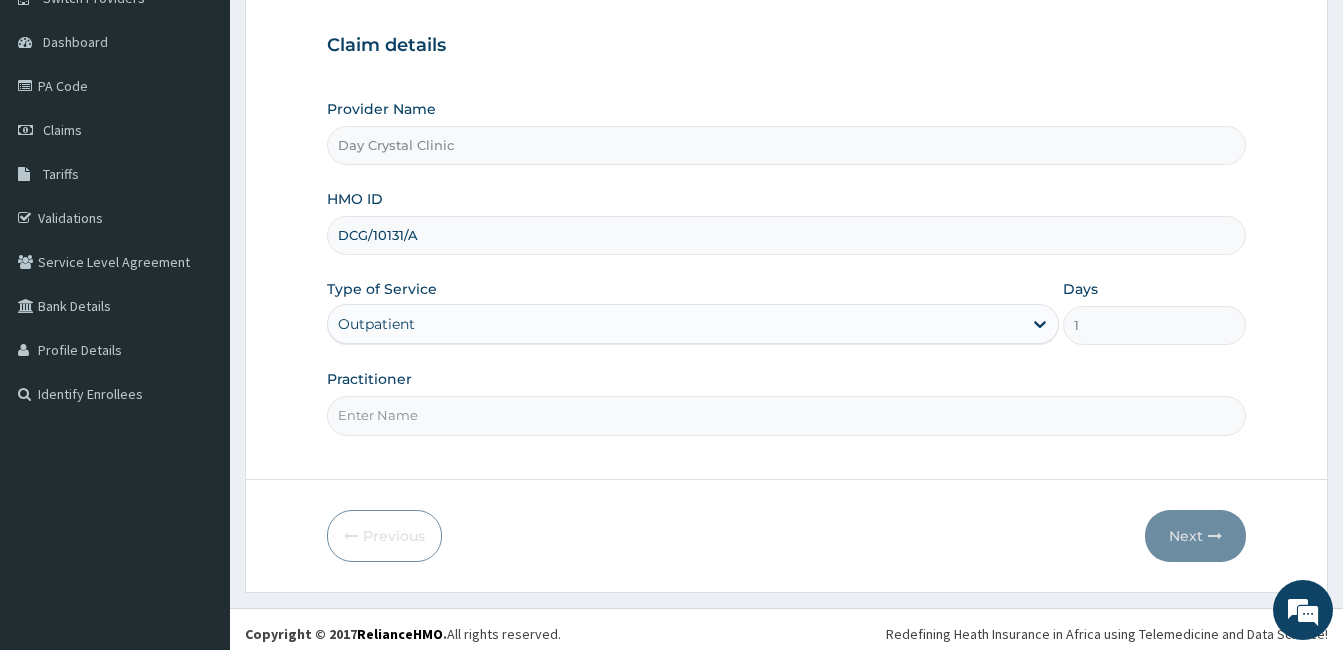 scroll, scrollTop: 185, scrollLeft: 0, axis: vertical 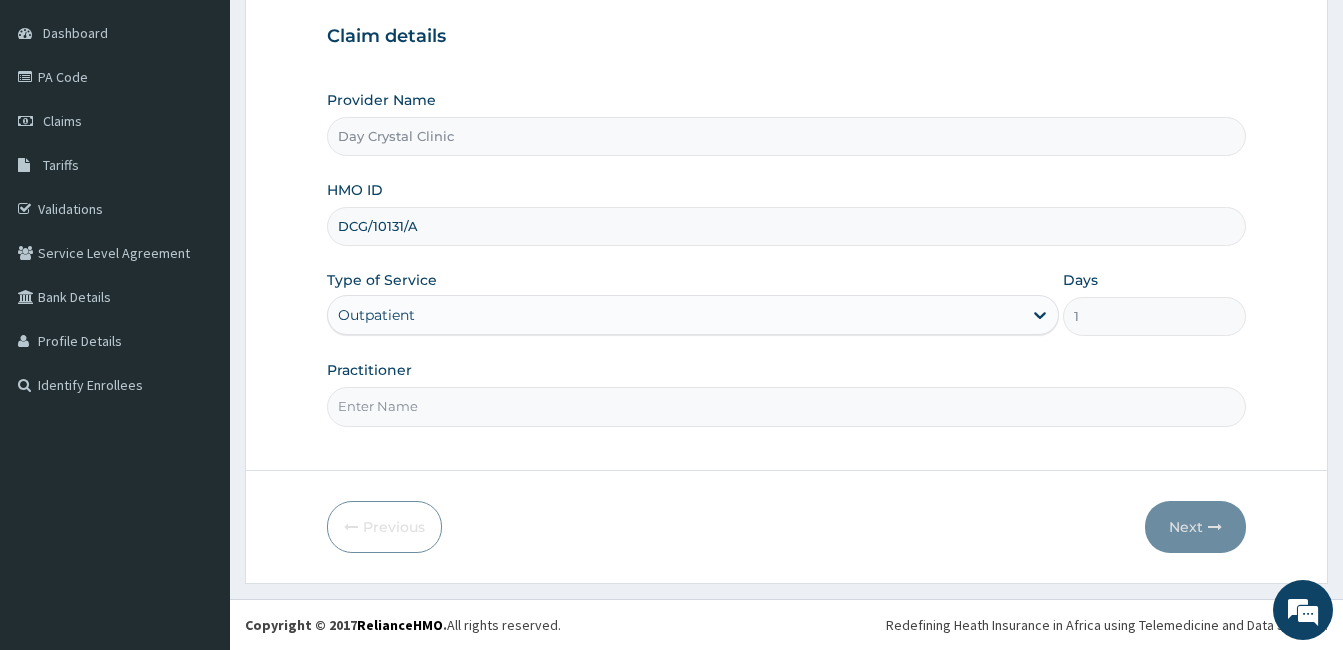 click on "Practitioner" at bounding box center [786, 406] 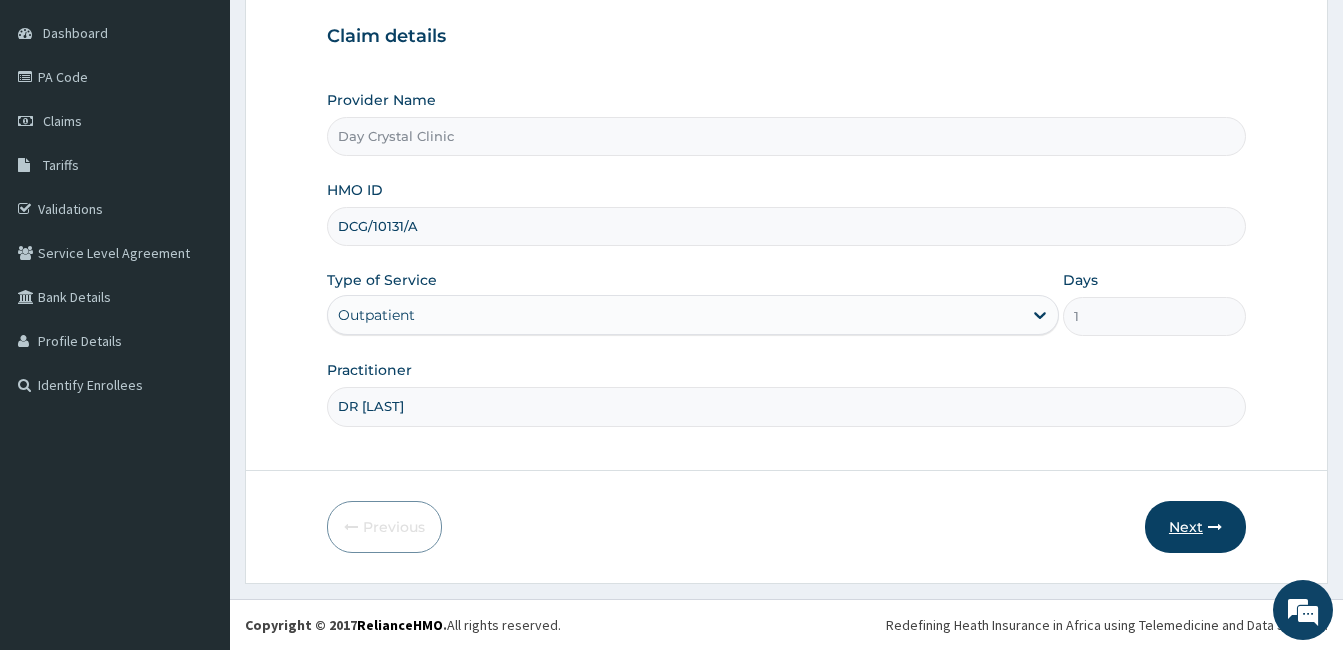 click on "Next" at bounding box center [1195, 527] 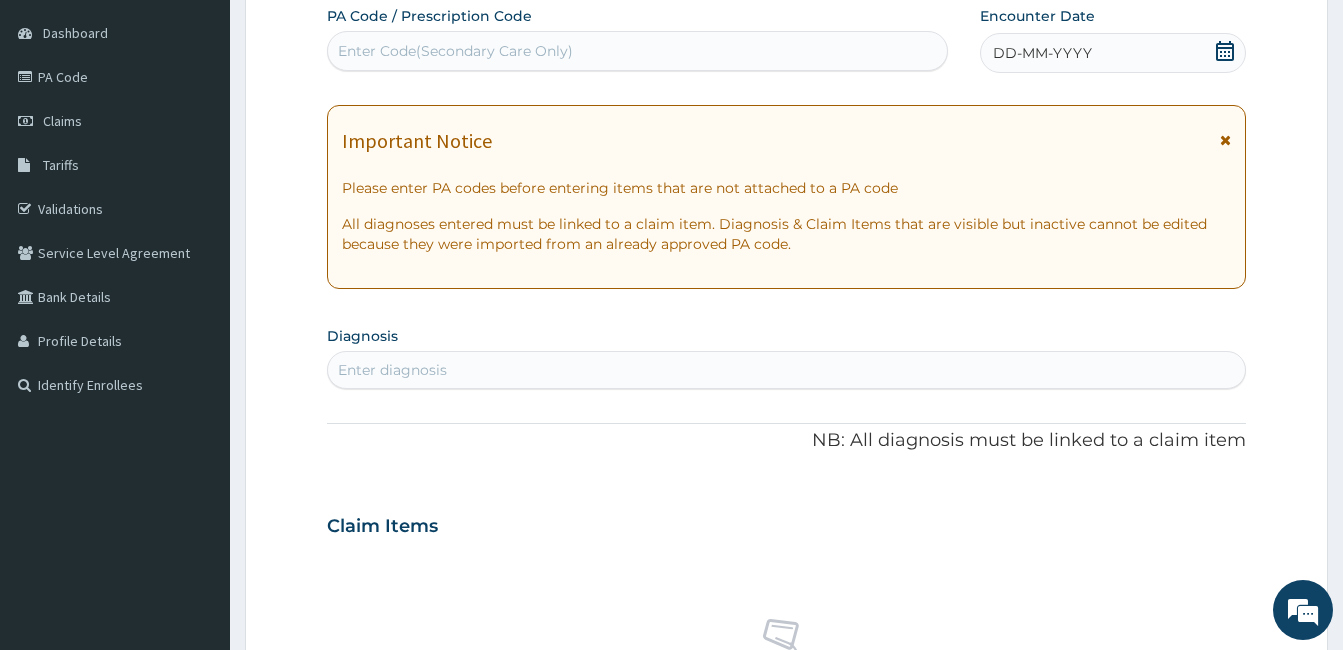 click 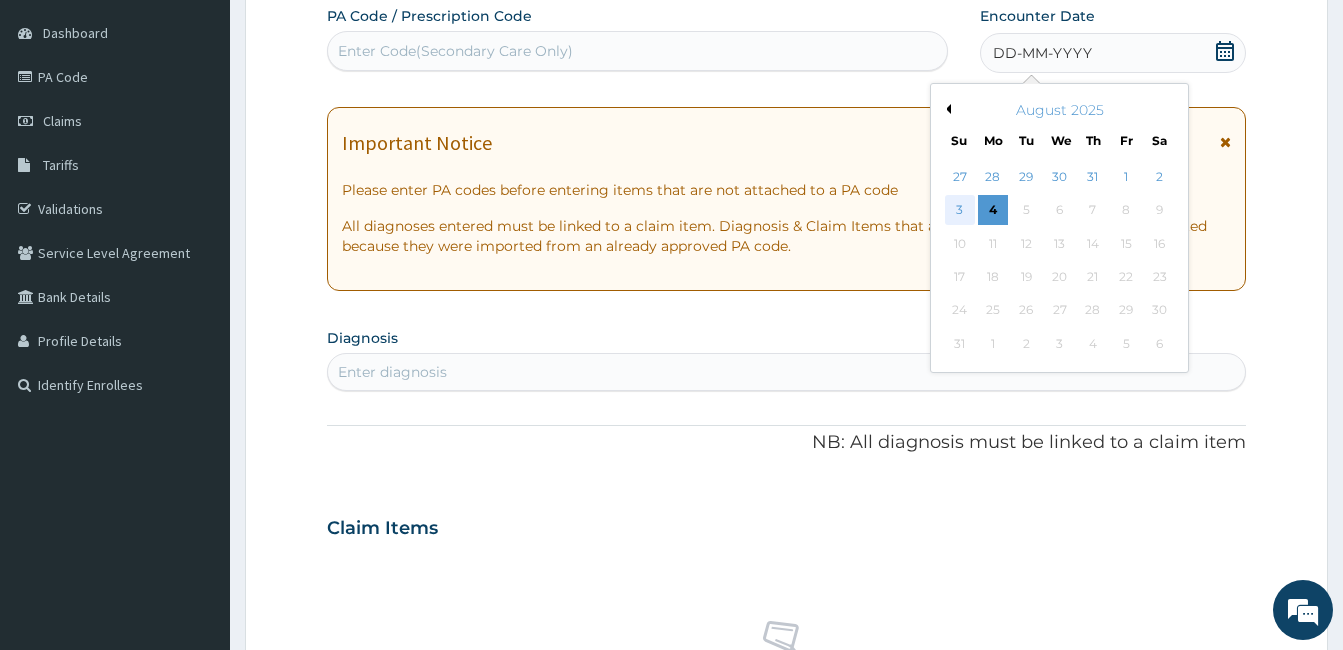 click on "3" at bounding box center (960, 211) 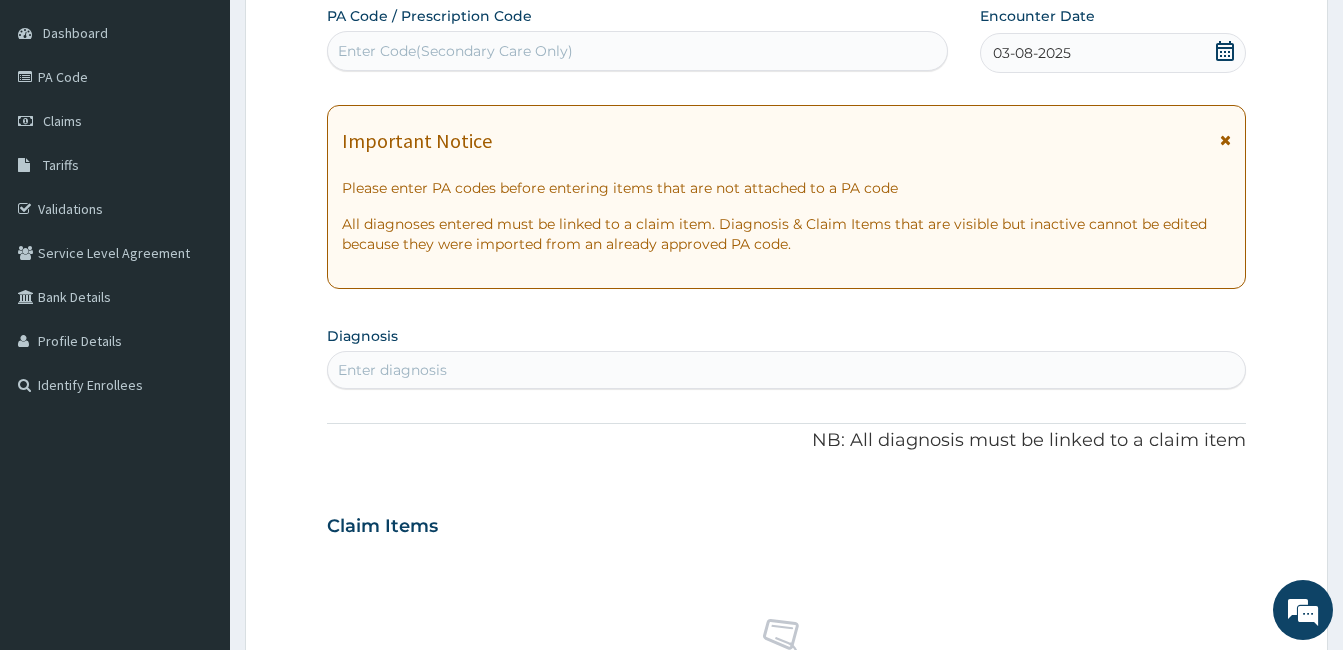 click on "Enter diagnosis" at bounding box center [786, 370] 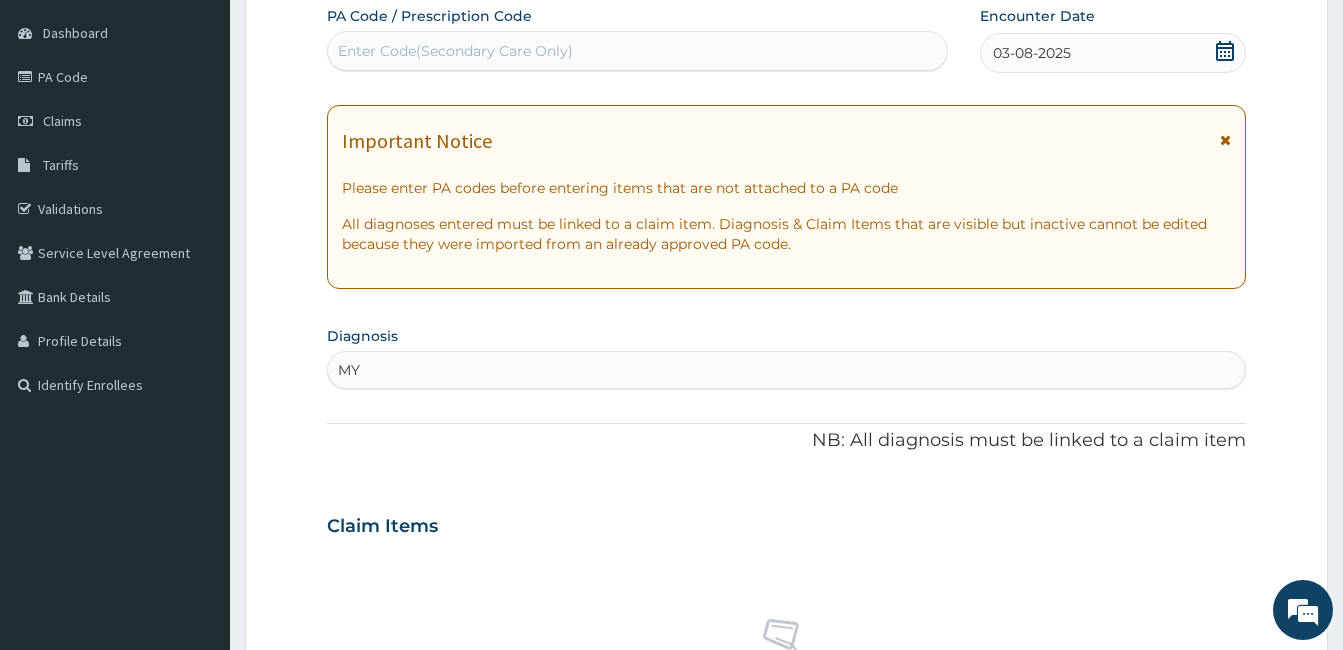 type on "M" 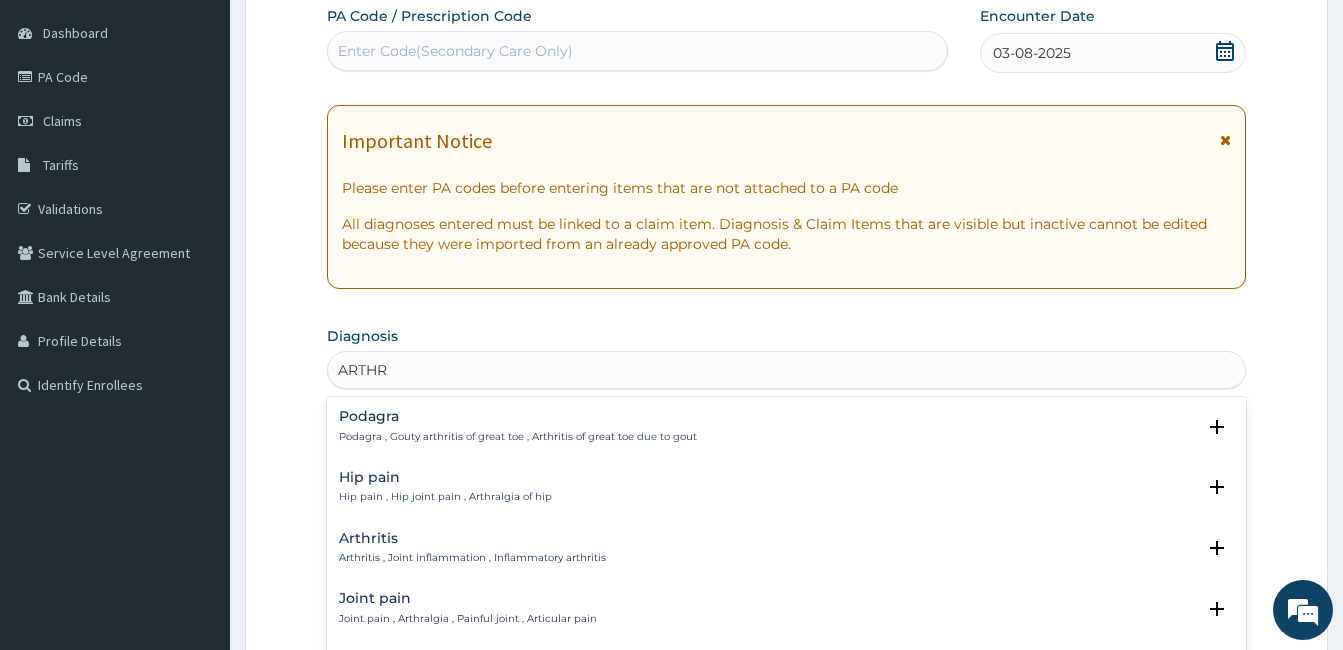 click on "Arthritis" at bounding box center [472, 538] 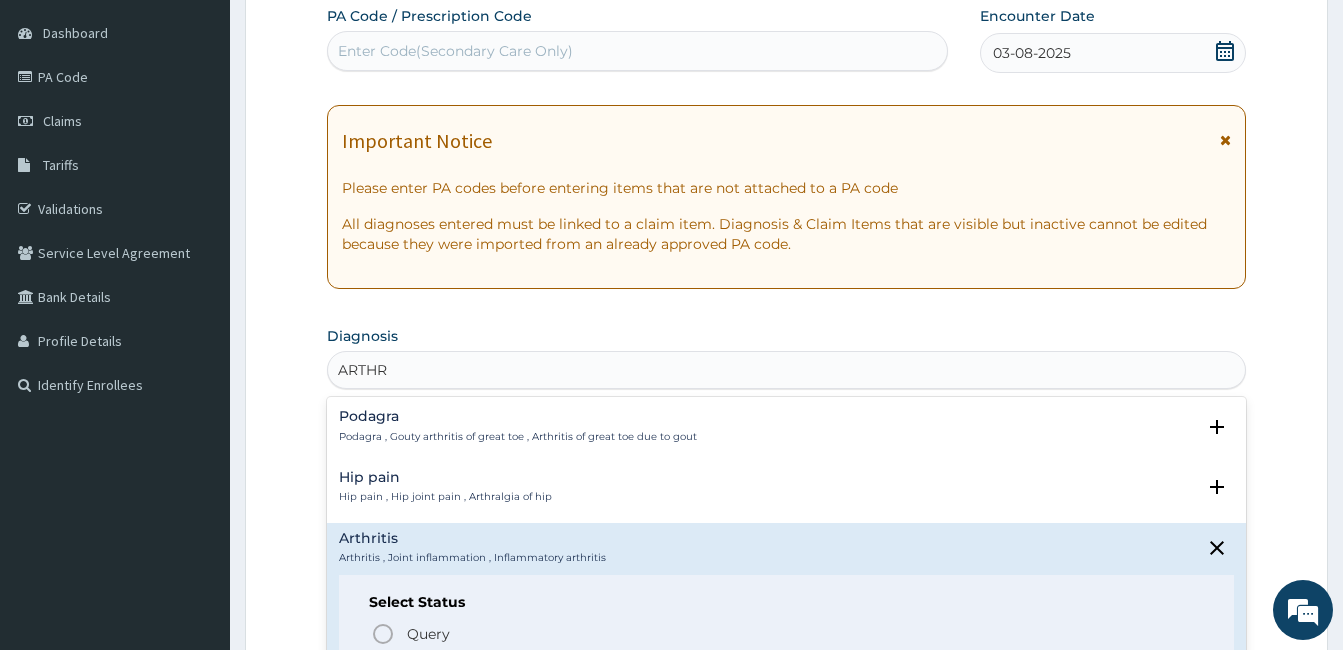 type on "ARTHR" 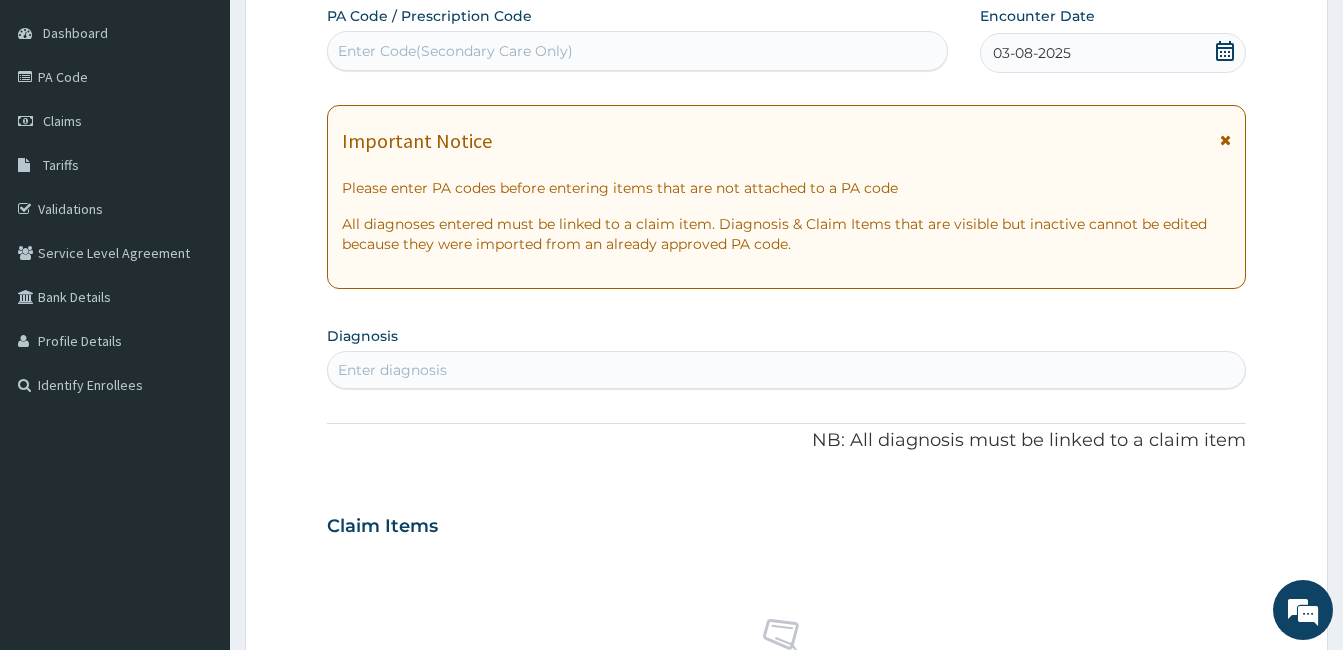 click on "Step  2  of 2 PA Code / Prescription Code Enter Code(Secondary Care Only) Encounter Date 03-08-2025 Important Notice Please enter PA codes before entering items that are not attached to a PA code   All diagnoses entered must be linked to a claim item. Diagnosis & Claim Items that are visible but inactive cannot be edited because they were imported from an already approved PA code. Diagnosis Enter diagnosis NB: All diagnosis must be linked to a claim item Claim Items No claim item Types Select Type Item Select Item Pair Diagnosis Select Diagnosis Unit Price 0 Add Comment     Previous   Submit" at bounding box center [786, 553] 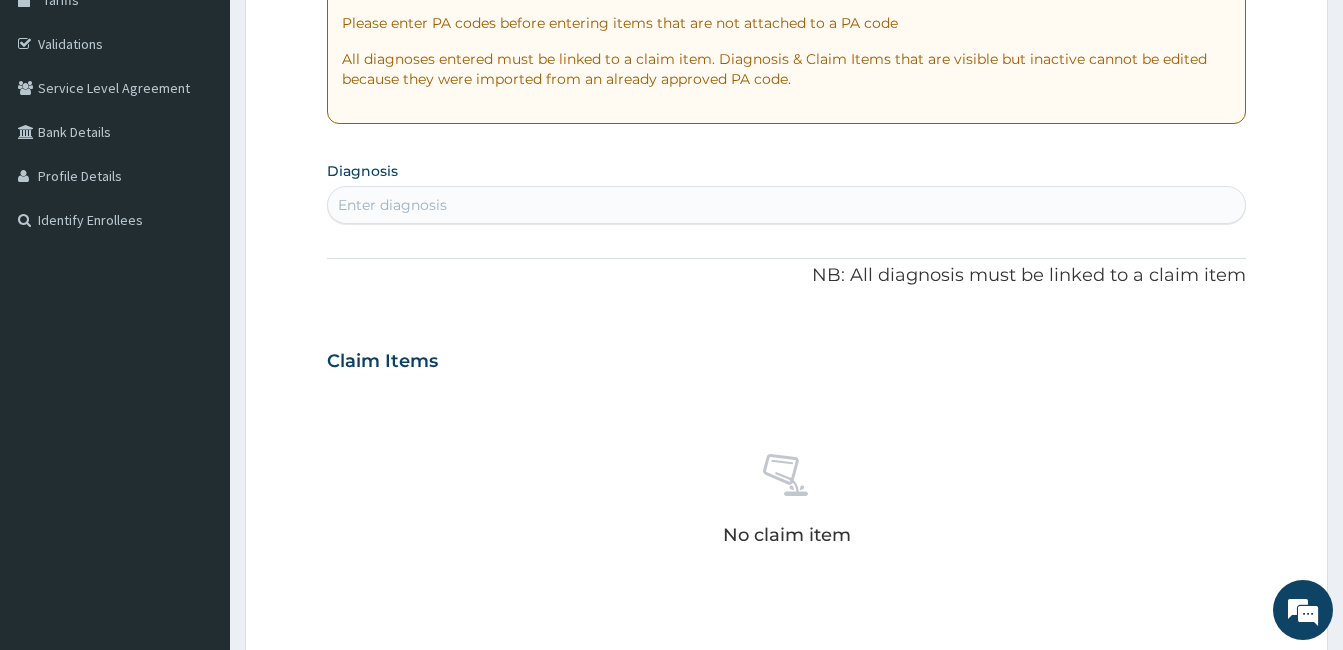 scroll, scrollTop: 345, scrollLeft: 0, axis: vertical 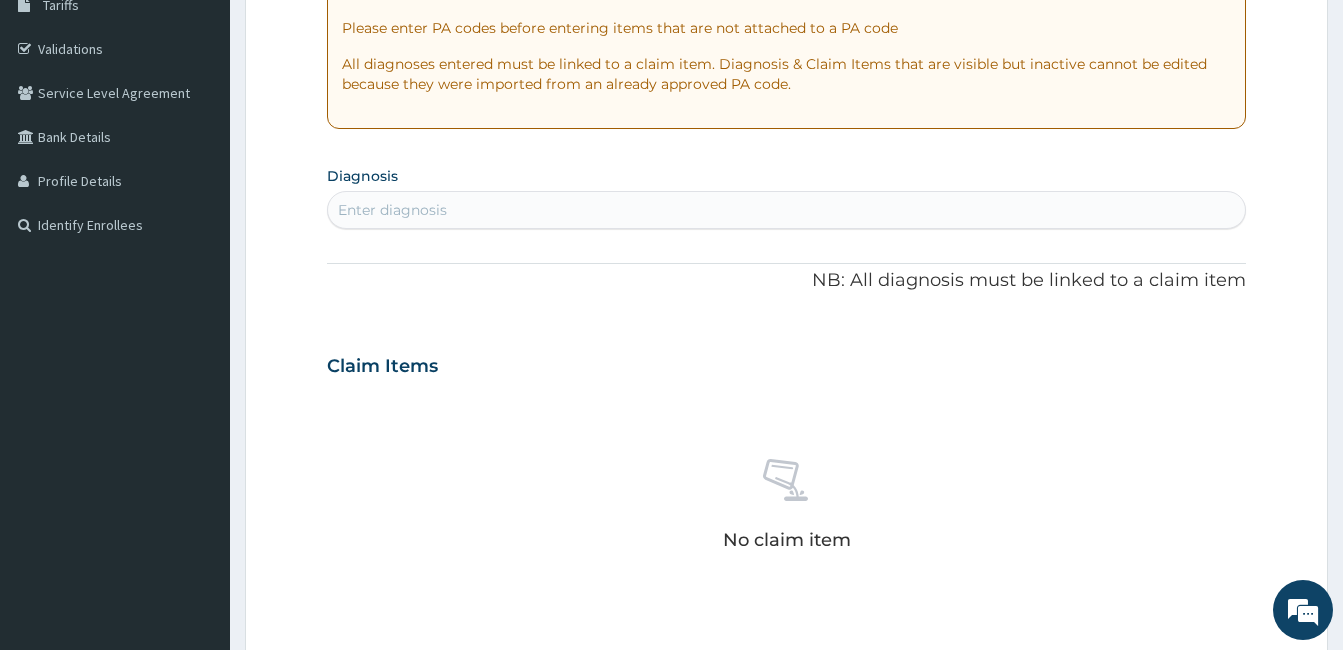 click on "Enter diagnosis" at bounding box center (786, 210) 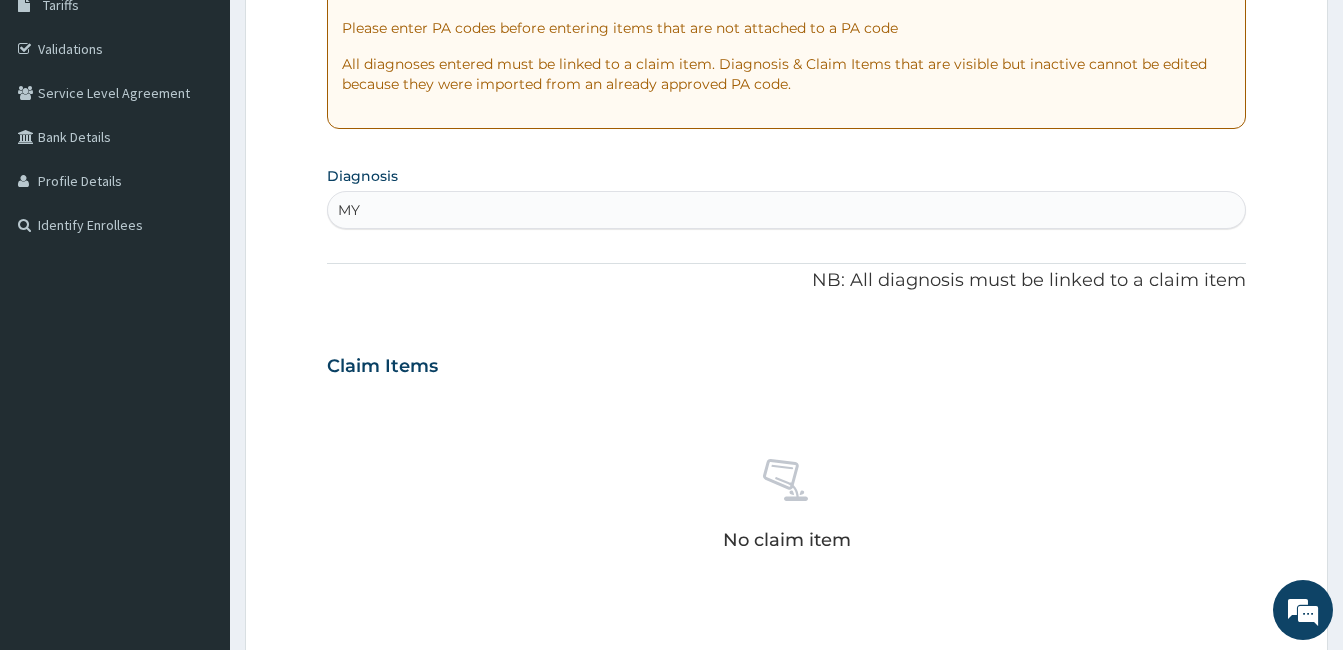 type on "M" 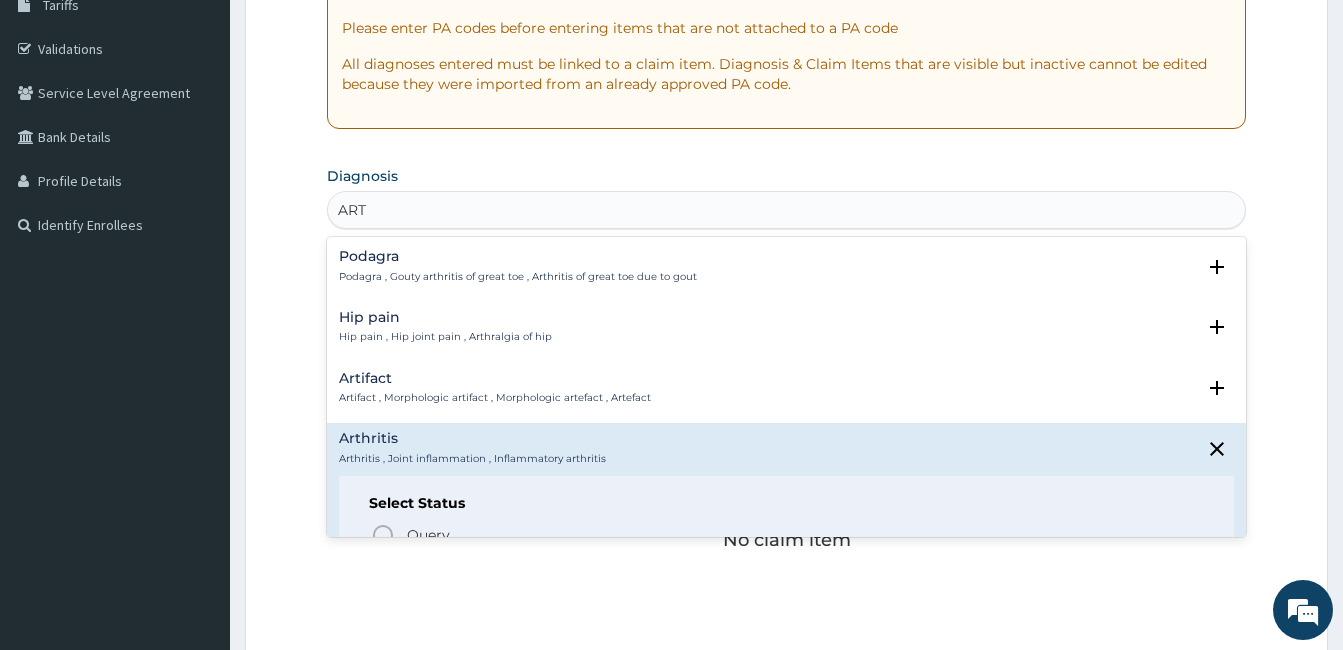 type on "ARTH" 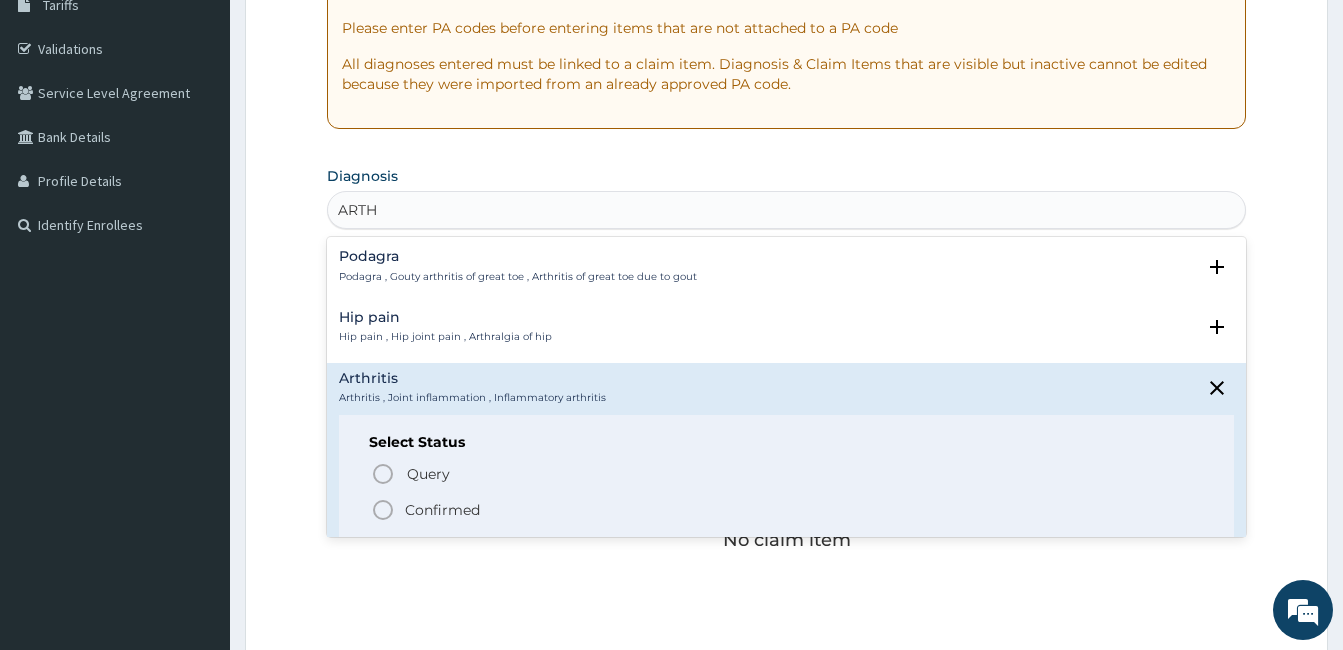 click 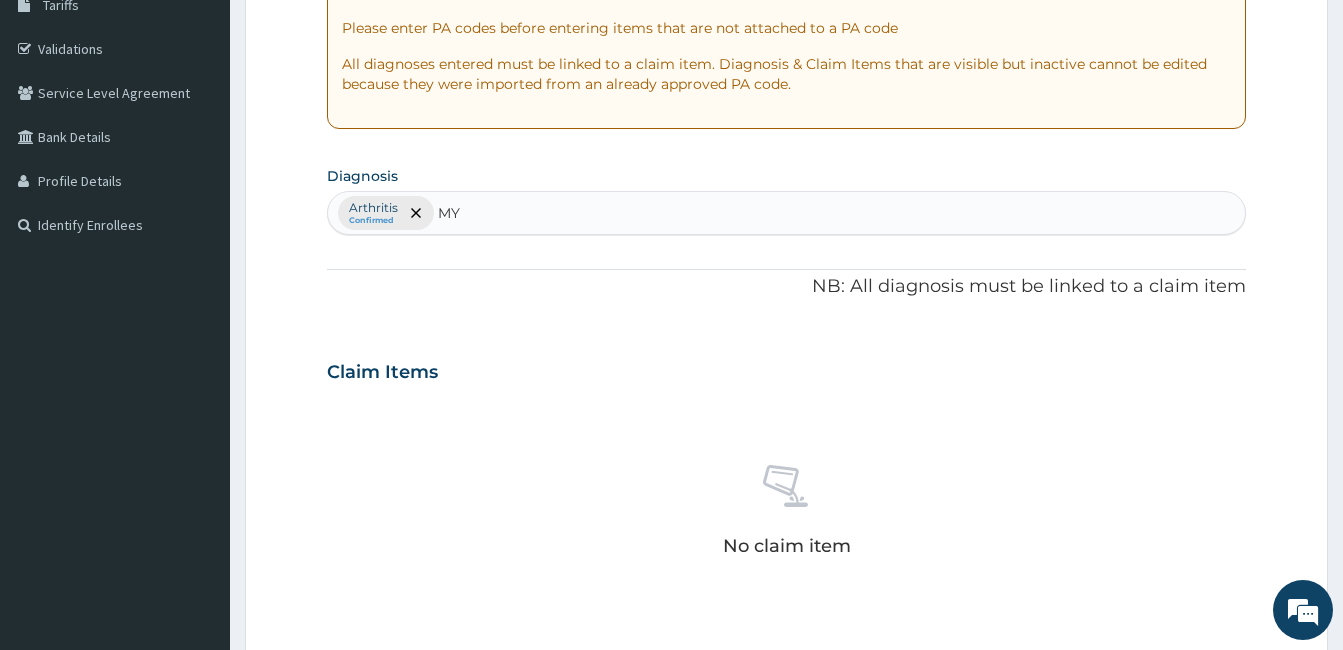 type on "M" 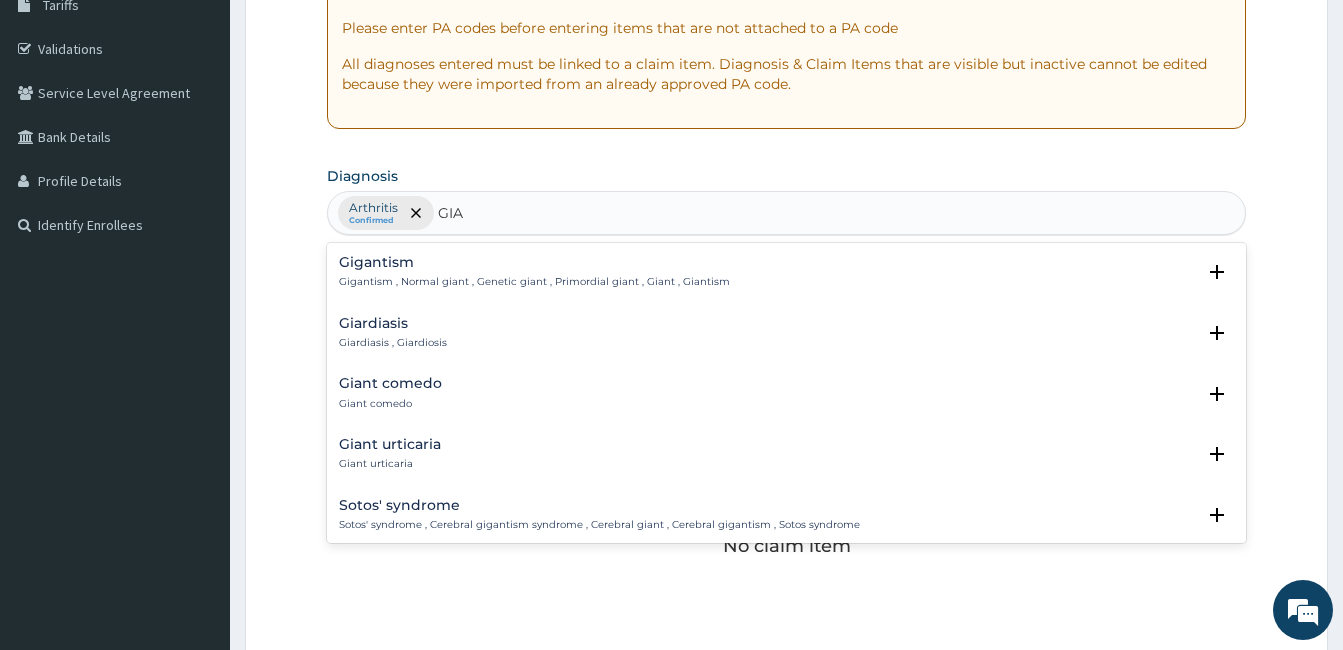 scroll, scrollTop: 40, scrollLeft: 0, axis: vertical 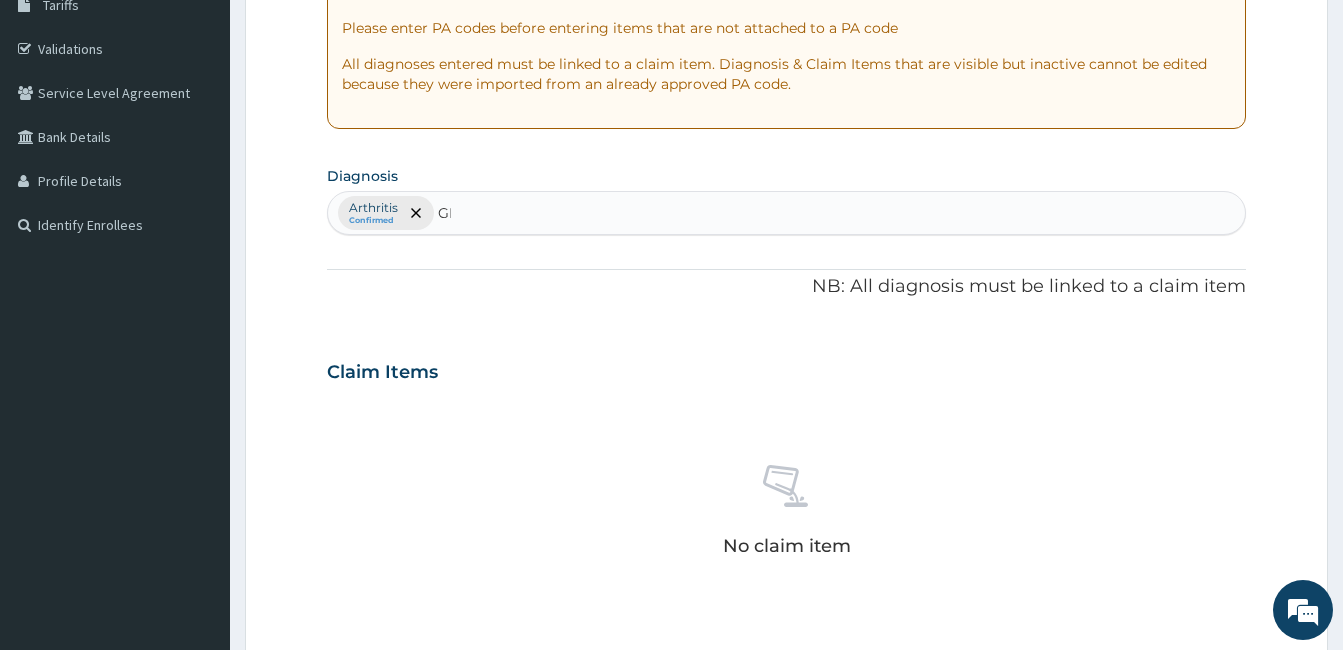 type on "G" 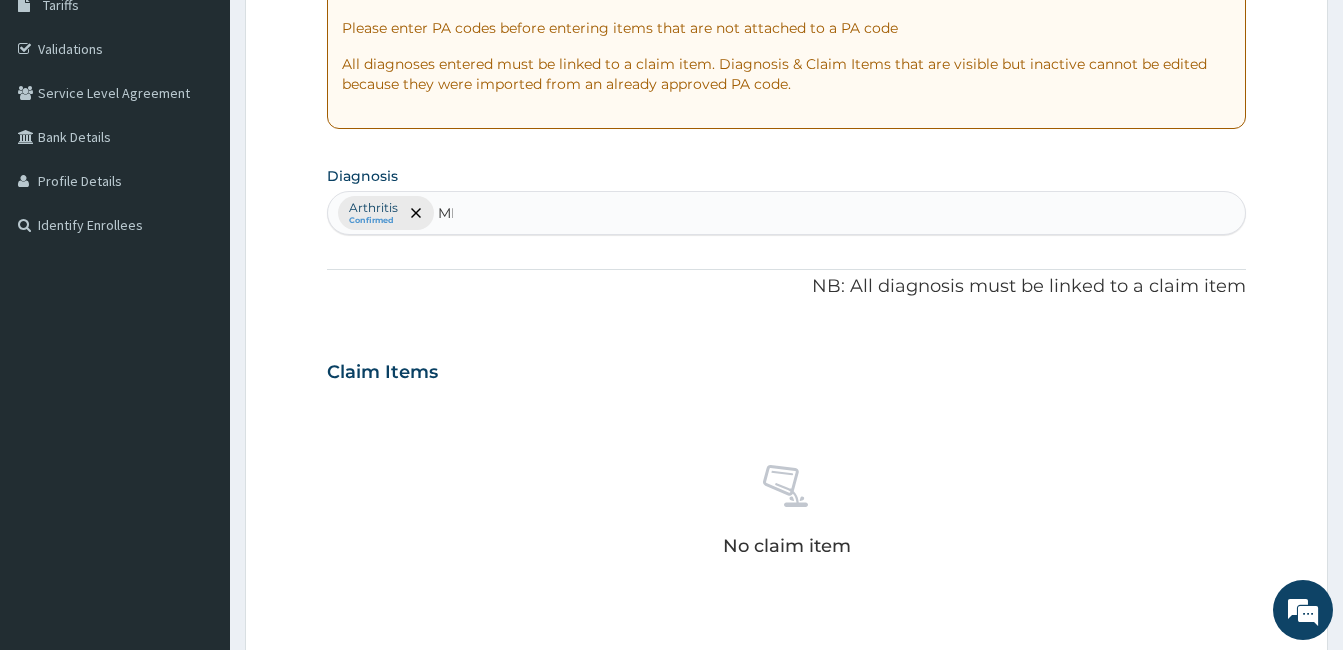 type on "M" 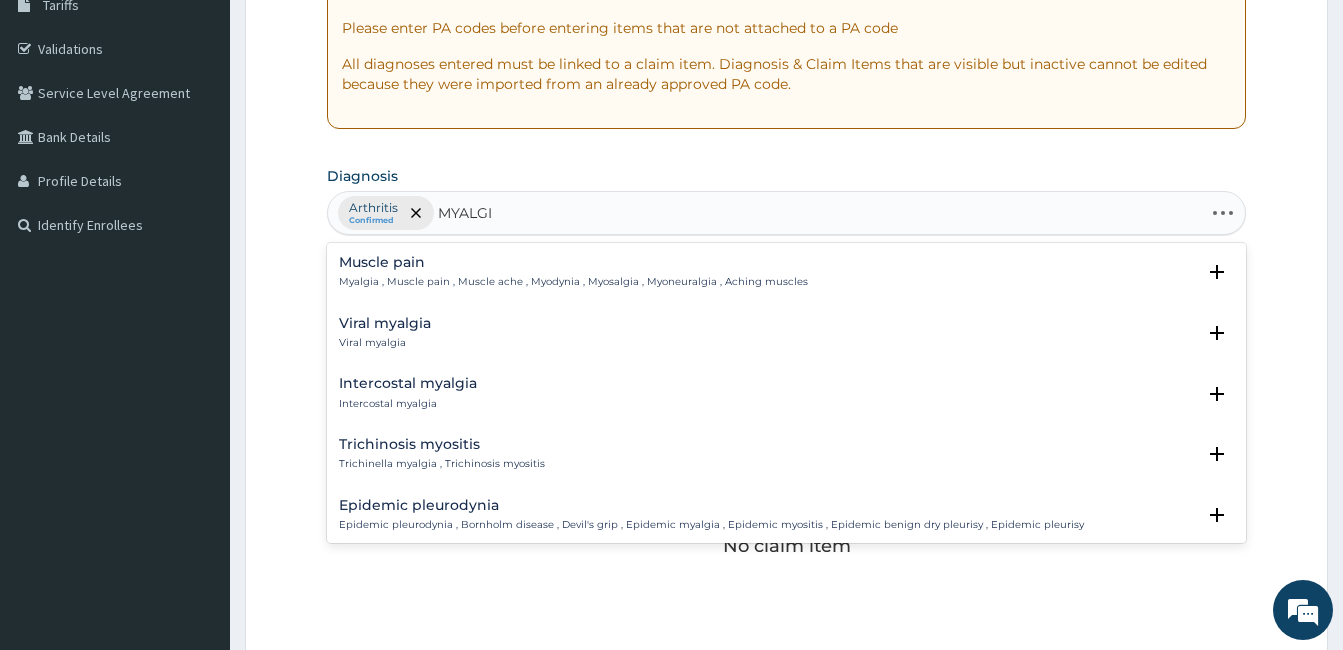 type on "MYALGIA" 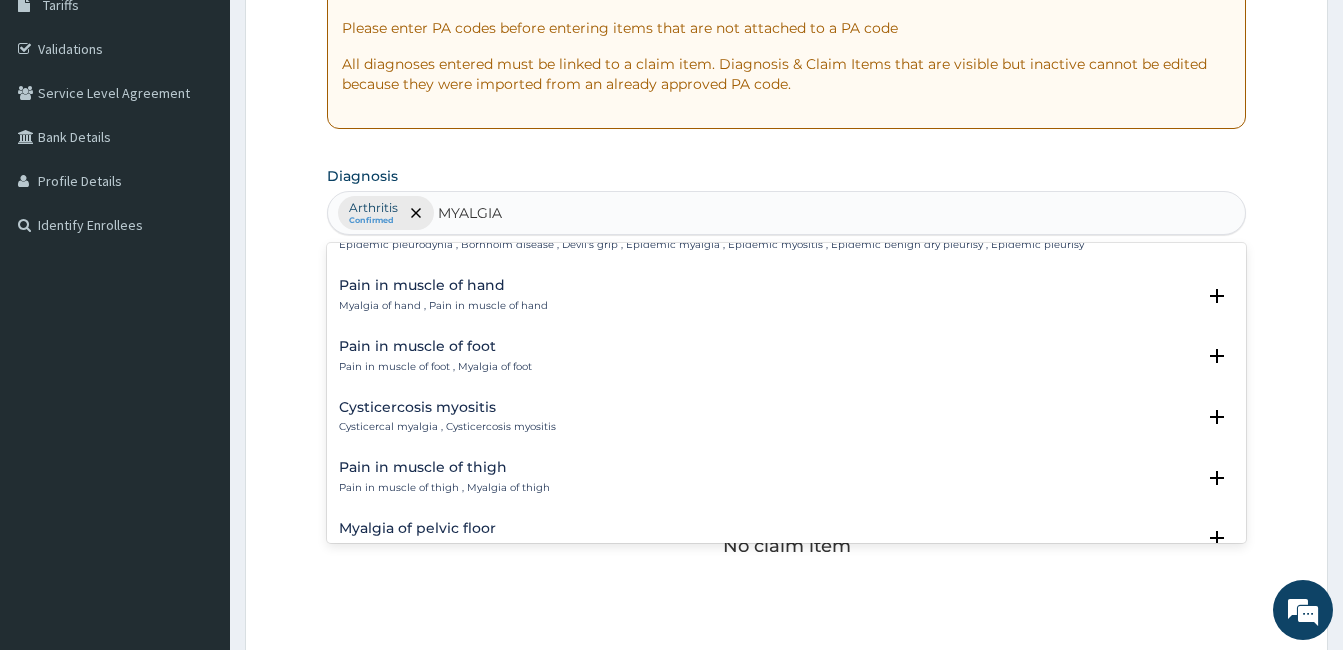 scroll, scrollTop: 320, scrollLeft: 0, axis: vertical 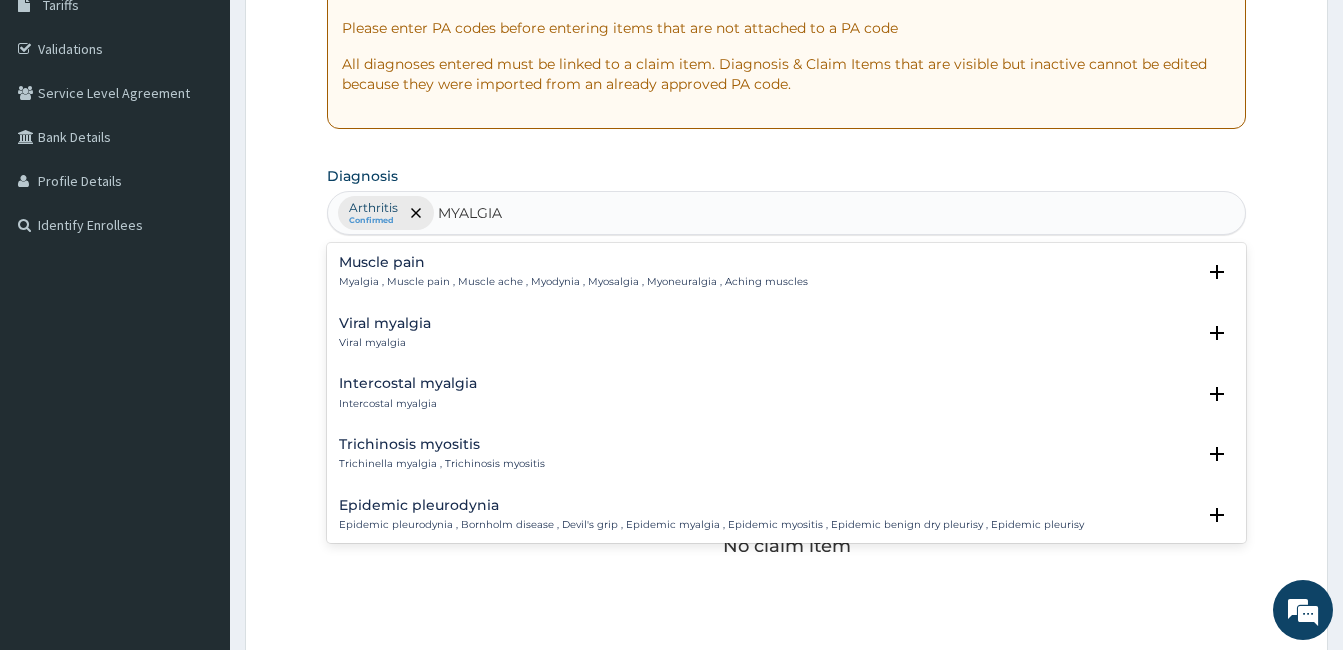 click on "Viral myalgia" at bounding box center (385, 323) 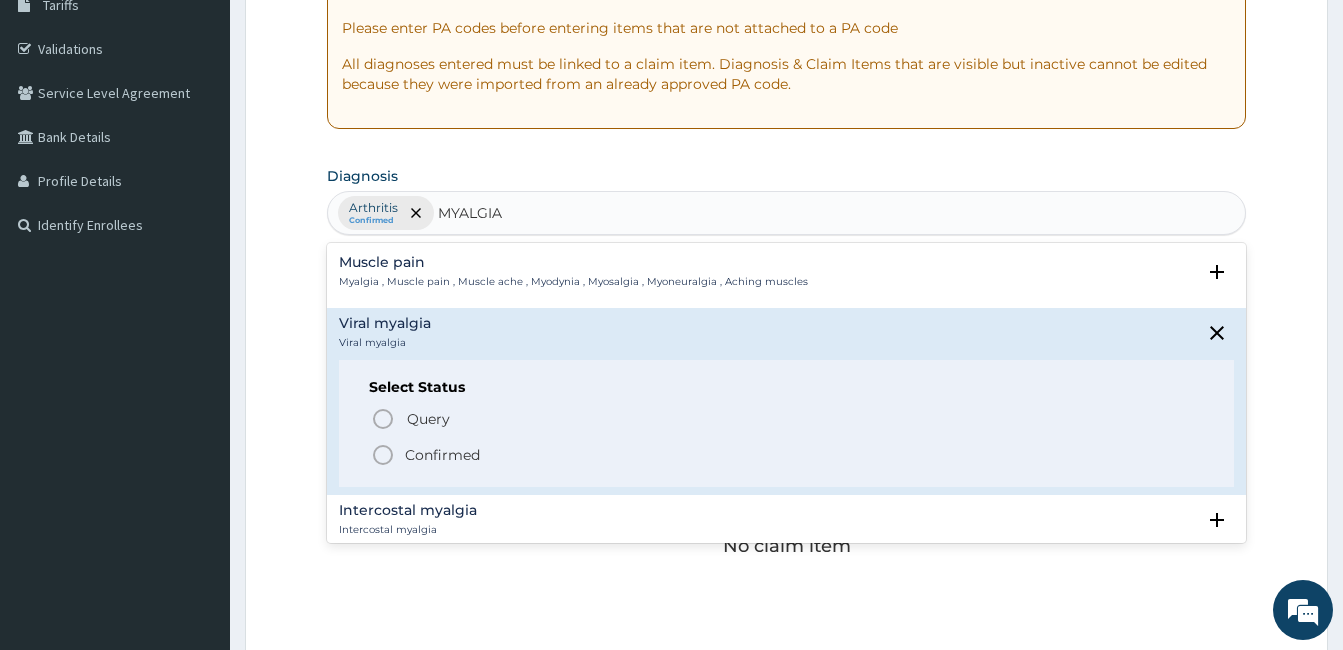 click 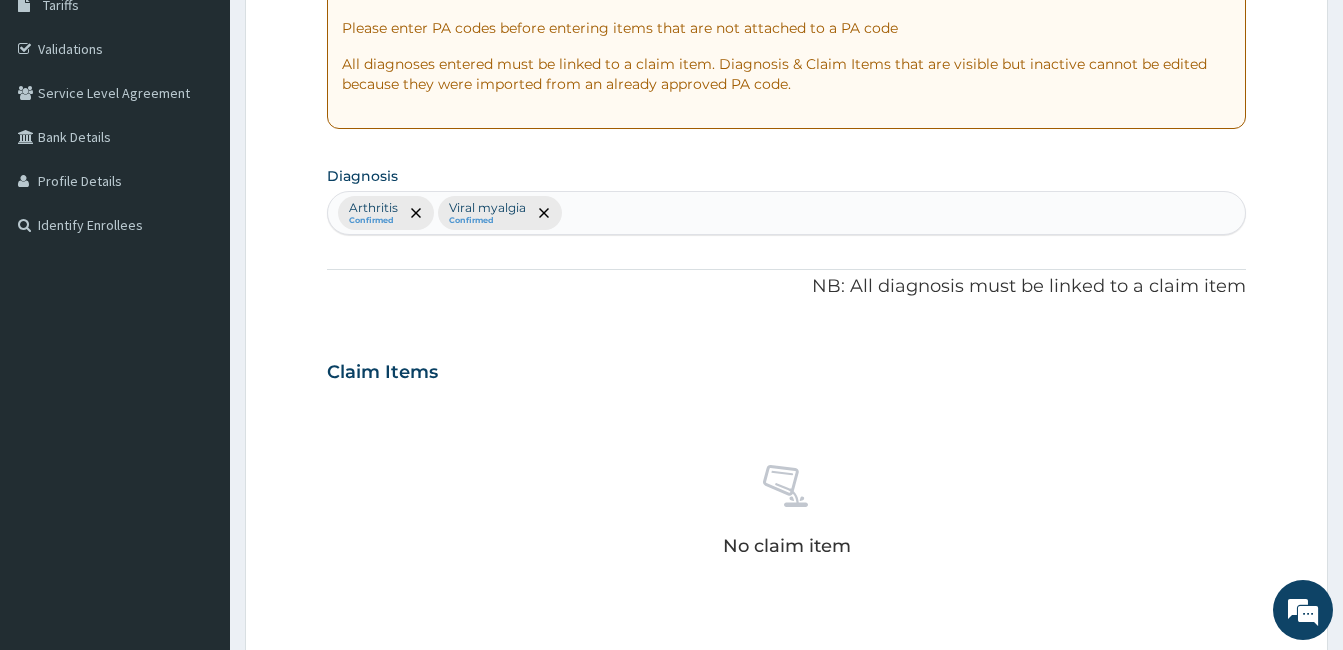 click on "Claim Items" at bounding box center (786, 368) 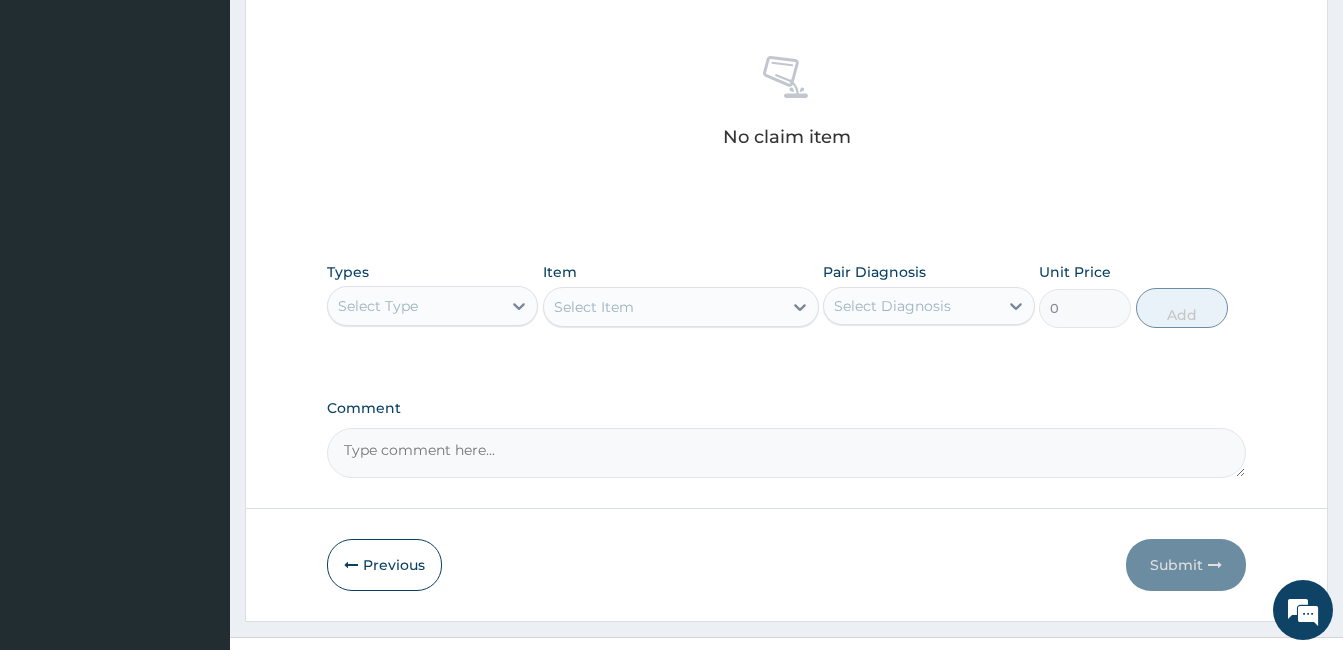 scroll, scrollTop: 792, scrollLeft: 0, axis: vertical 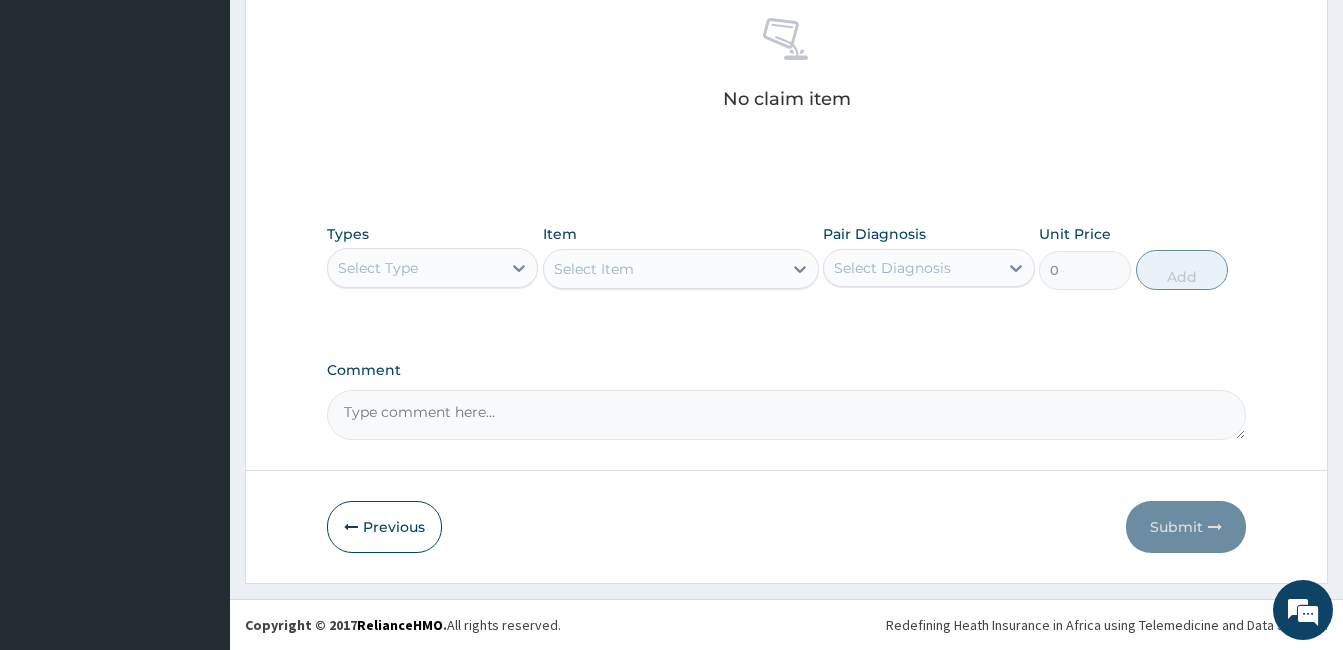 click on "Select Type" at bounding box center [378, 268] 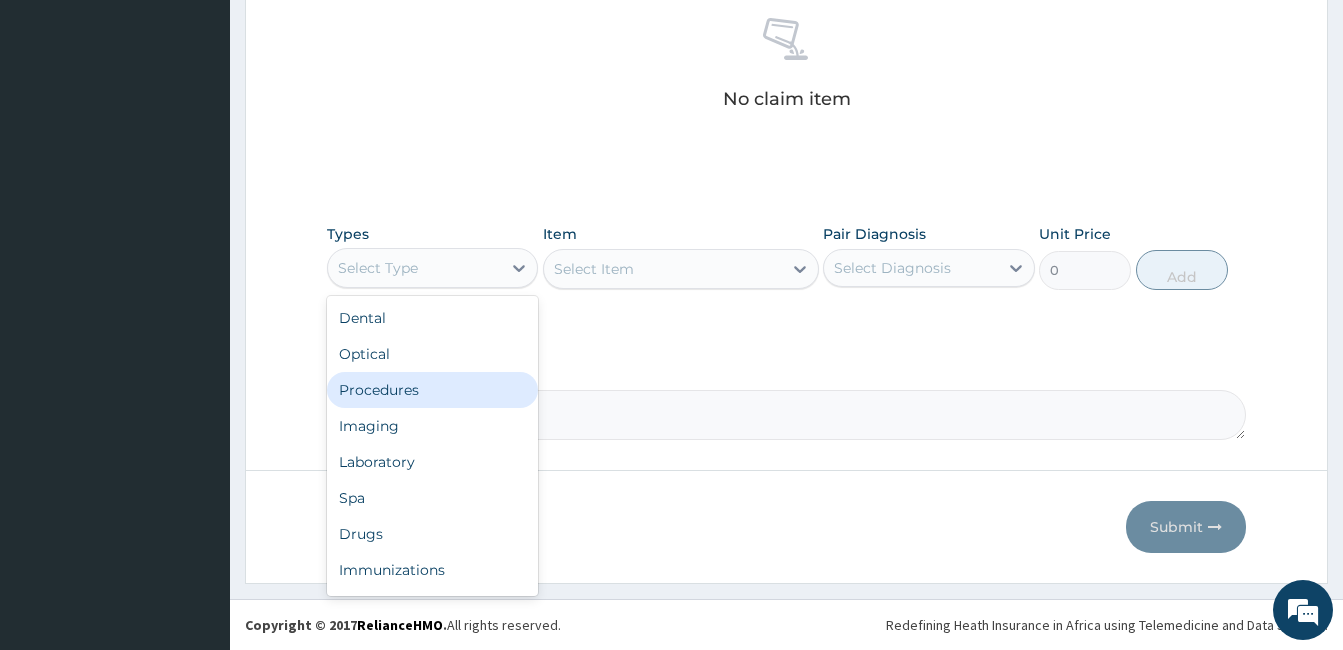 click on "Procedures" at bounding box center [432, 390] 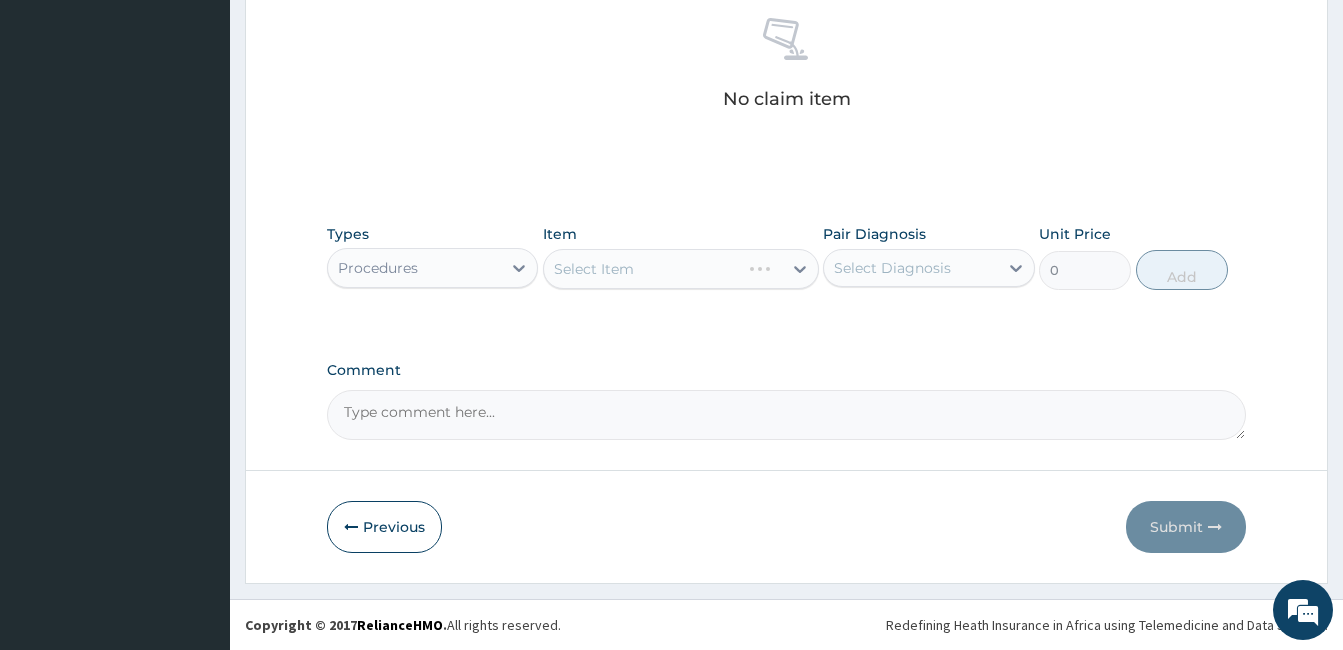 click on "Select Item" at bounding box center (681, 269) 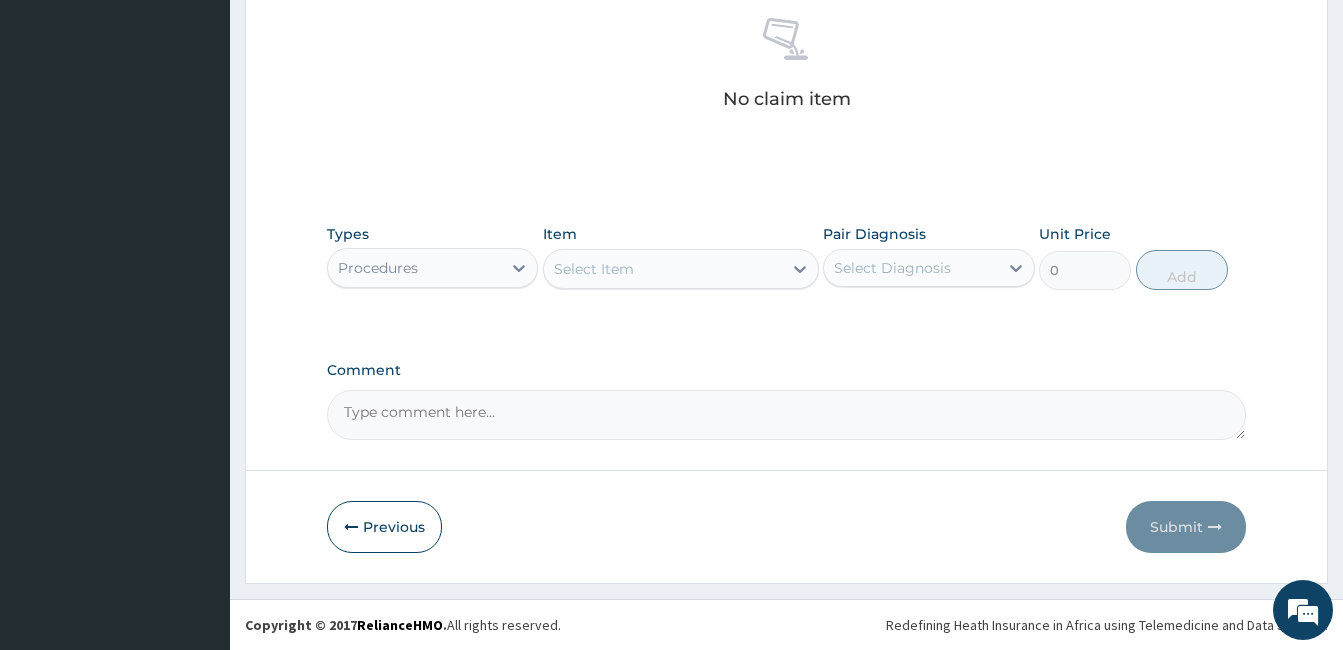 click on "Select Item" at bounding box center [663, 269] 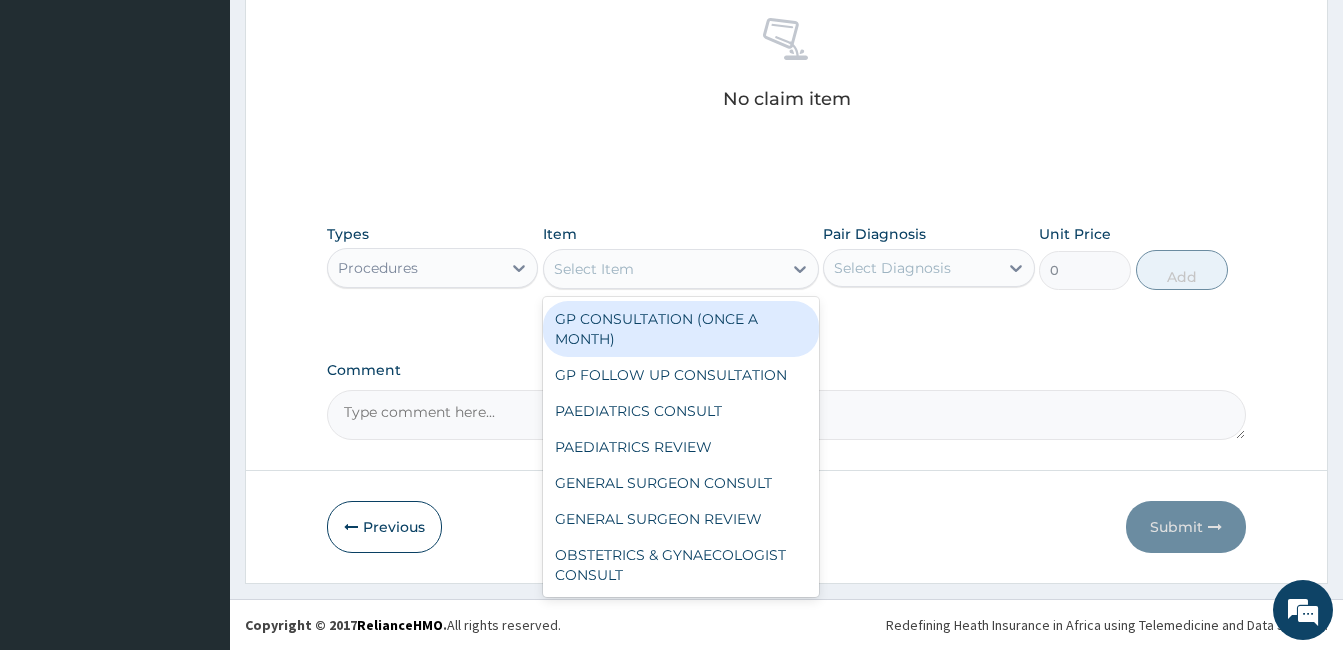 click on "GP CONSULTATION (ONCE A MONTH)" at bounding box center [681, 329] 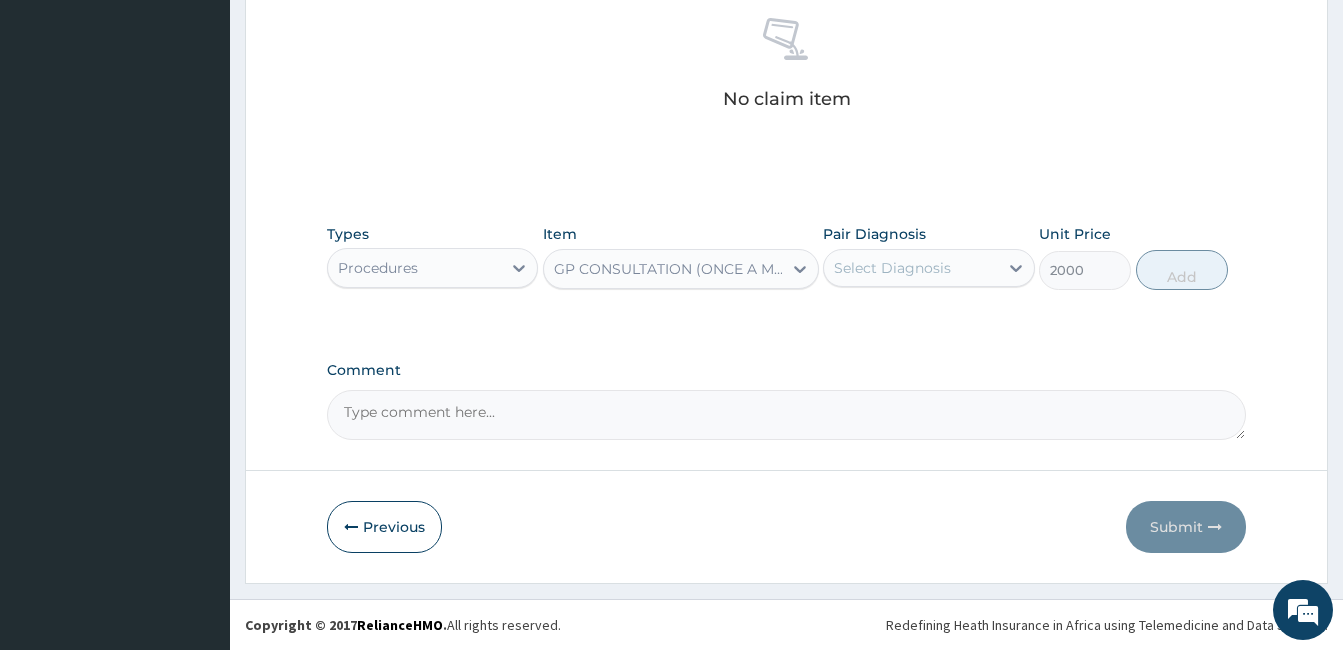 click on "Select Diagnosis" at bounding box center [910, 268] 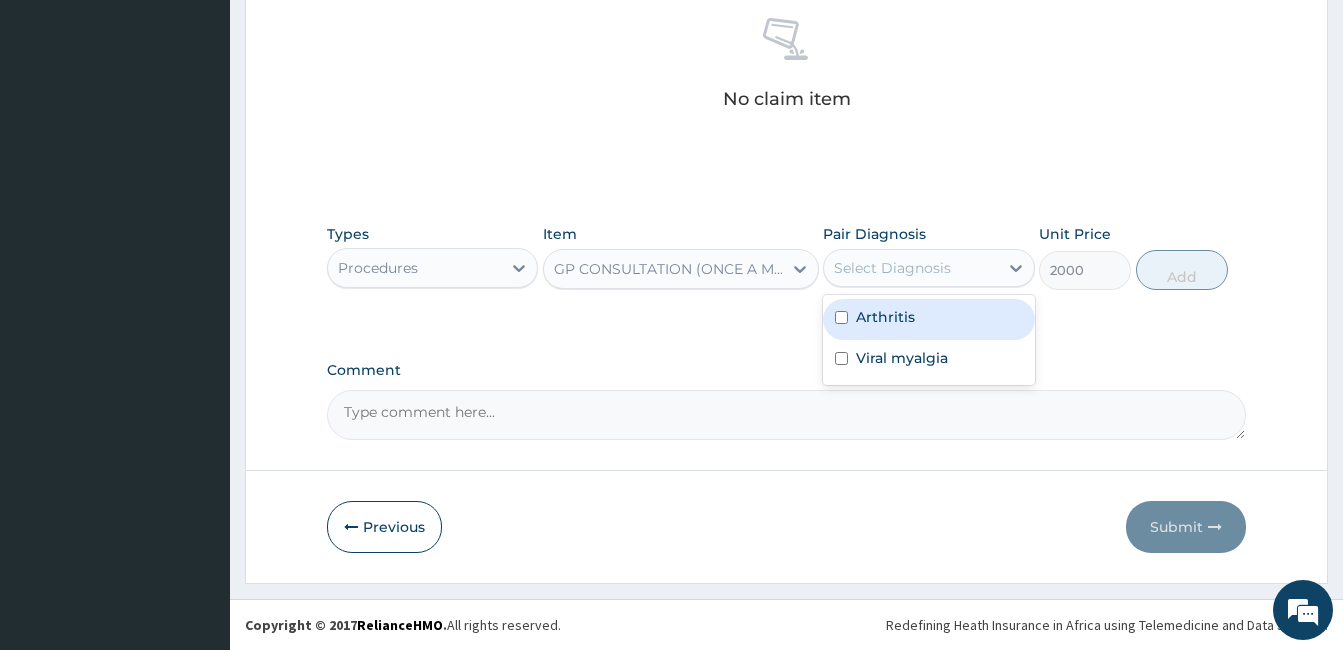 click at bounding box center (841, 317) 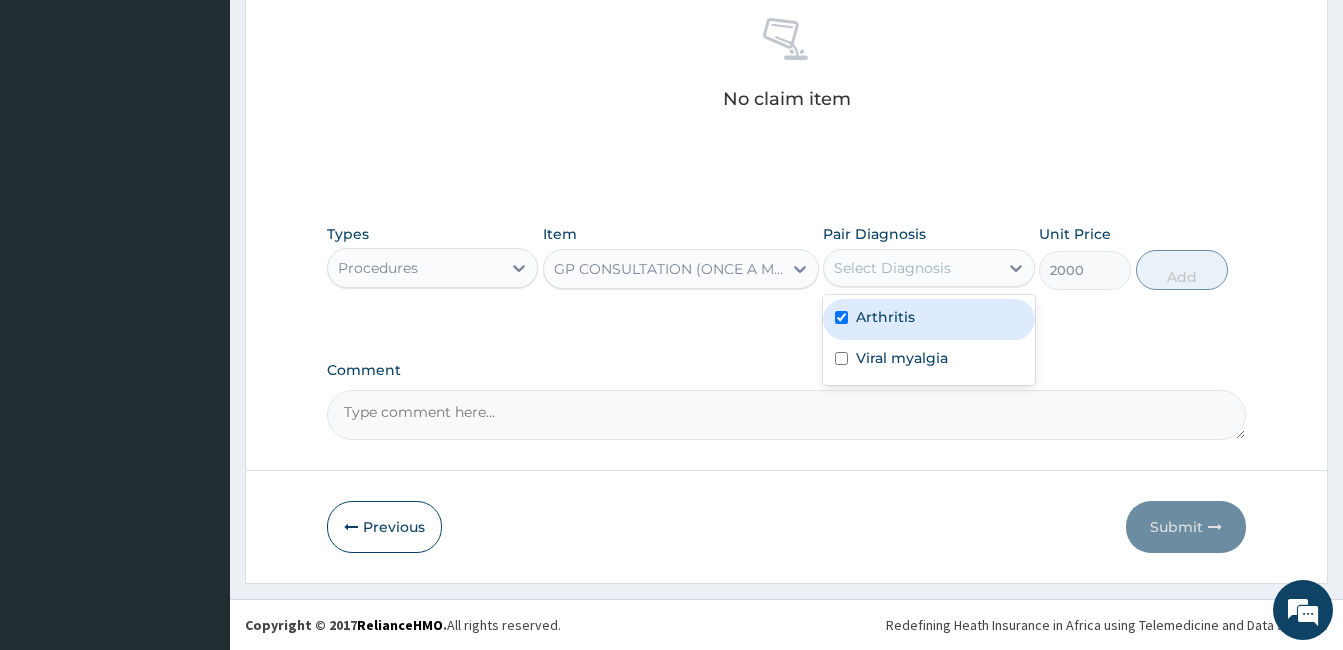 checkbox on "true" 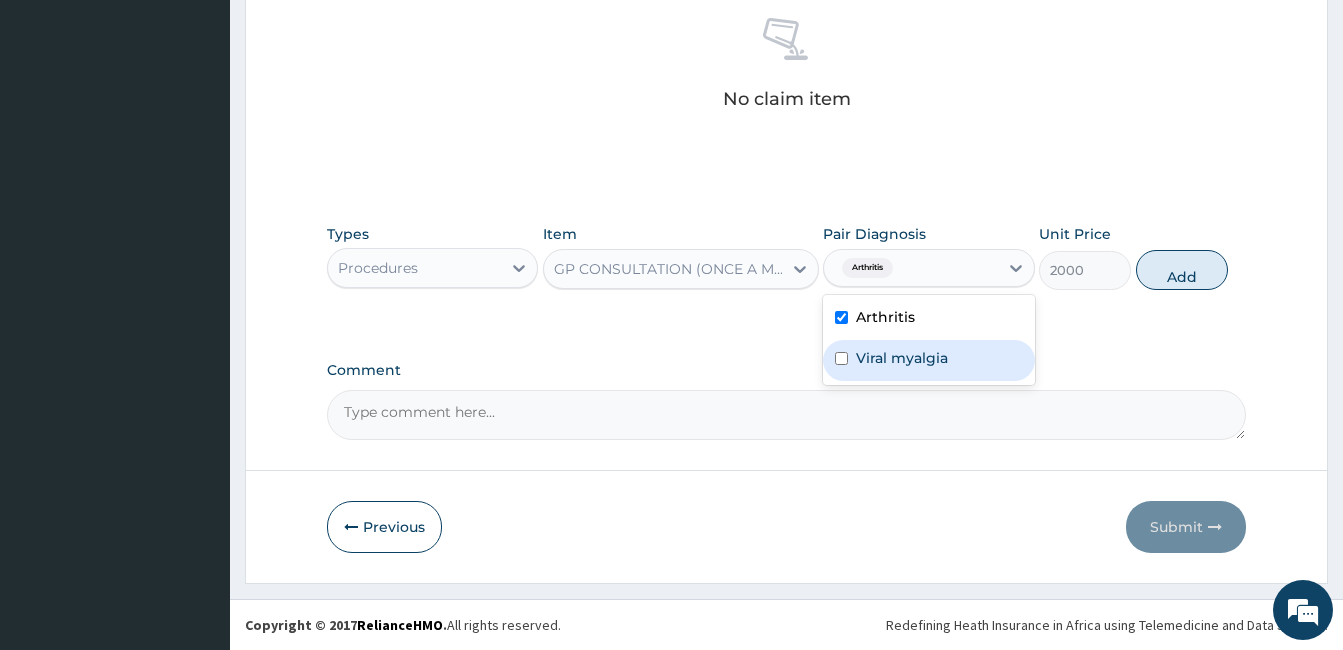 click at bounding box center (841, 358) 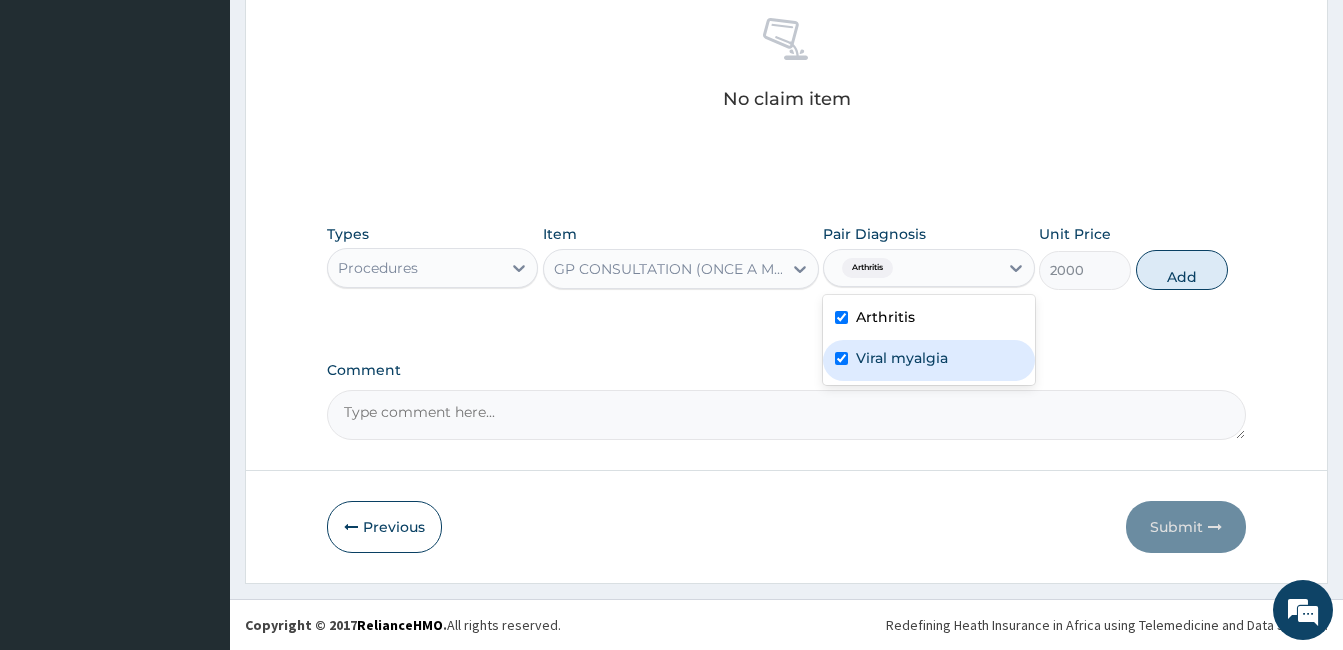 checkbox on "true" 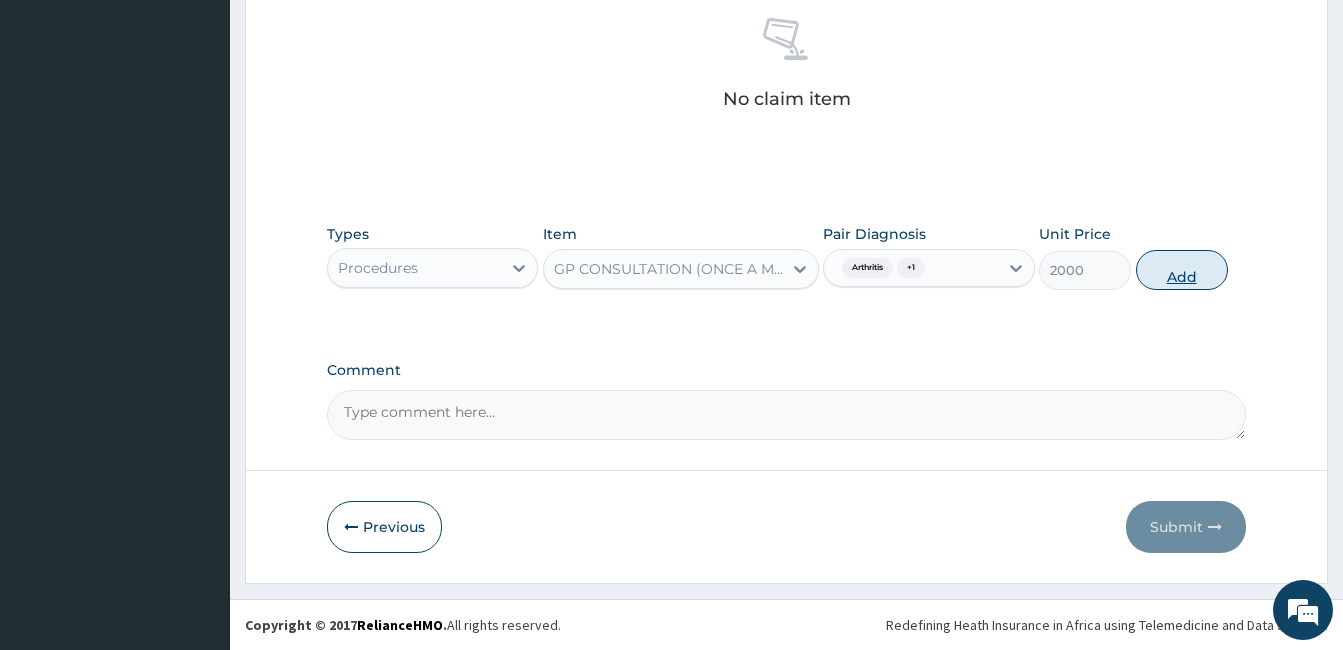 click on "Add" at bounding box center [1182, 270] 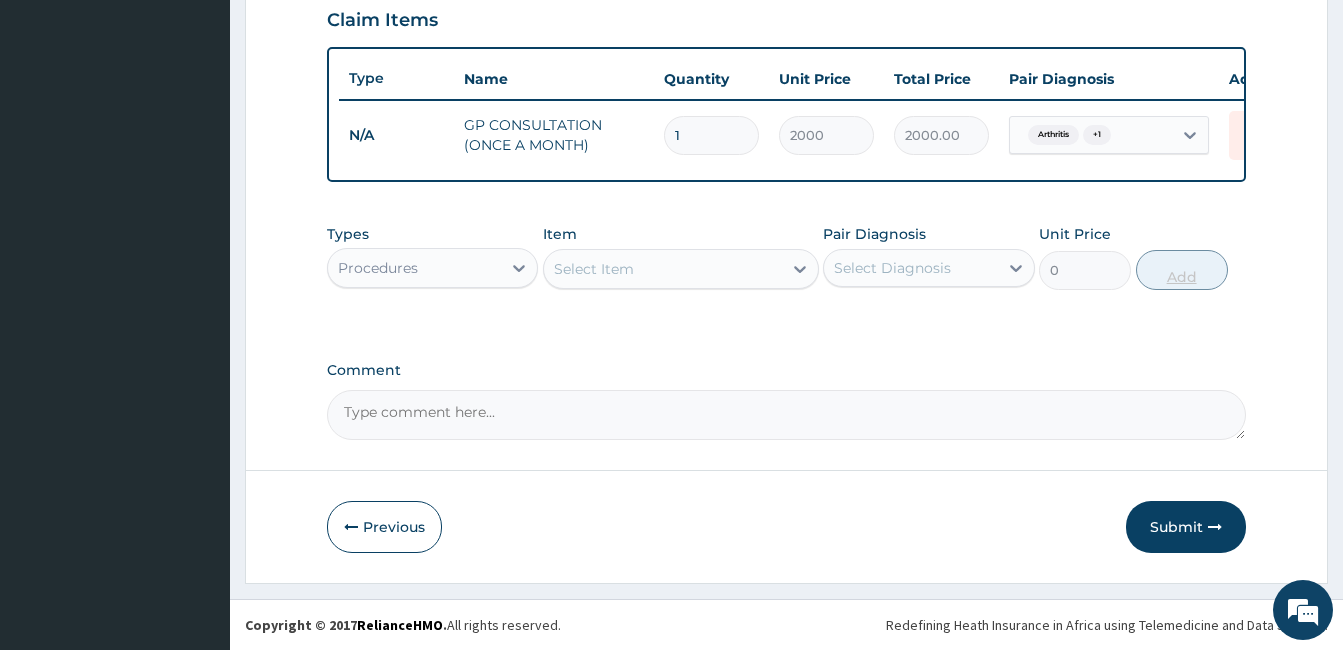 scroll, scrollTop: 712, scrollLeft: 0, axis: vertical 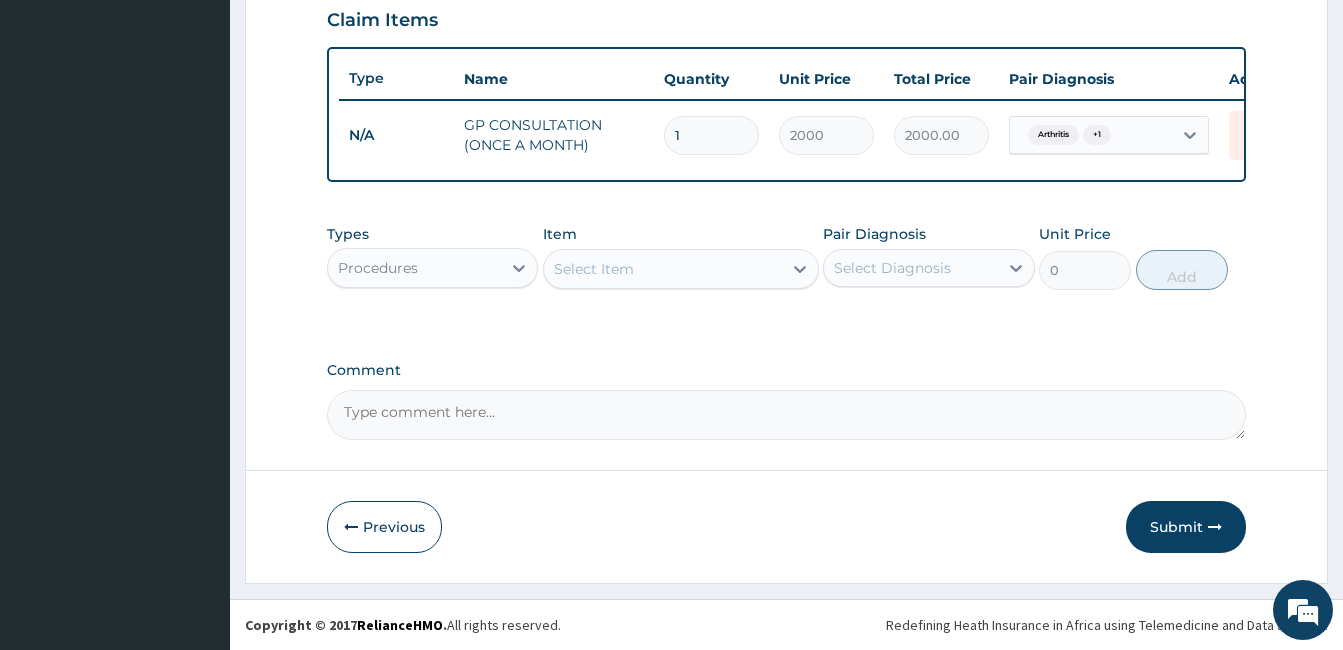 click on "Procedures" at bounding box center [414, 268] 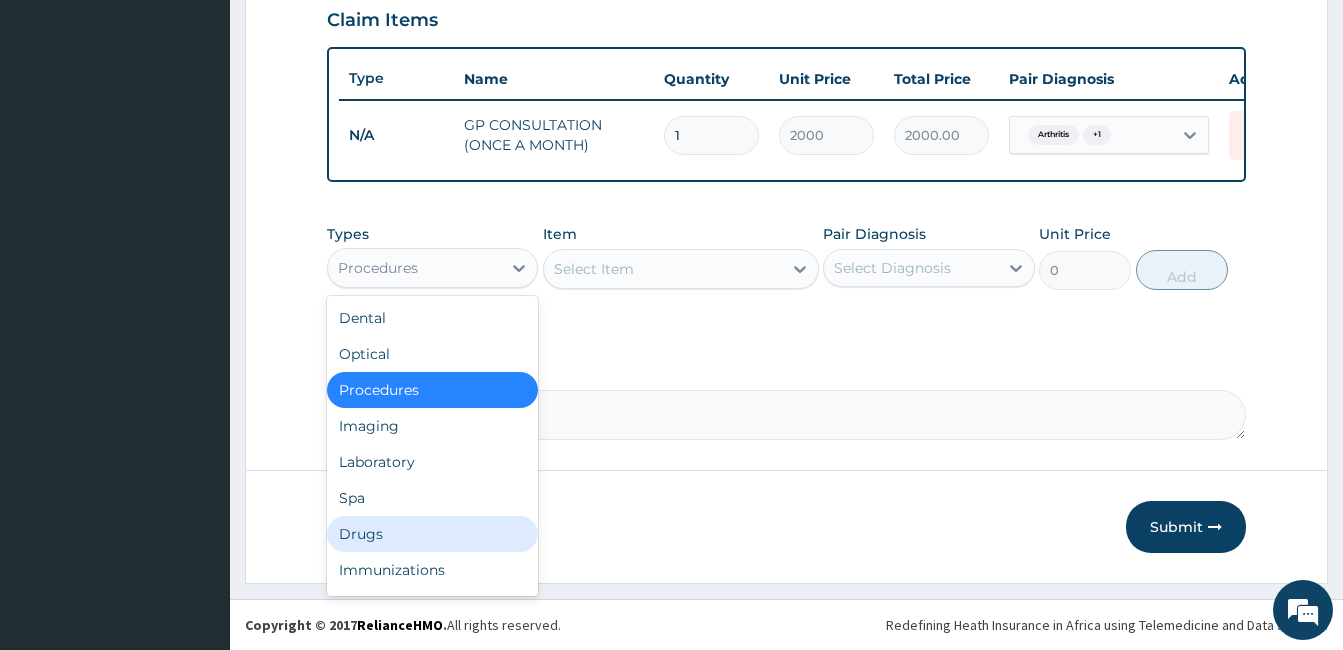 click on "Drugs" at bounding box center [432, 534] 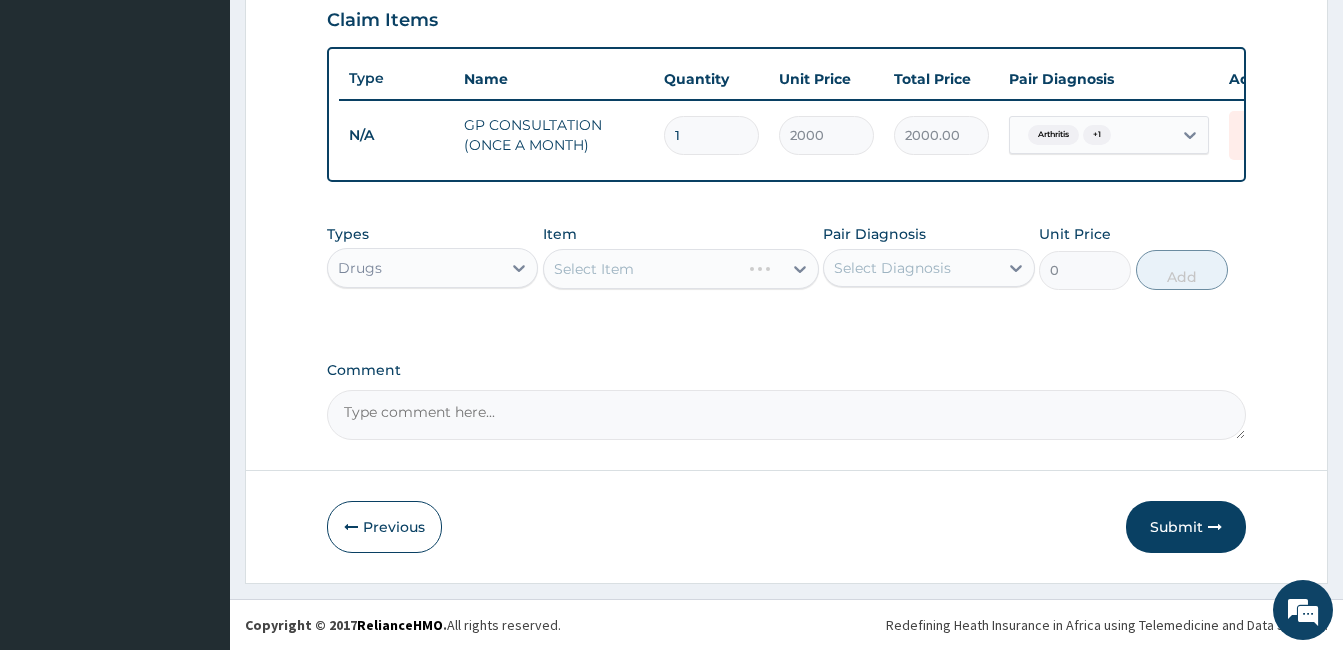 click on "Select Item" at bounding box center [681, 269] 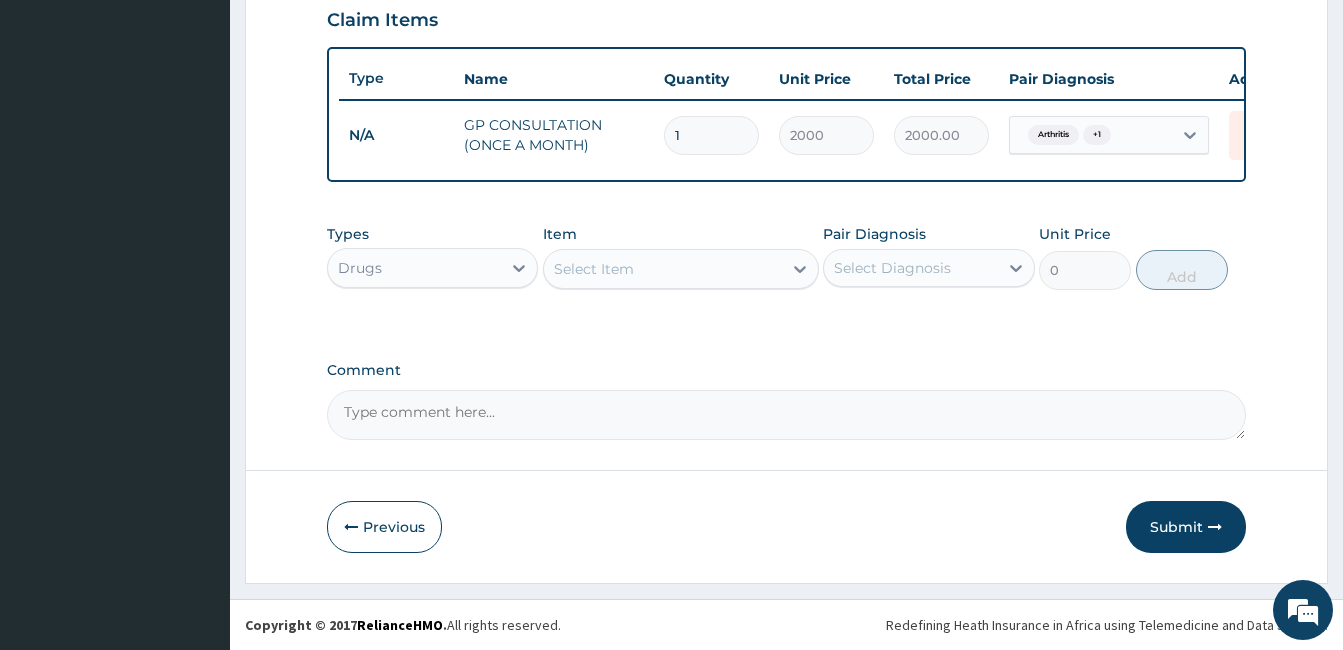 click on "Select Item" at bounding box center [594, 269] 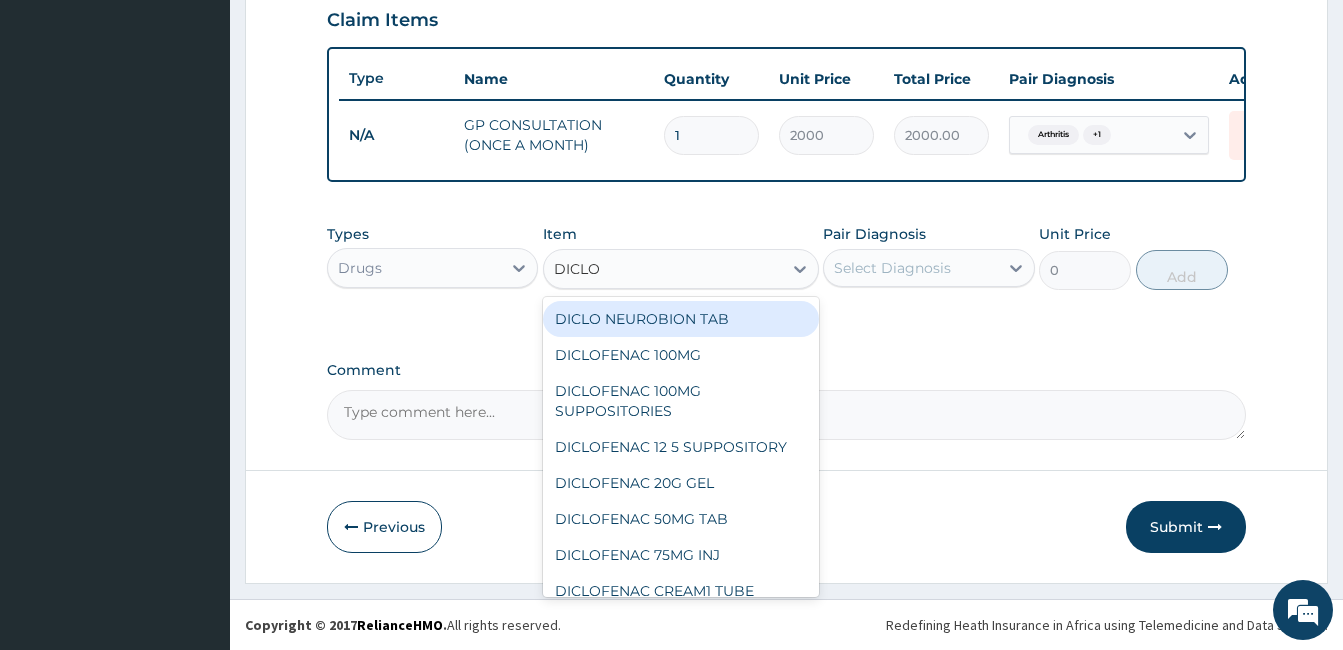 type on "DICLOF" 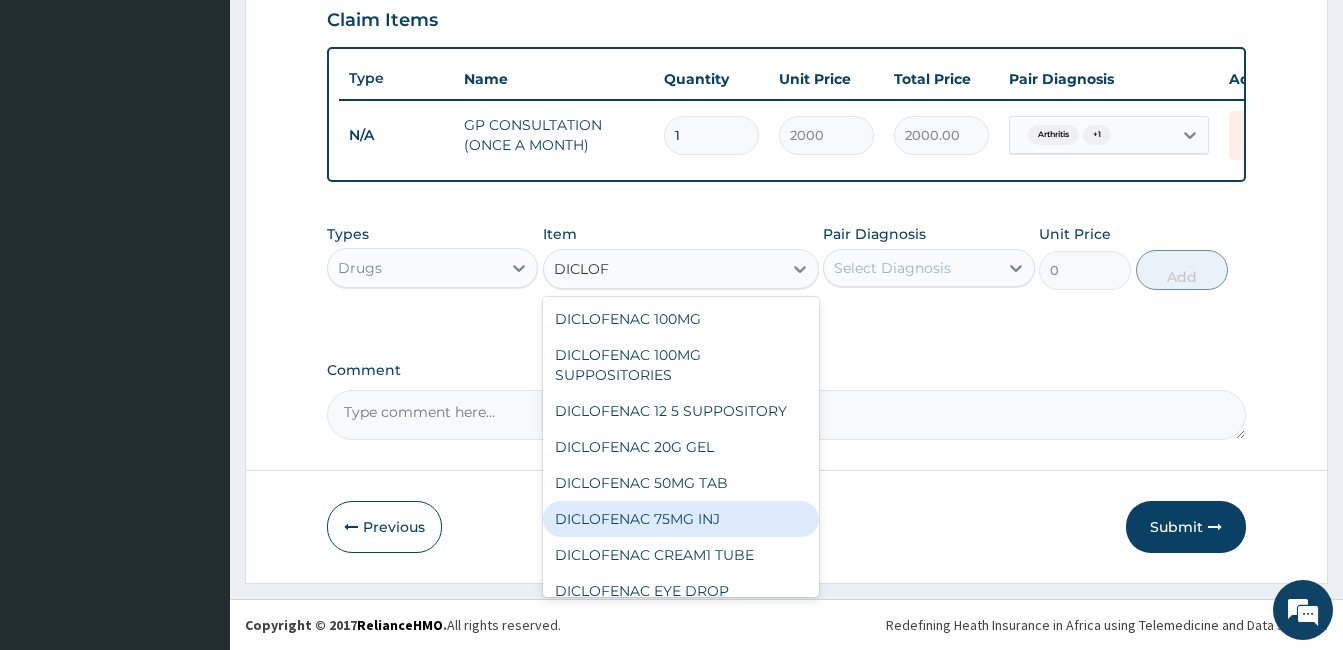 click on "DICLOFENAC 75MG INJ" at bounding box center (681, 519) 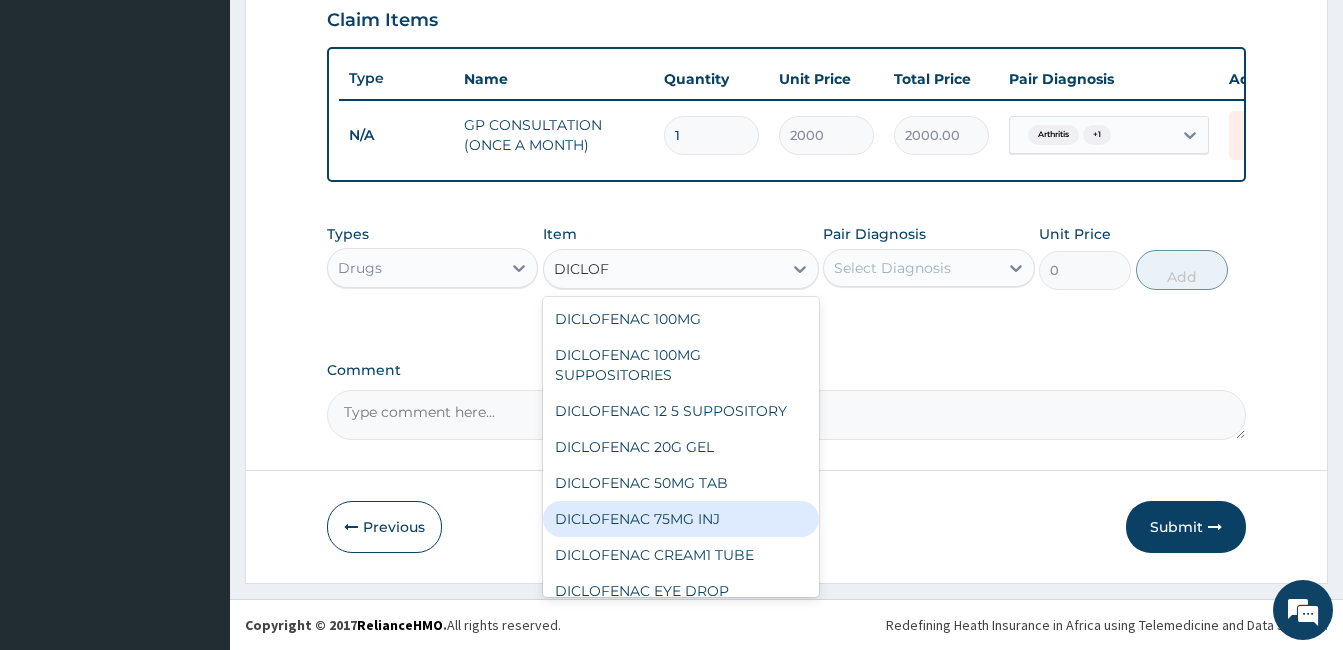 type 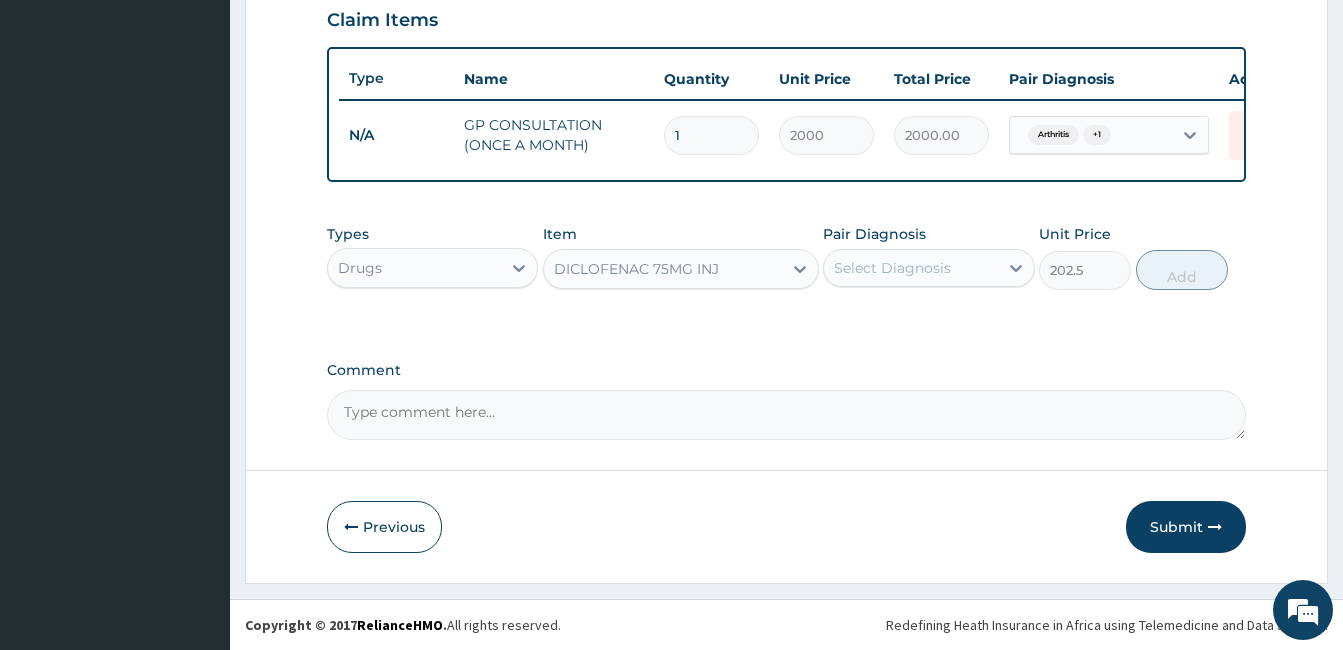 click on "Select Diagnosis" at bounding box center [892, 268] 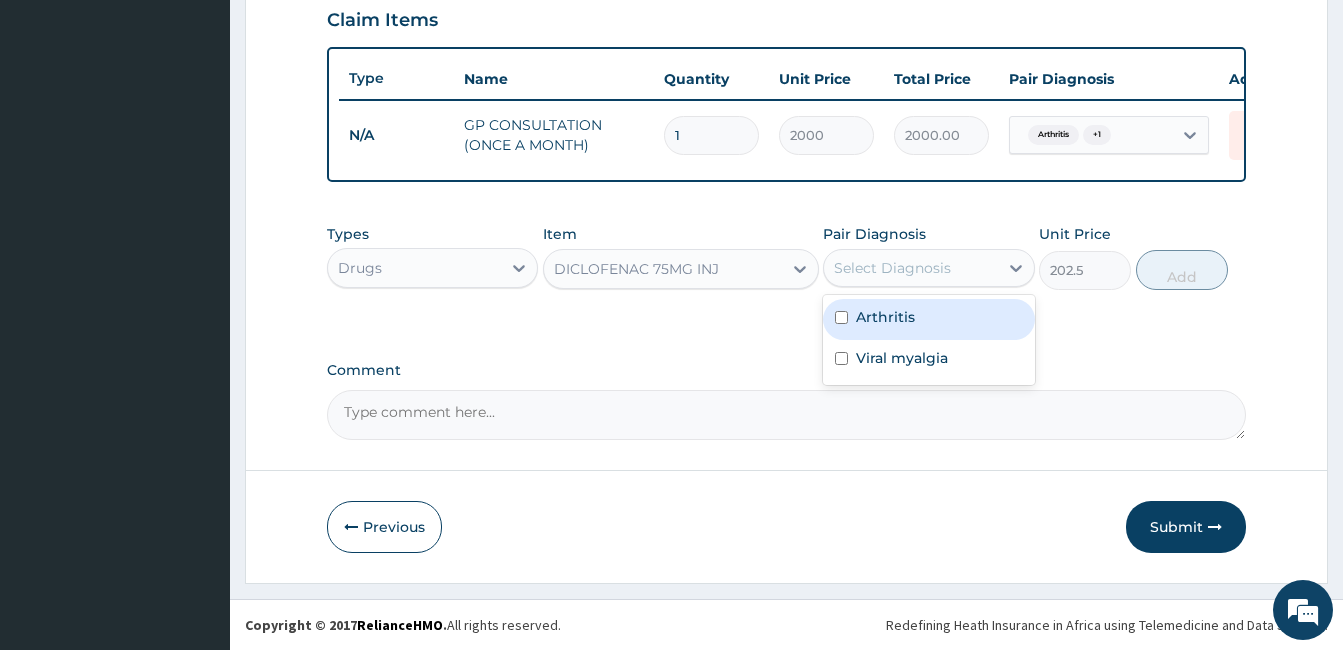 click at bounding box center (841, 317) 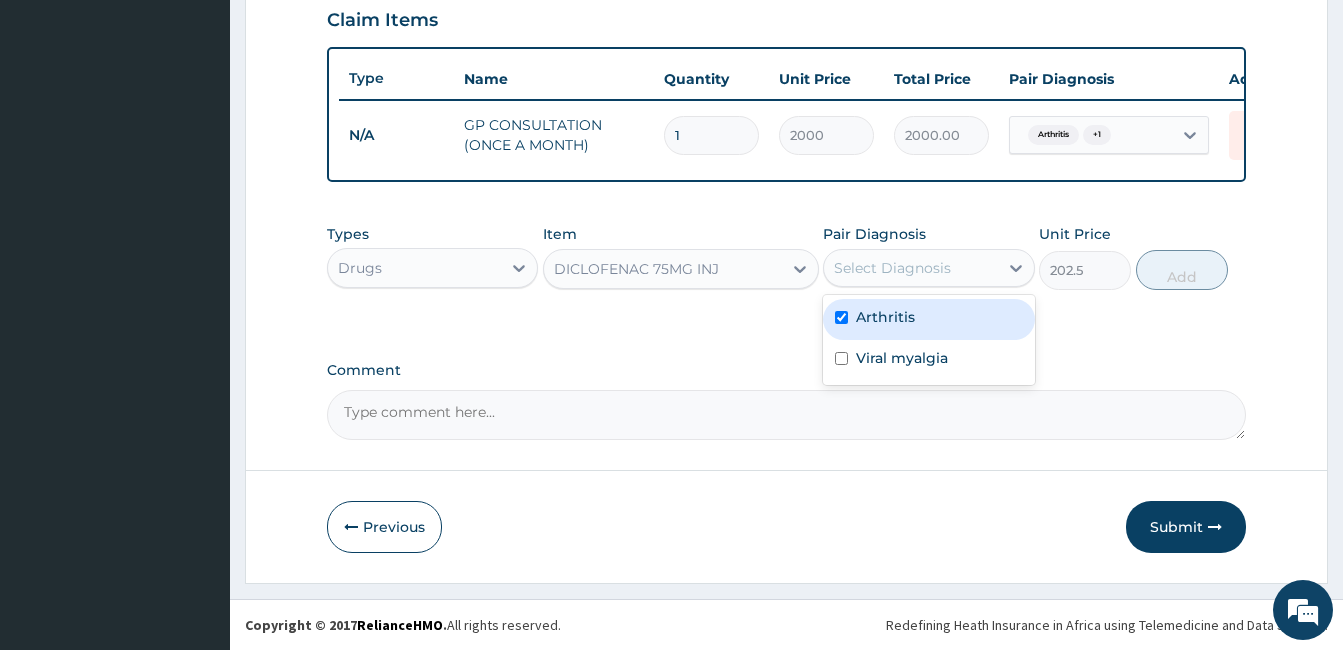 checkbox on "true" 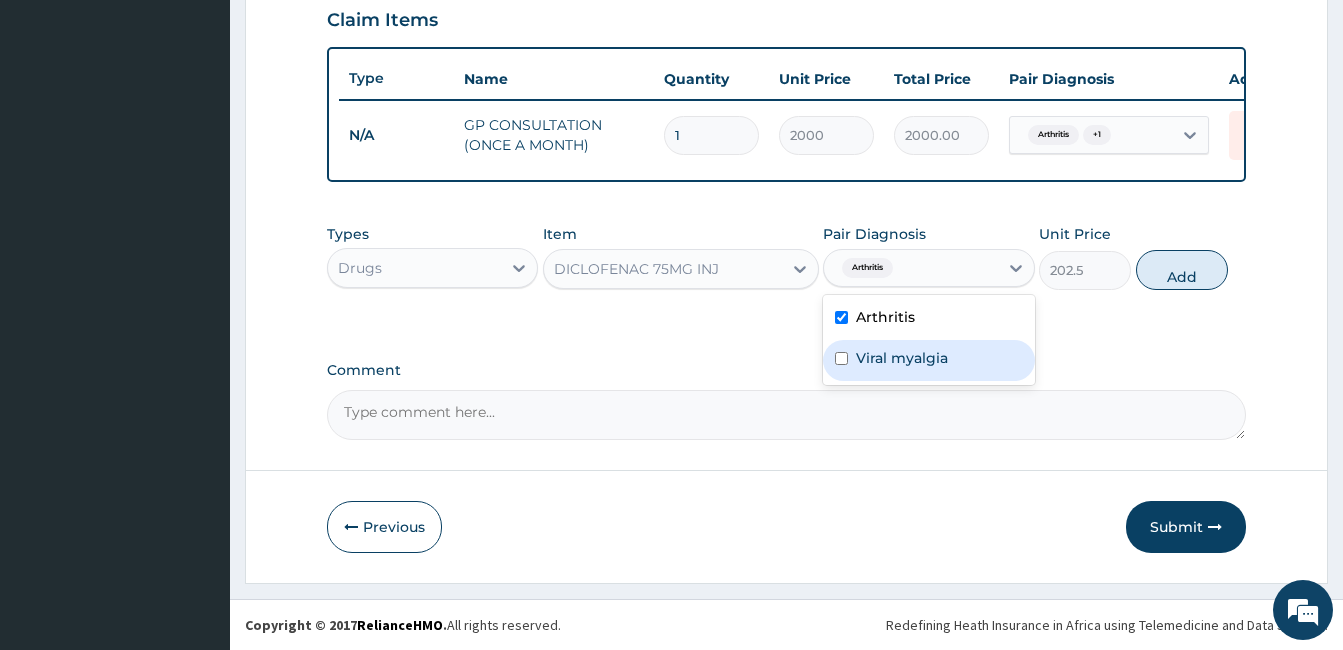 click at bounding box center [841, 358] 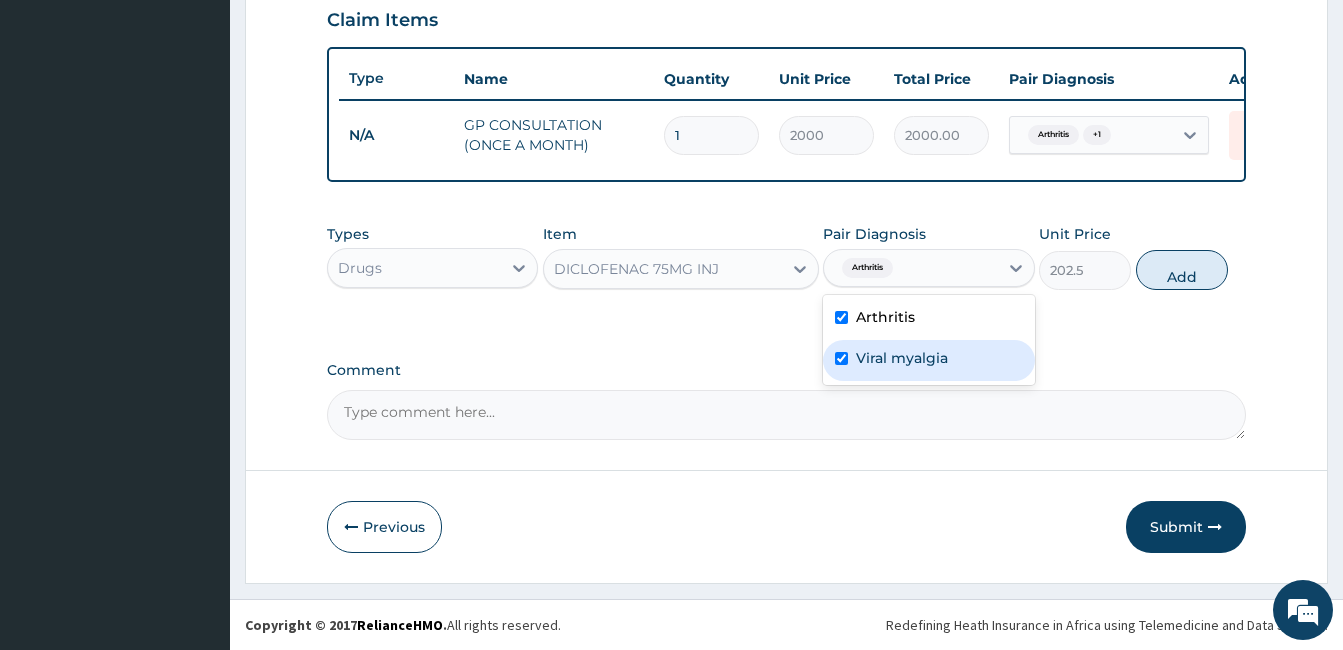 checkbox on "true" 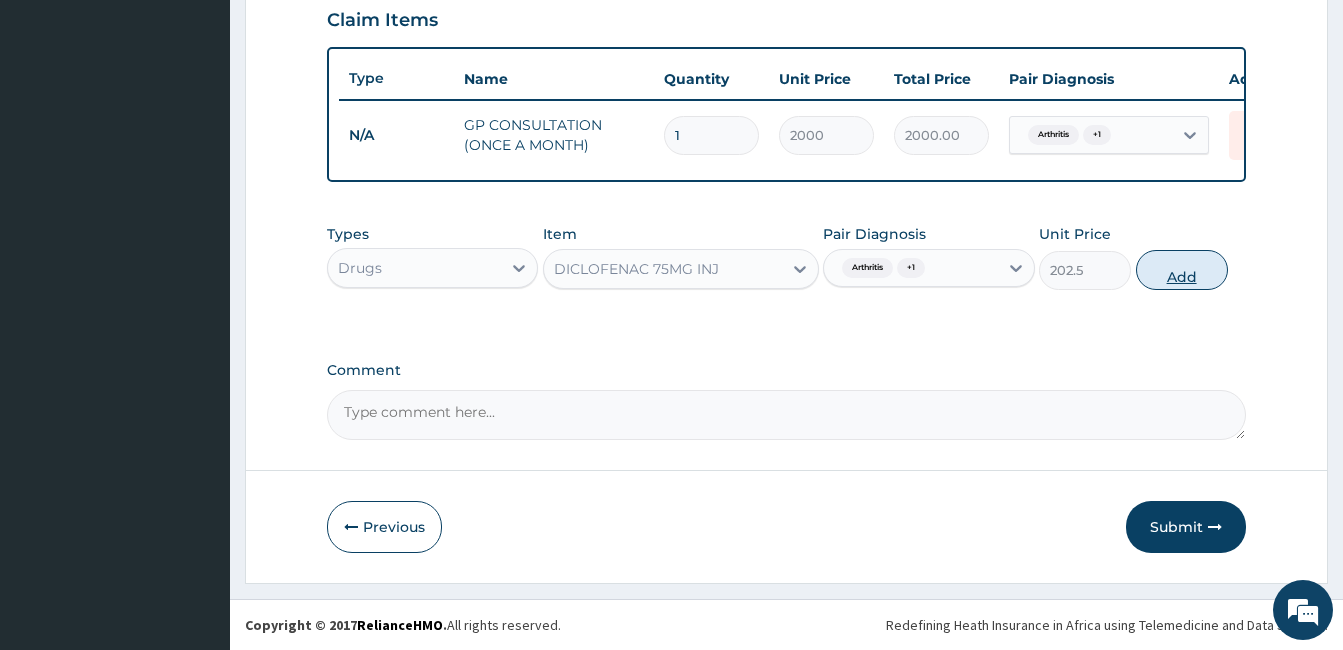 click on "Add" at bounding box center (1182, 270) 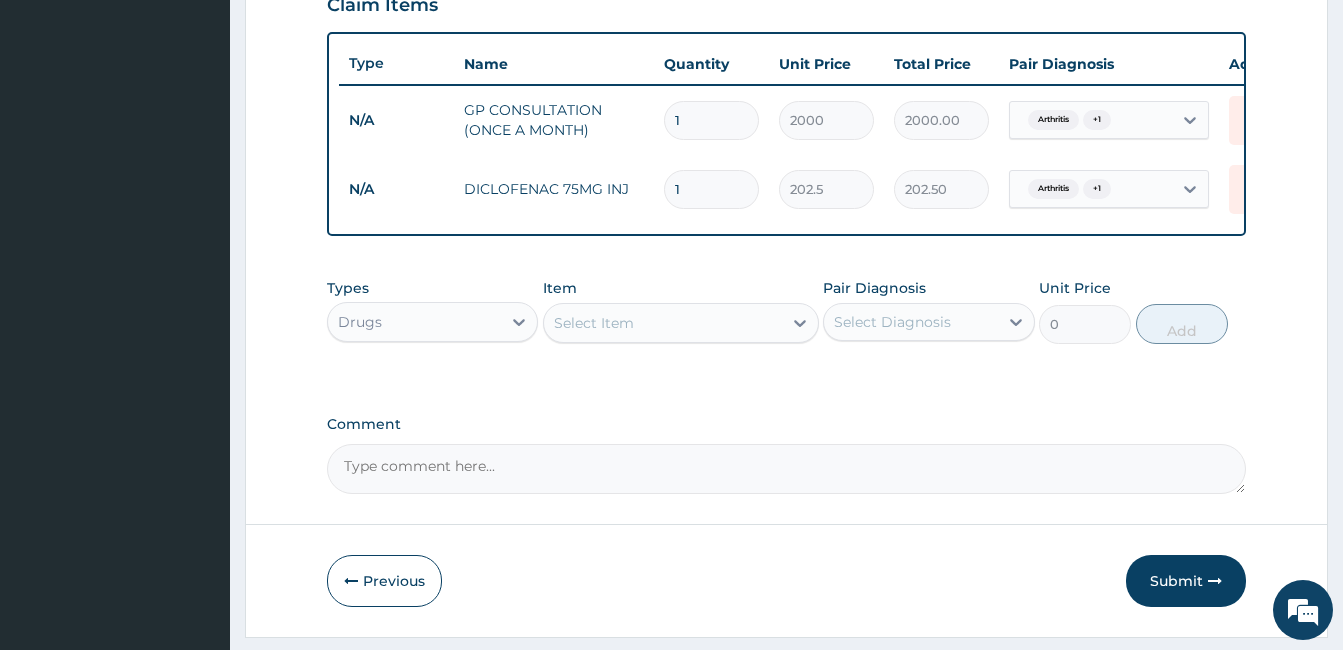 click on "Select Item" at bounding box center (663, 323) 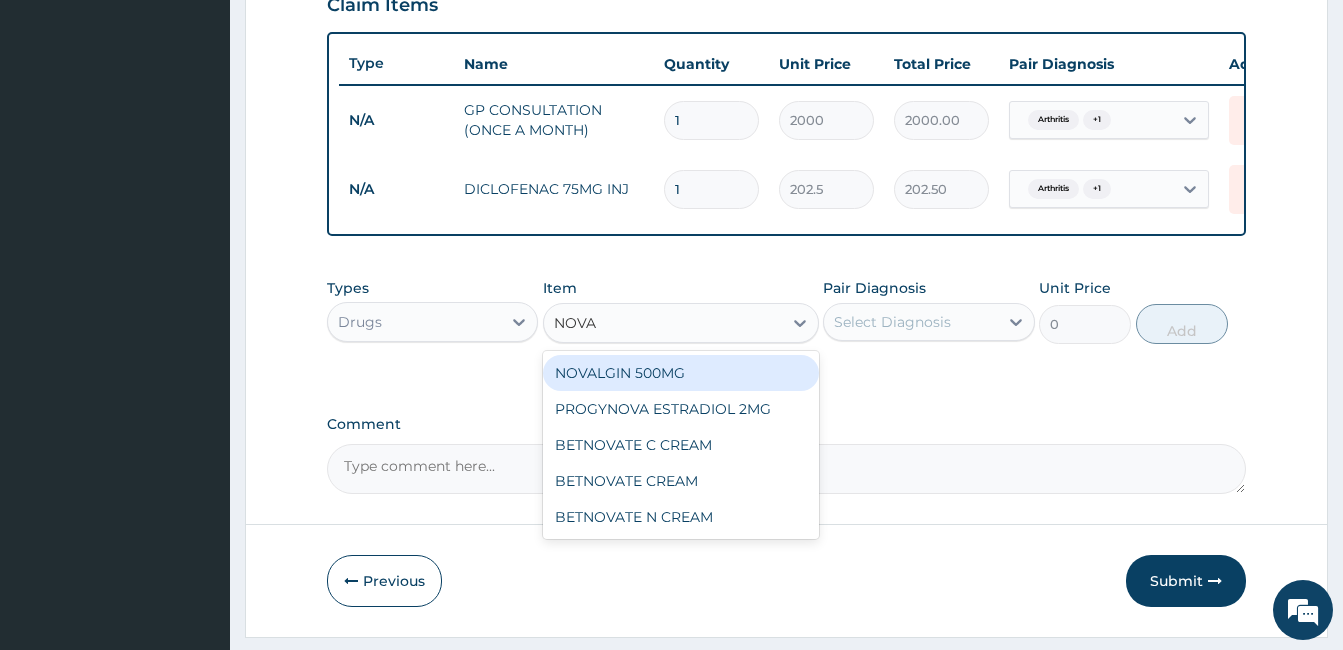 type on "NOVAL" 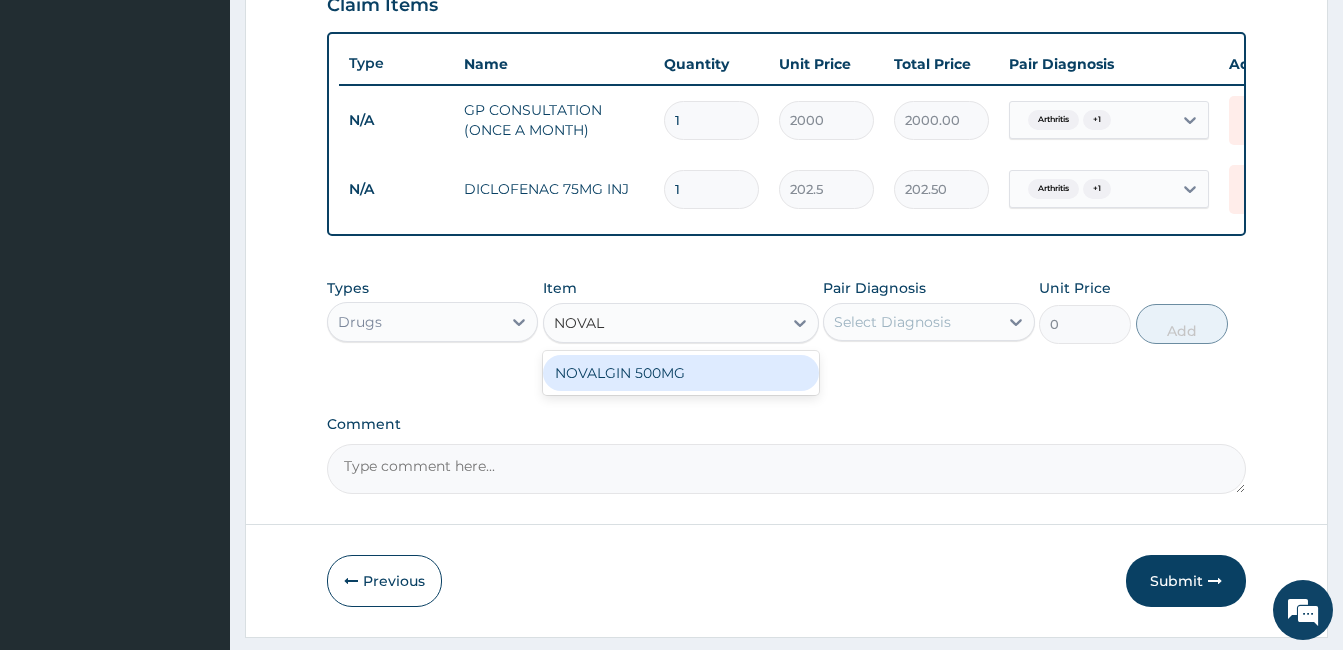 click on "NOVALGIN 500MG" at bounding box center (681, 373) 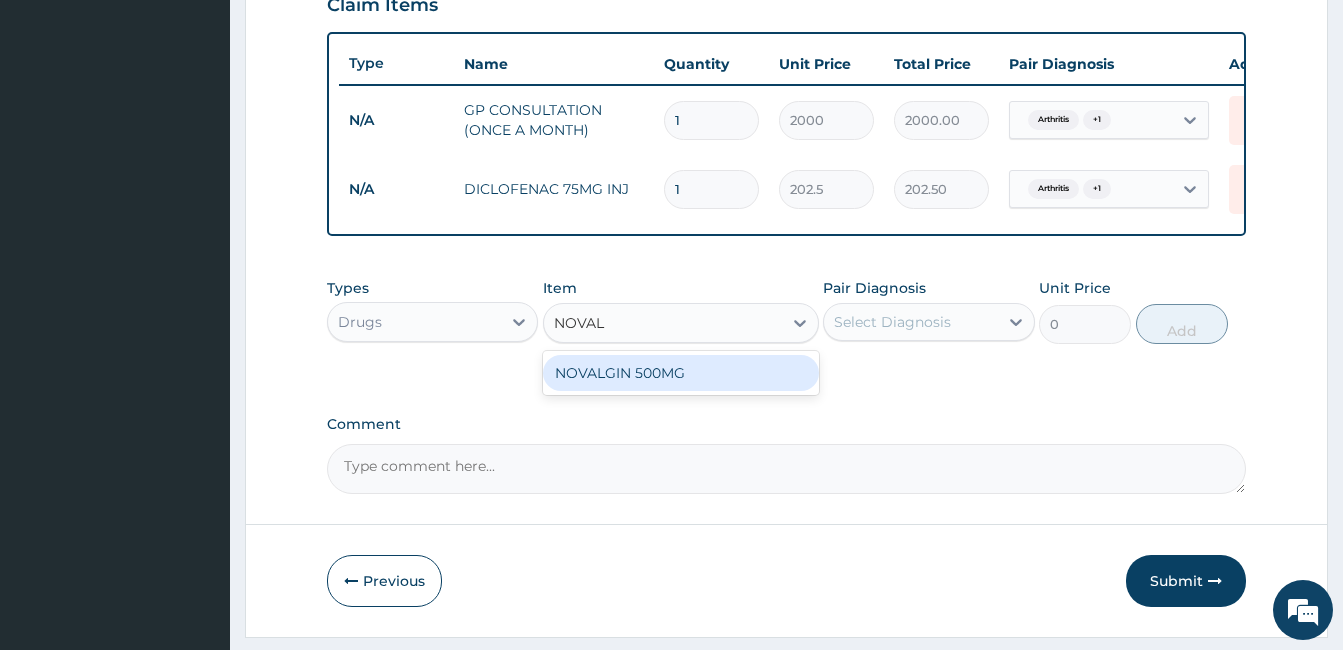 type 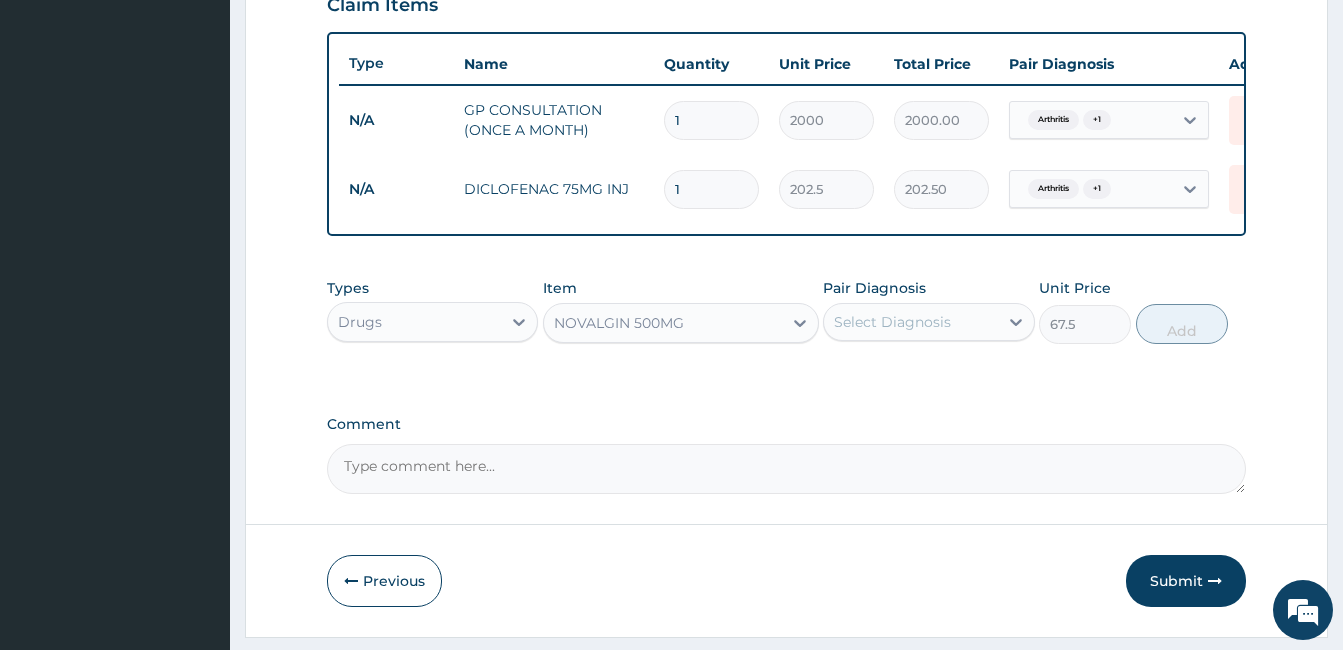 click on "Select Diagnosis" at bounding box center [892, 322] 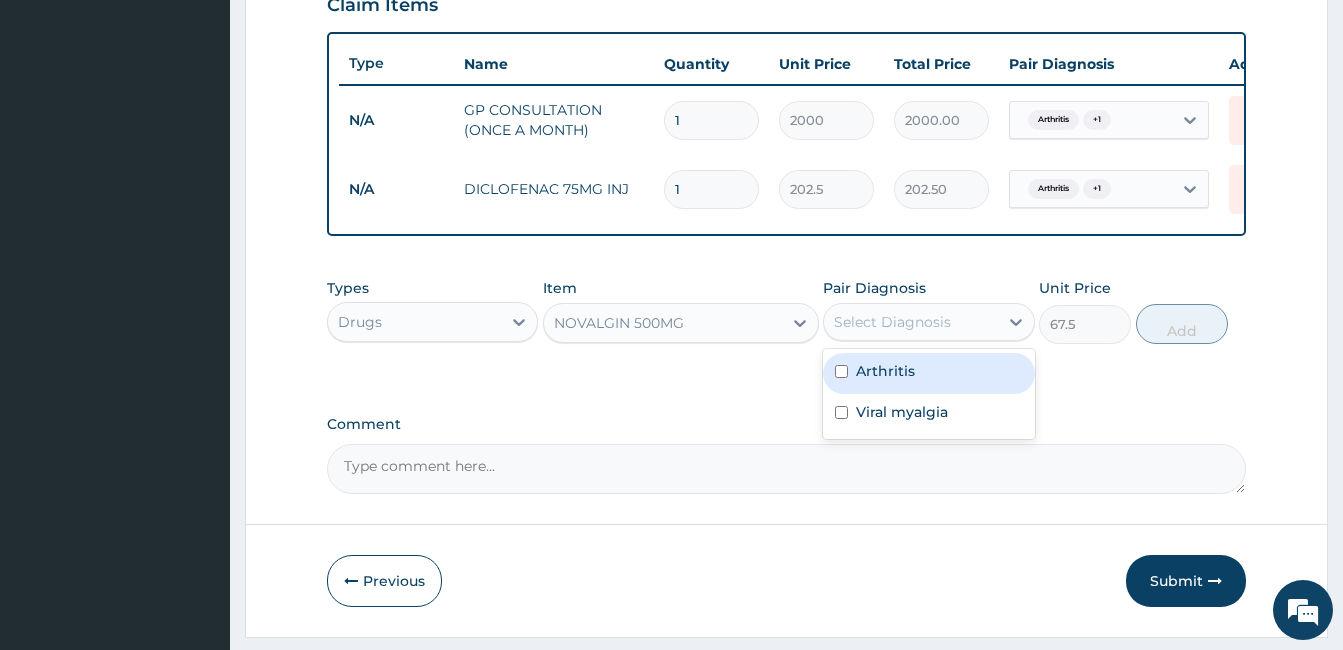 click at bounding box center (841, 371) 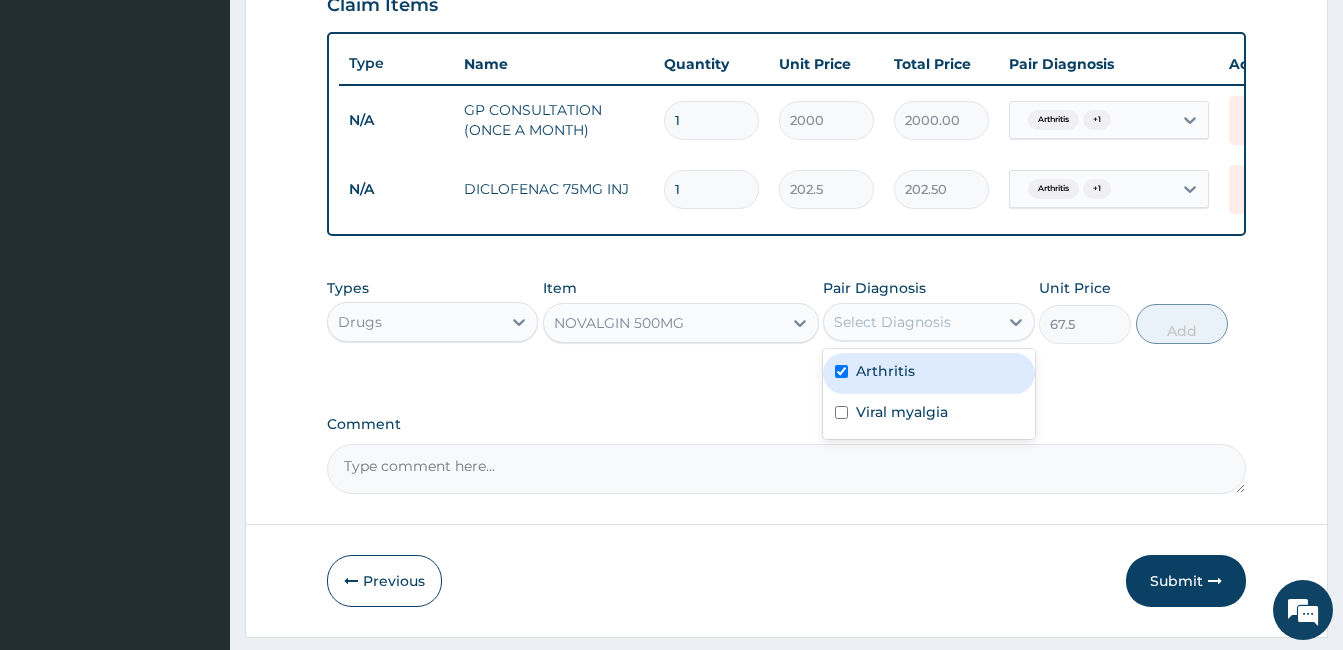 checkbox on "true" 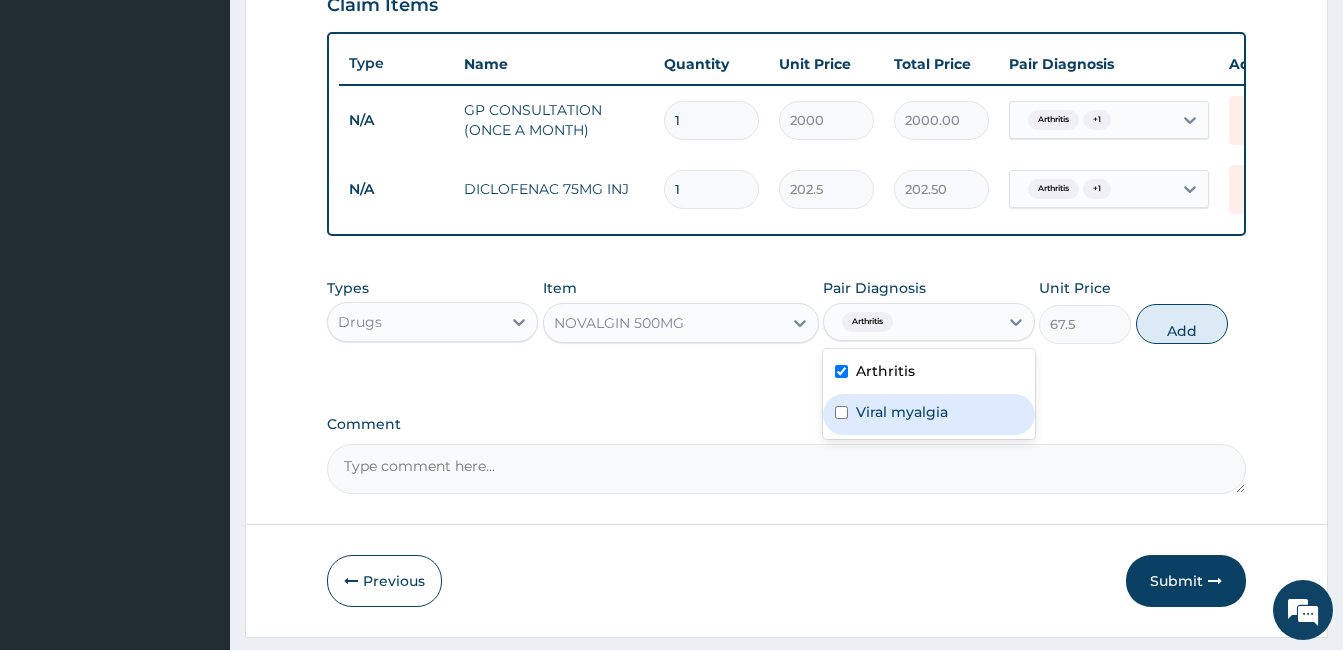 click at bounding box center (841, 412) 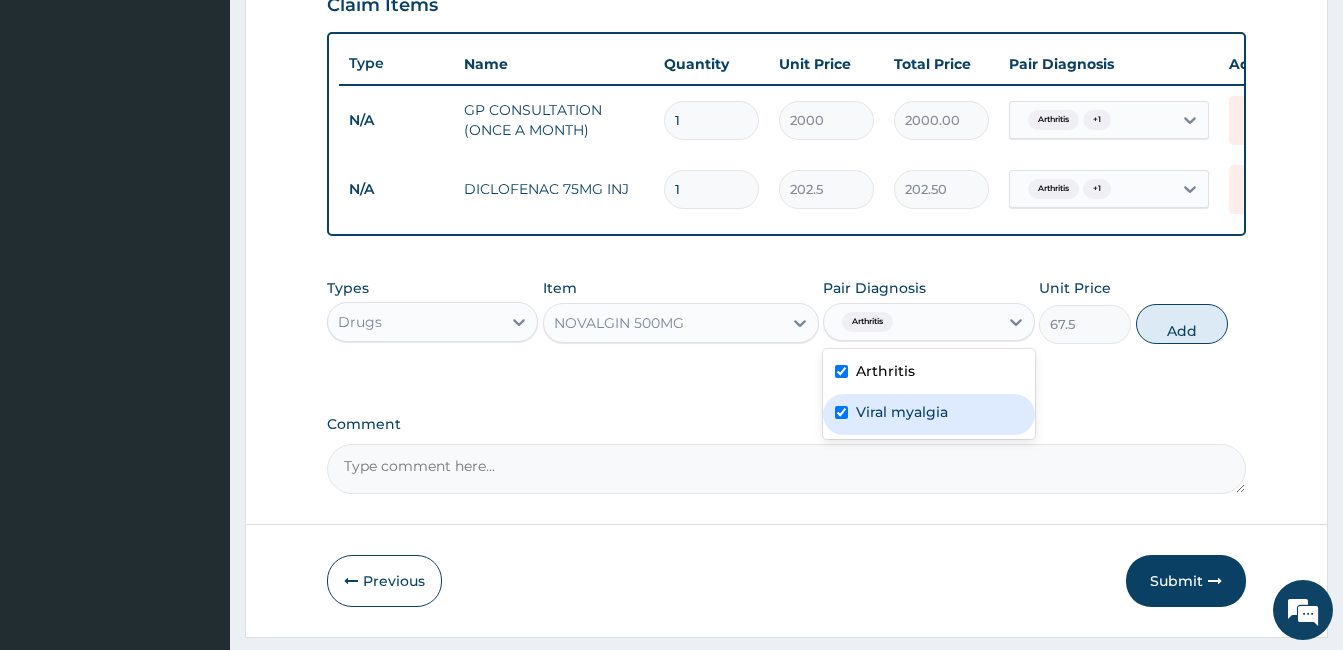 checkbox on "true" 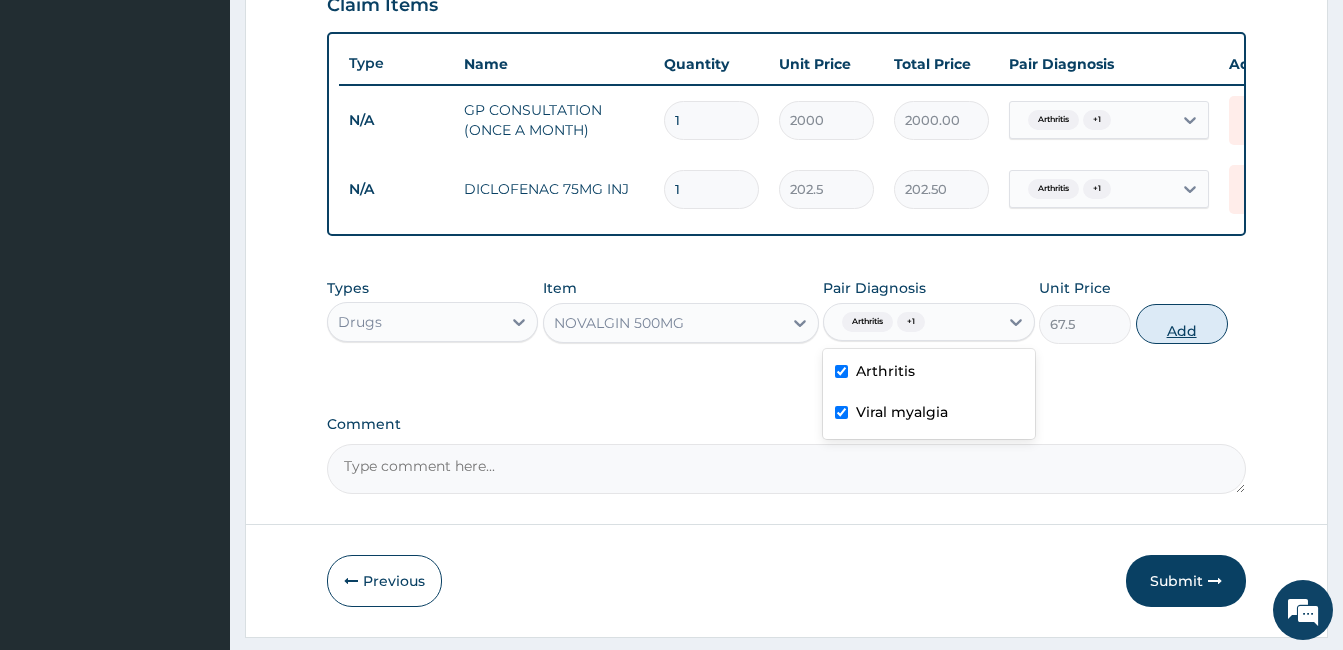 click on "Add" at bounding box center [1182, 324] 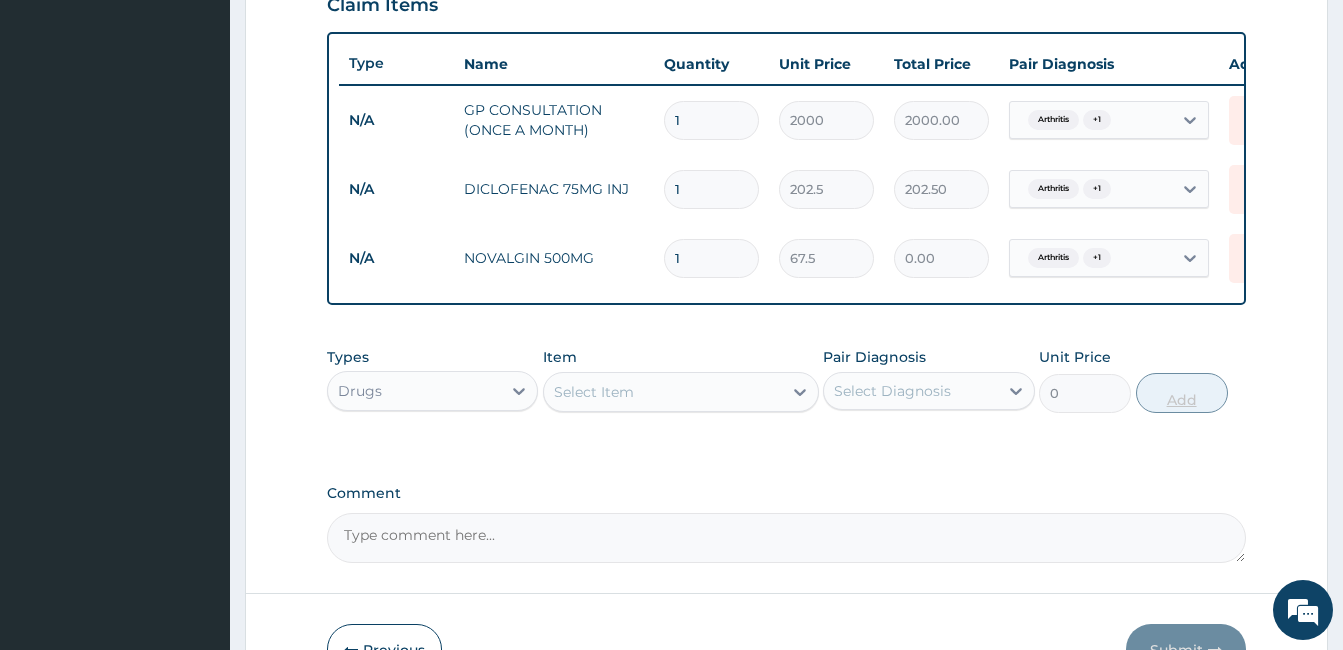 type 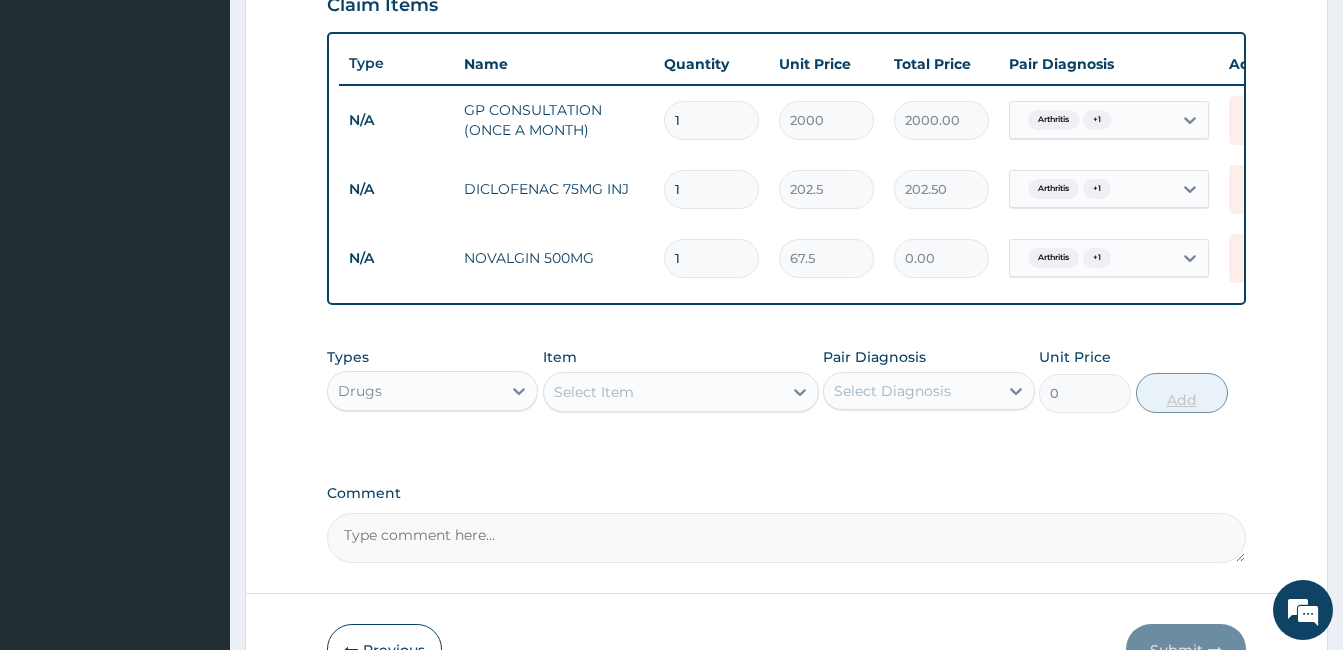 type on "0.00" 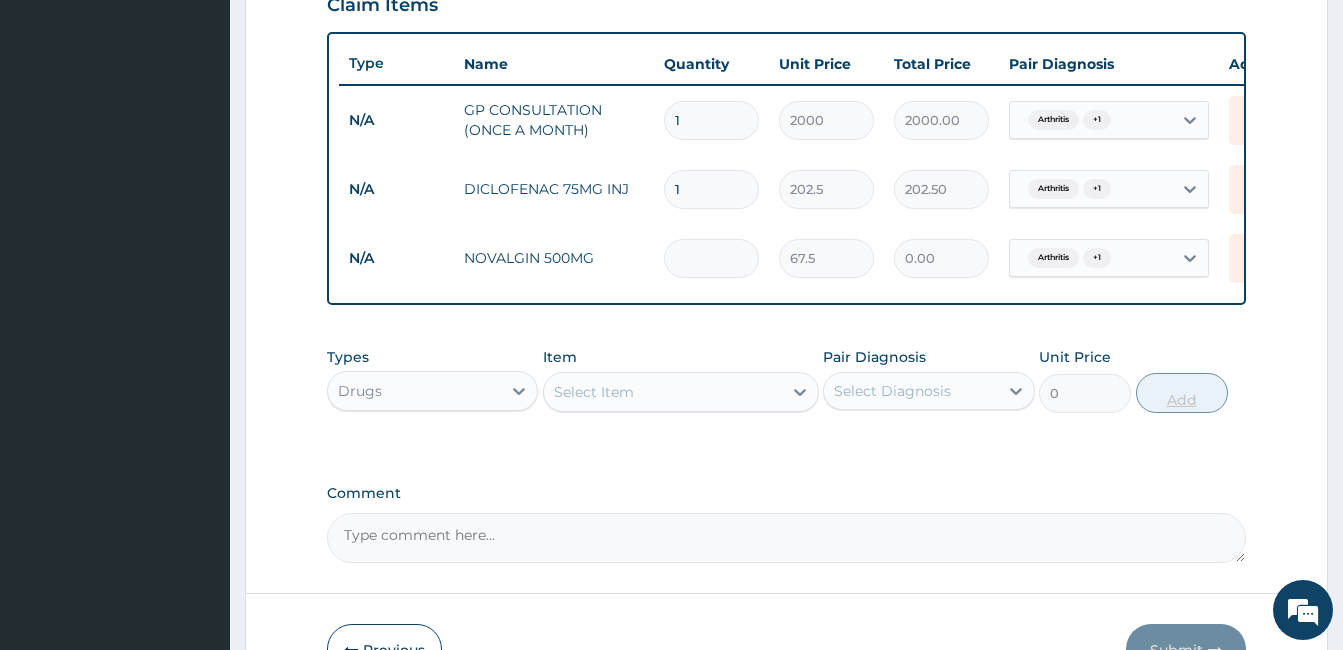 type on "2" 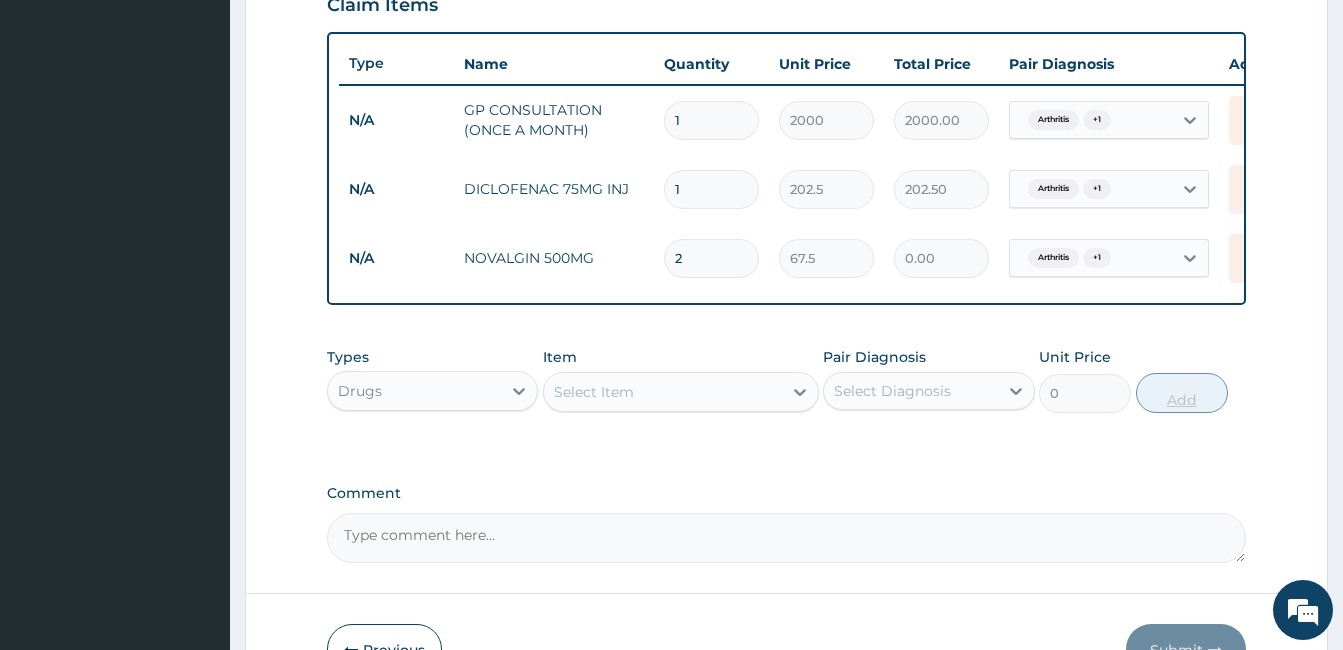 type on "135.00" 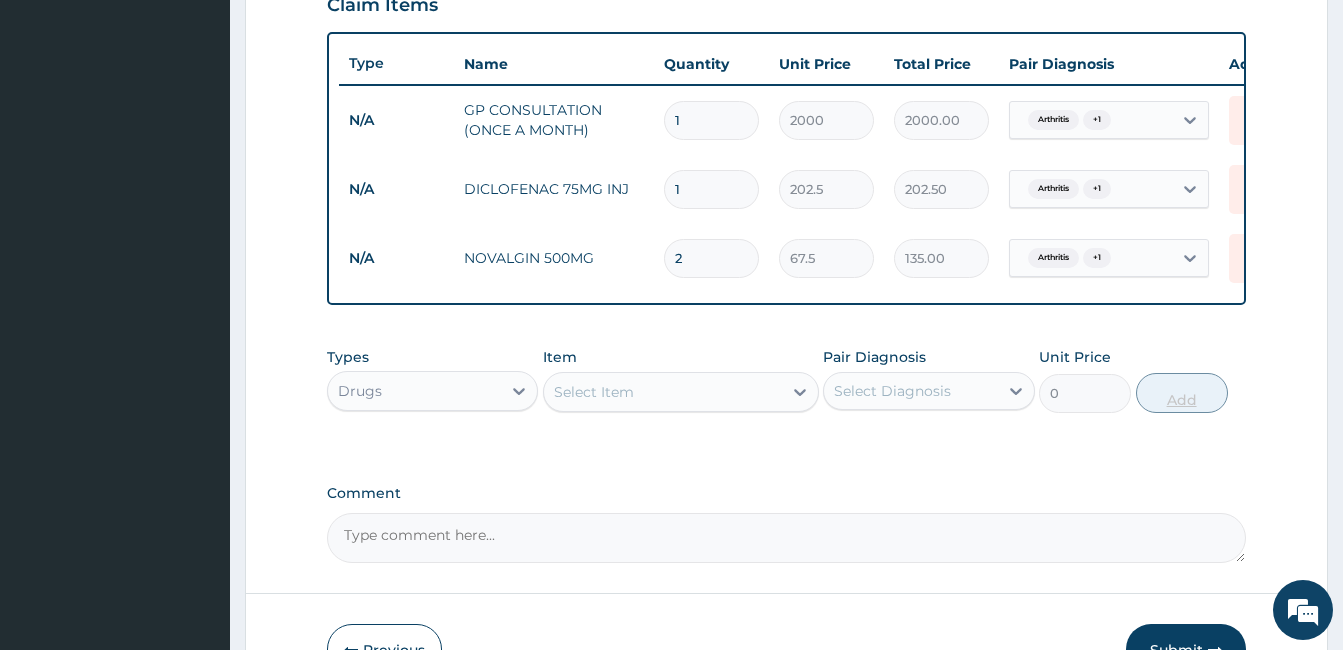 type on "20" 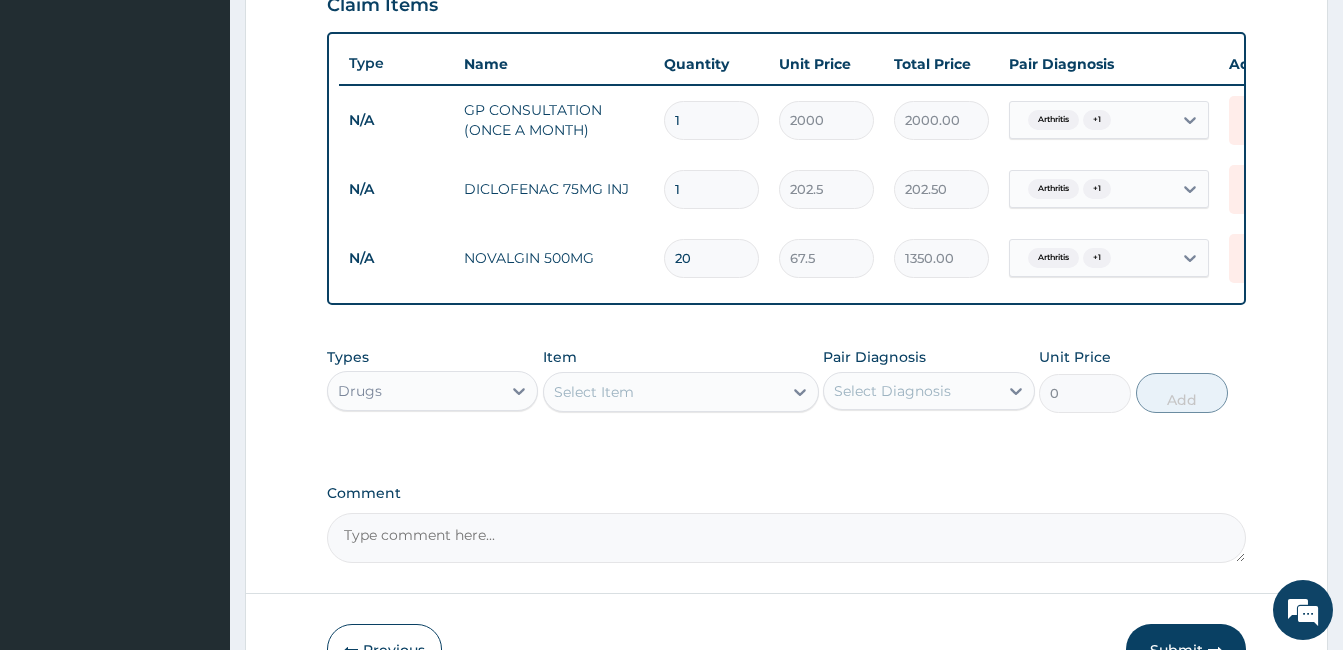 type on "20" 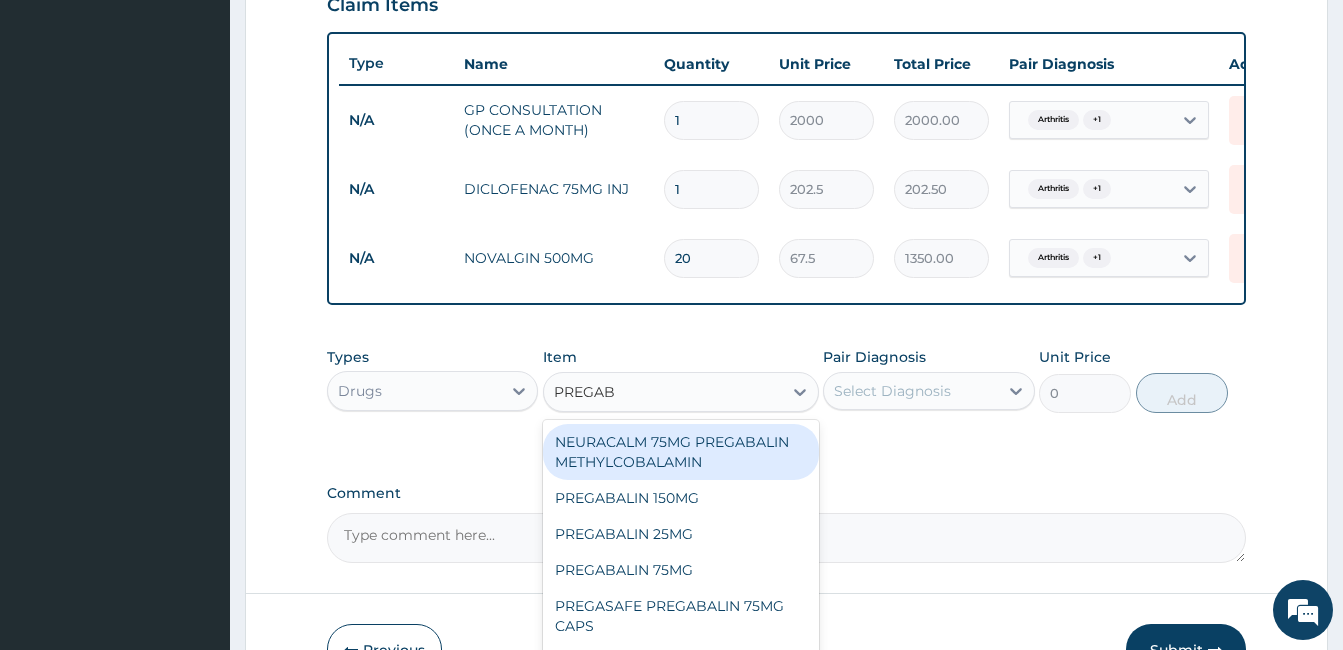 type on "PREGABA" 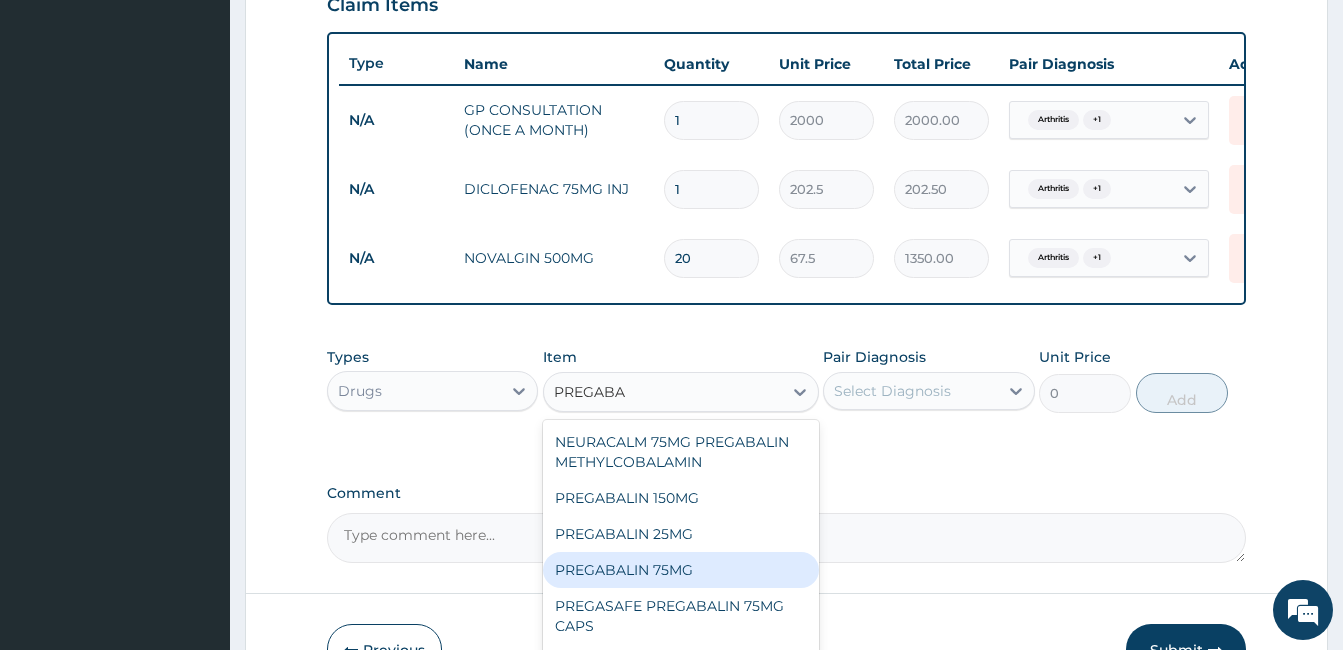 click on "PREGABALIN 75MG" at bounding box center [681, 570] 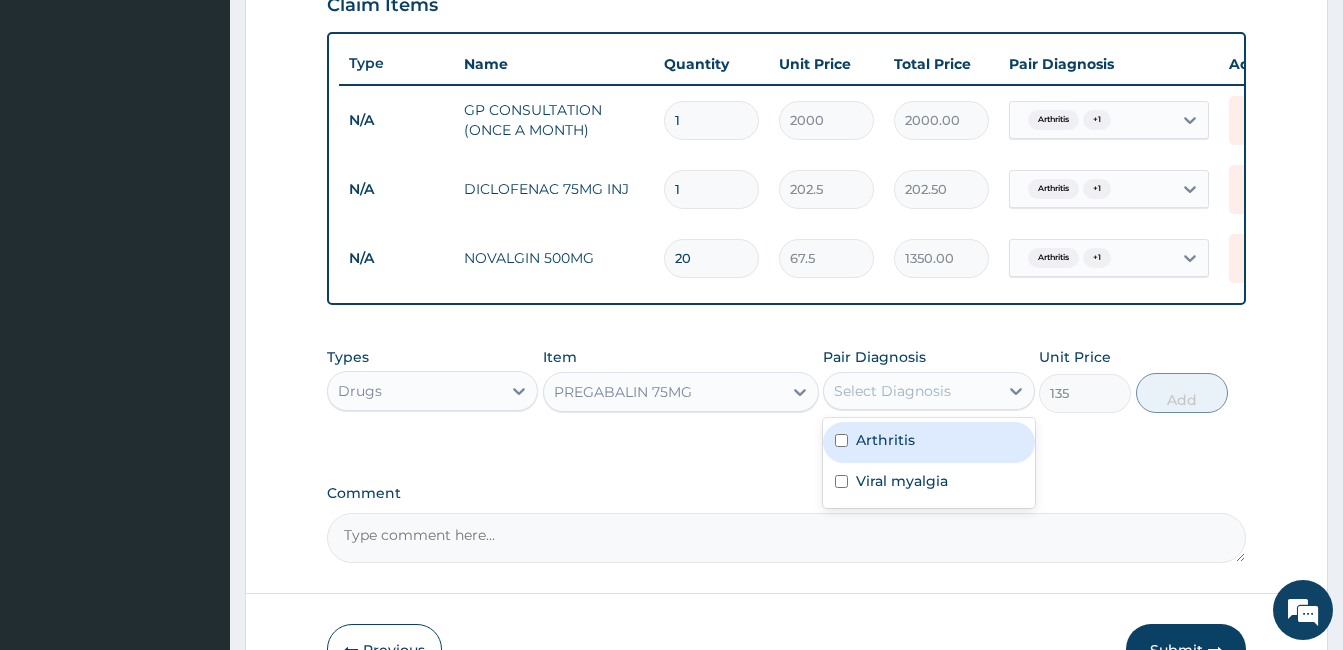 click on "Select Diagnosis" at bounding box center [892, 391] 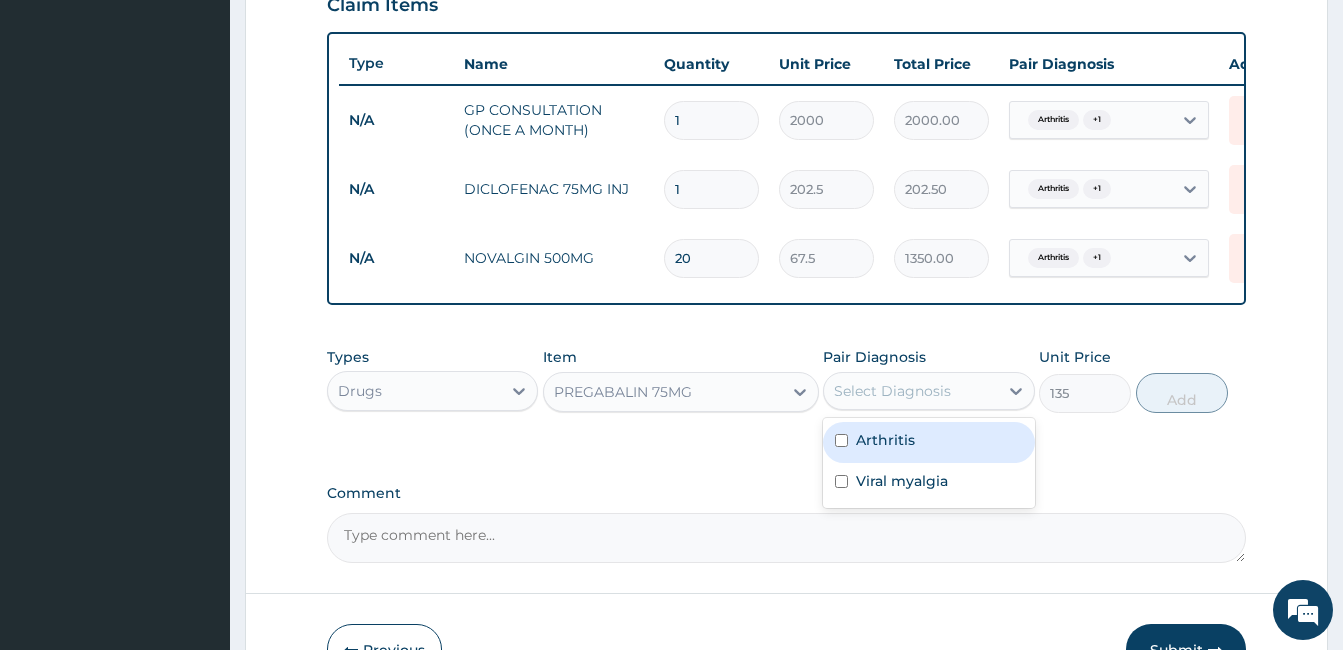 click at bounding box center [841, 440] 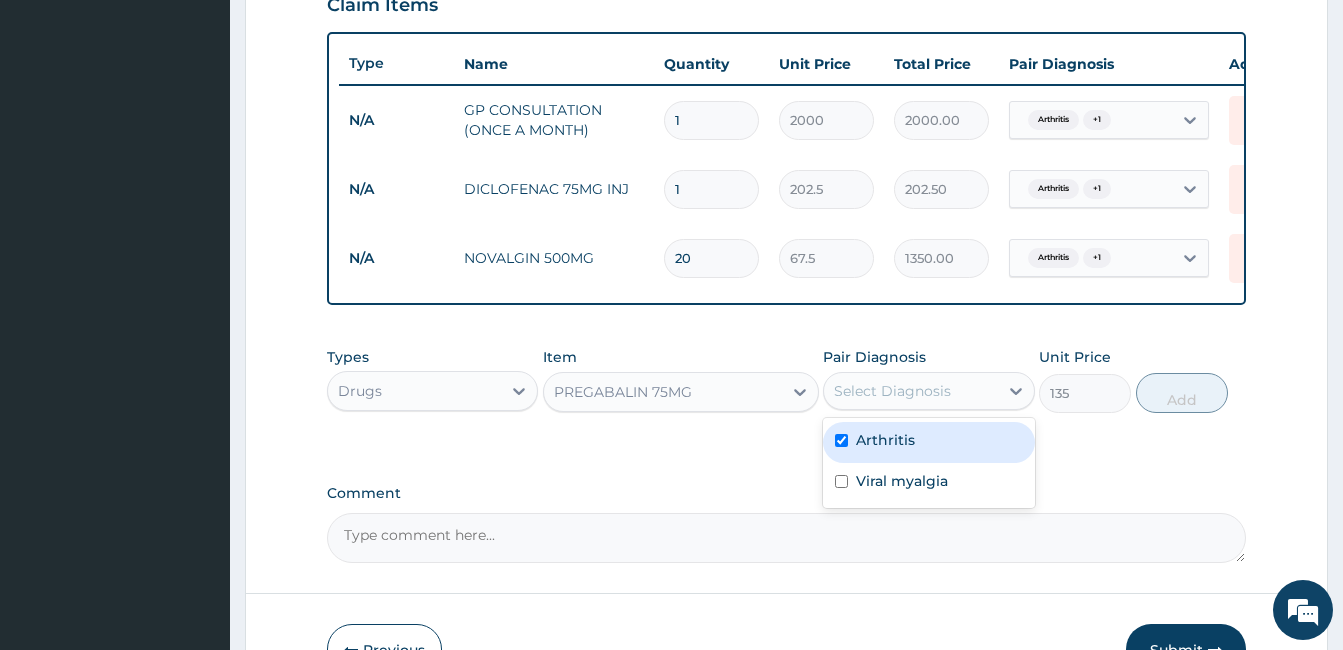 checkbox on "true" 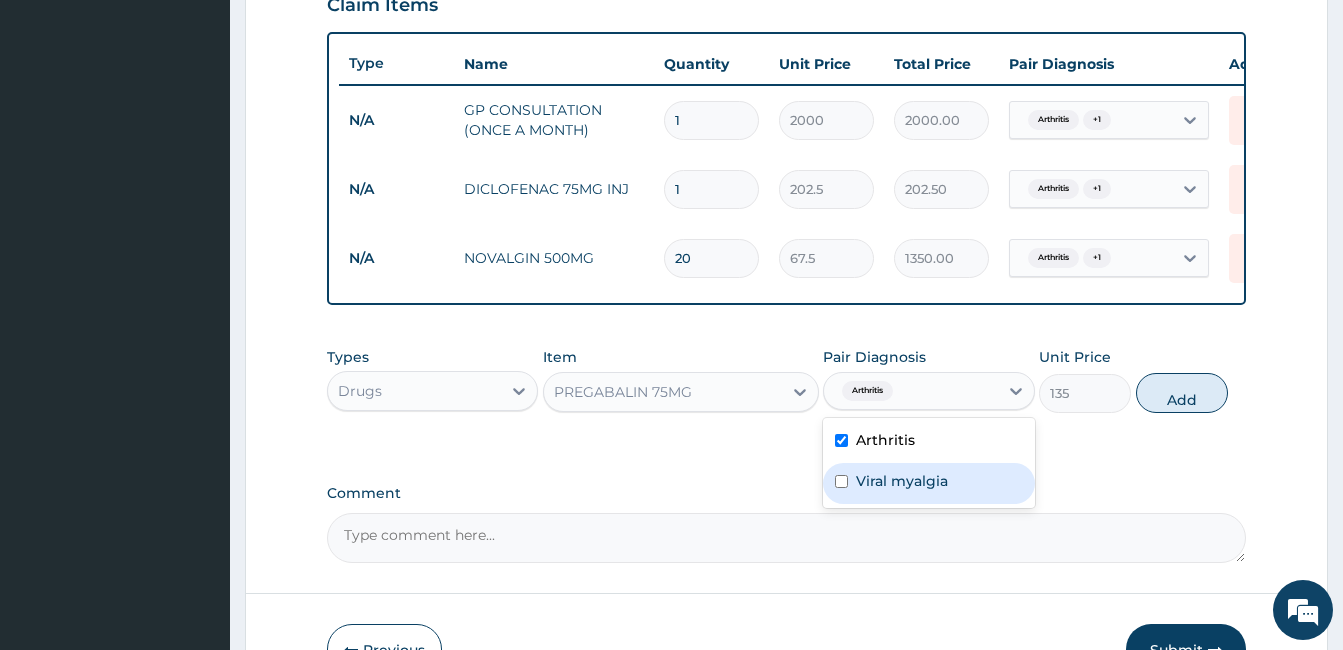 click at bounding box center (841, 481) 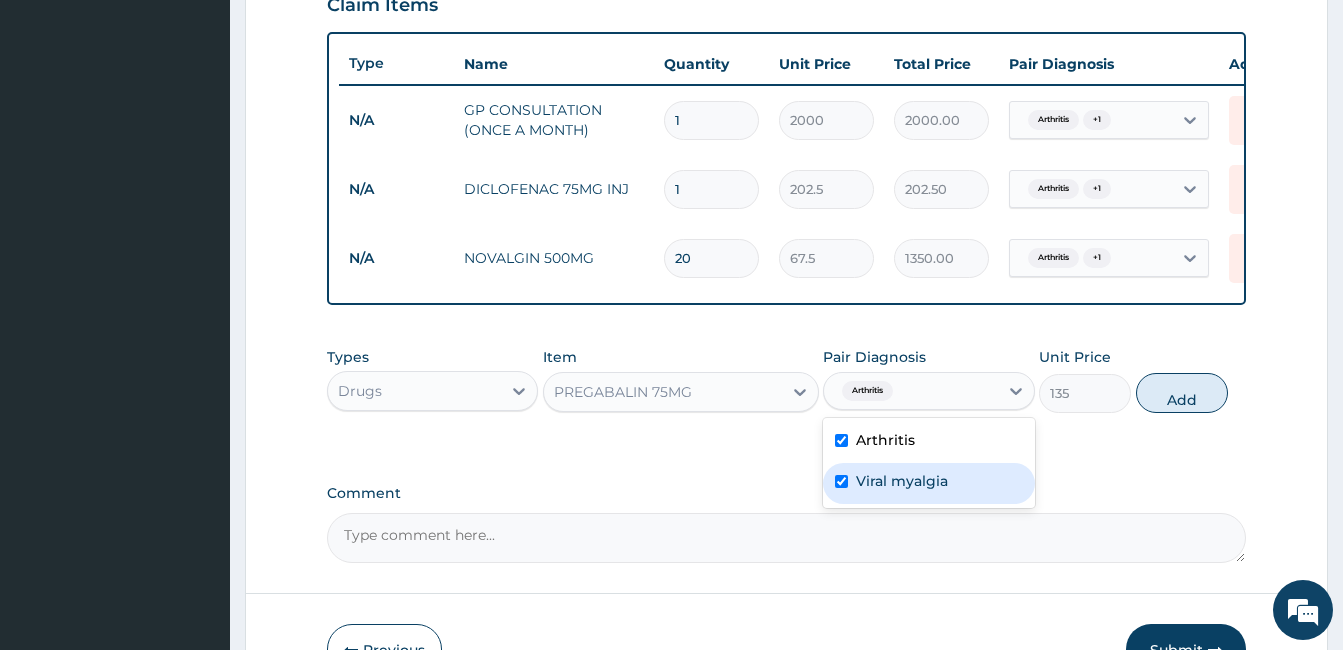 checkbox on "true" 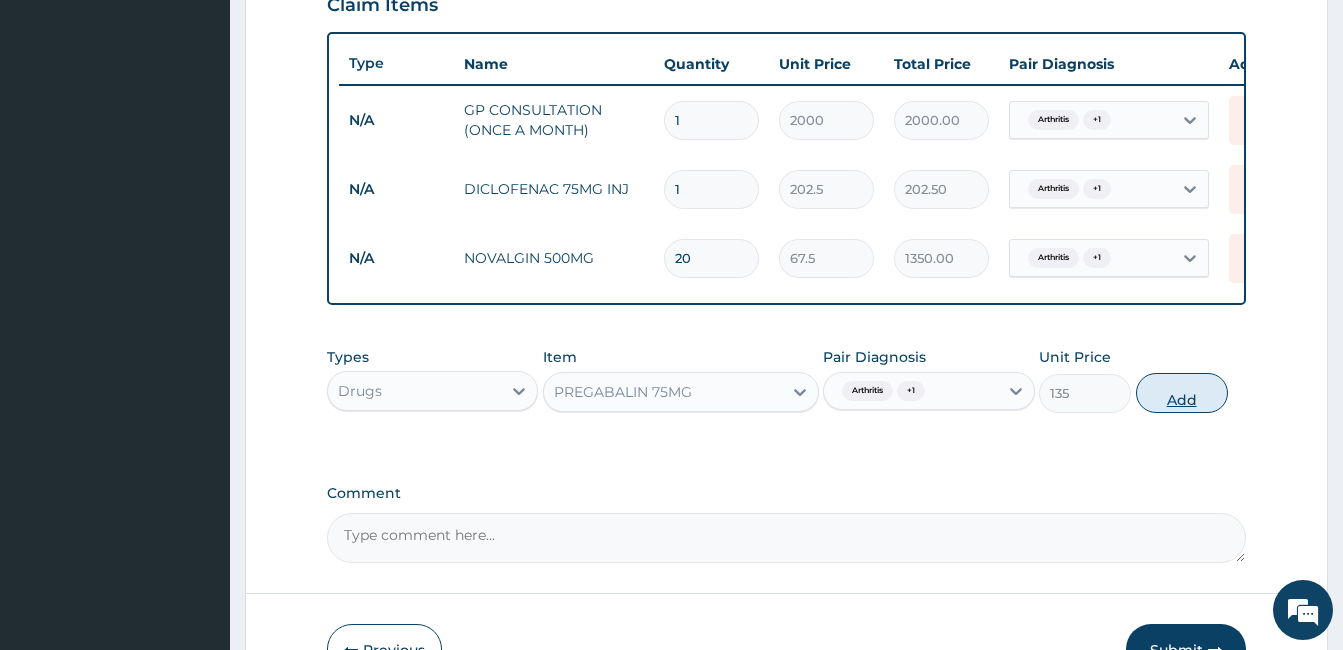 click on "Add" at bounding box center (1182, 393) 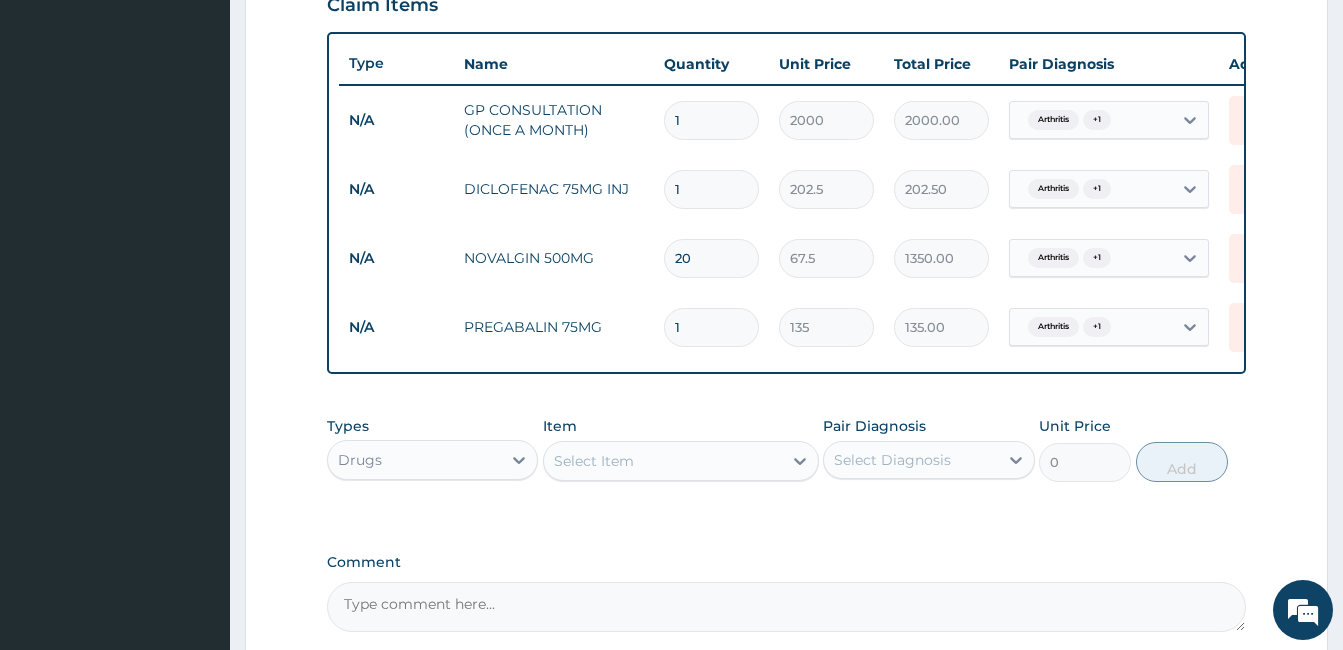 type on "10" 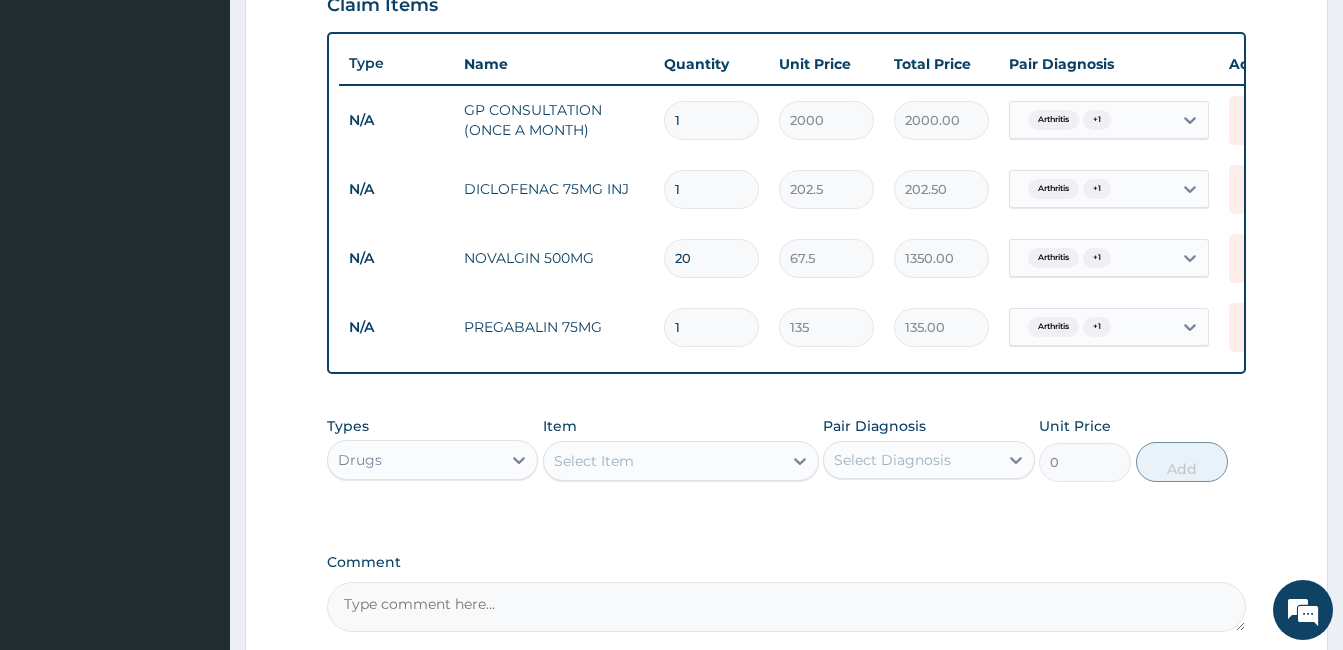 type on "1350.00" 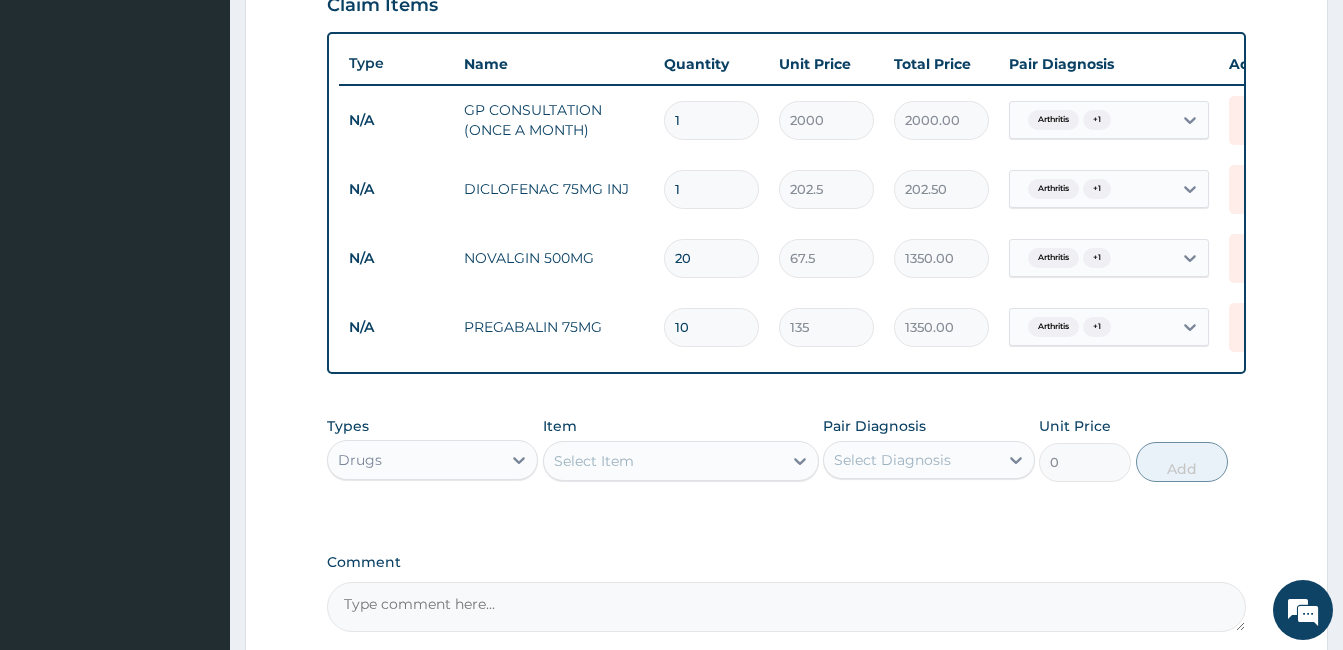 type on "10" 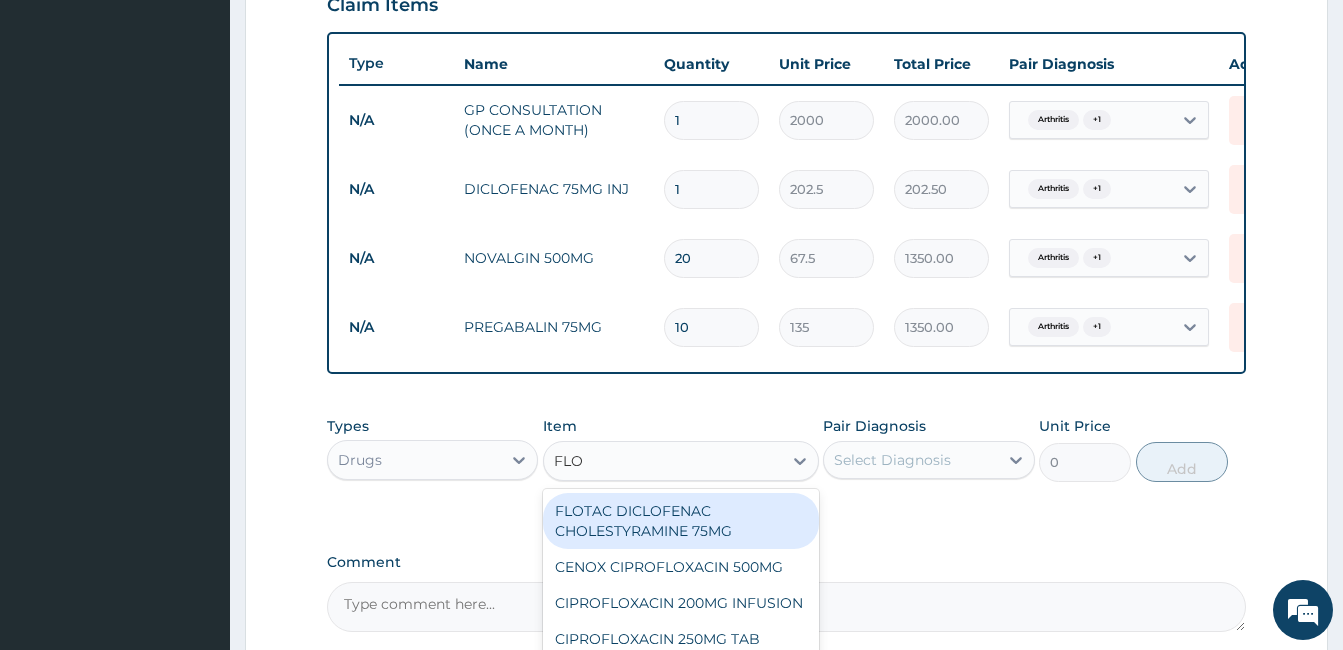 type on "FLOT" 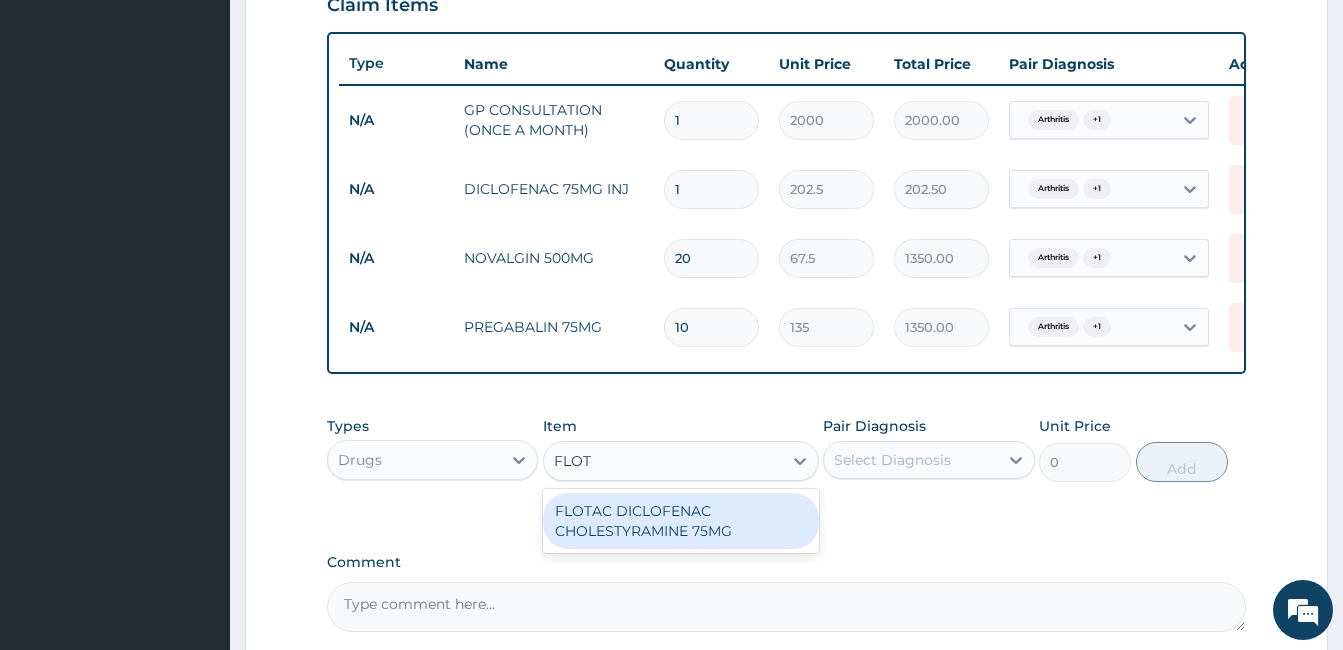 click on "FLOTAC DICLOFENAC CHOLESTYRAMINE 75MG" at bounding box center (681, 521) 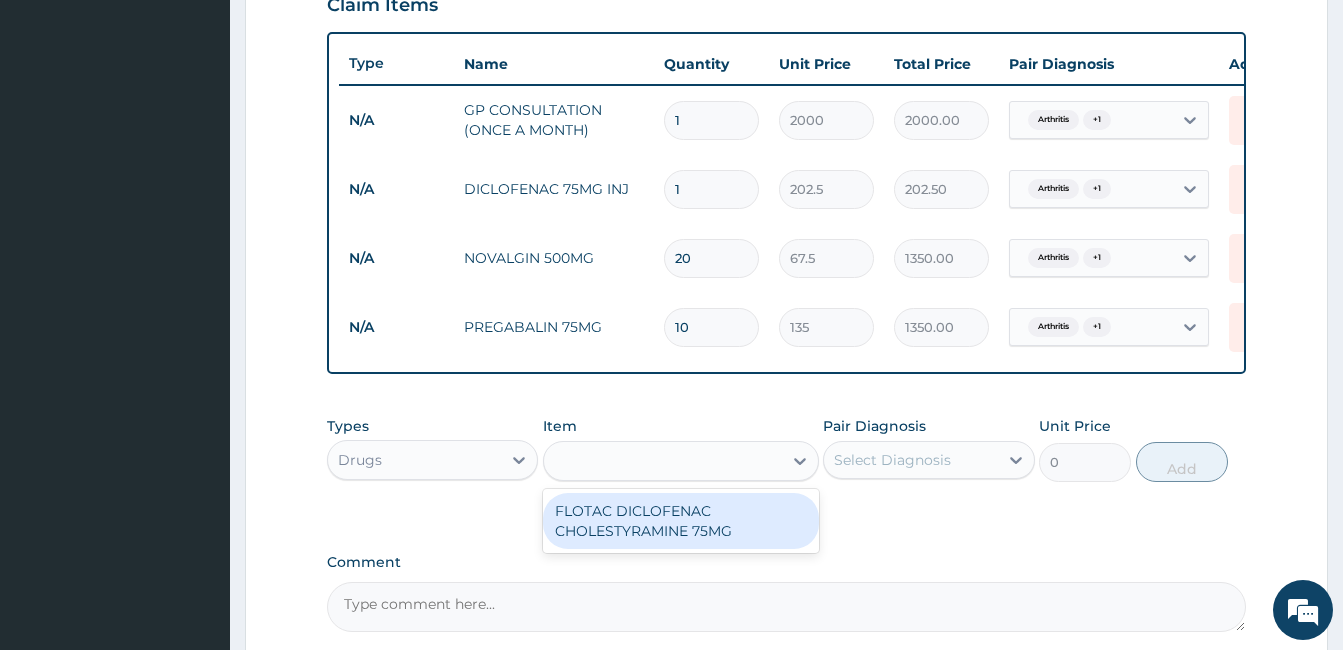 type on "148.5" 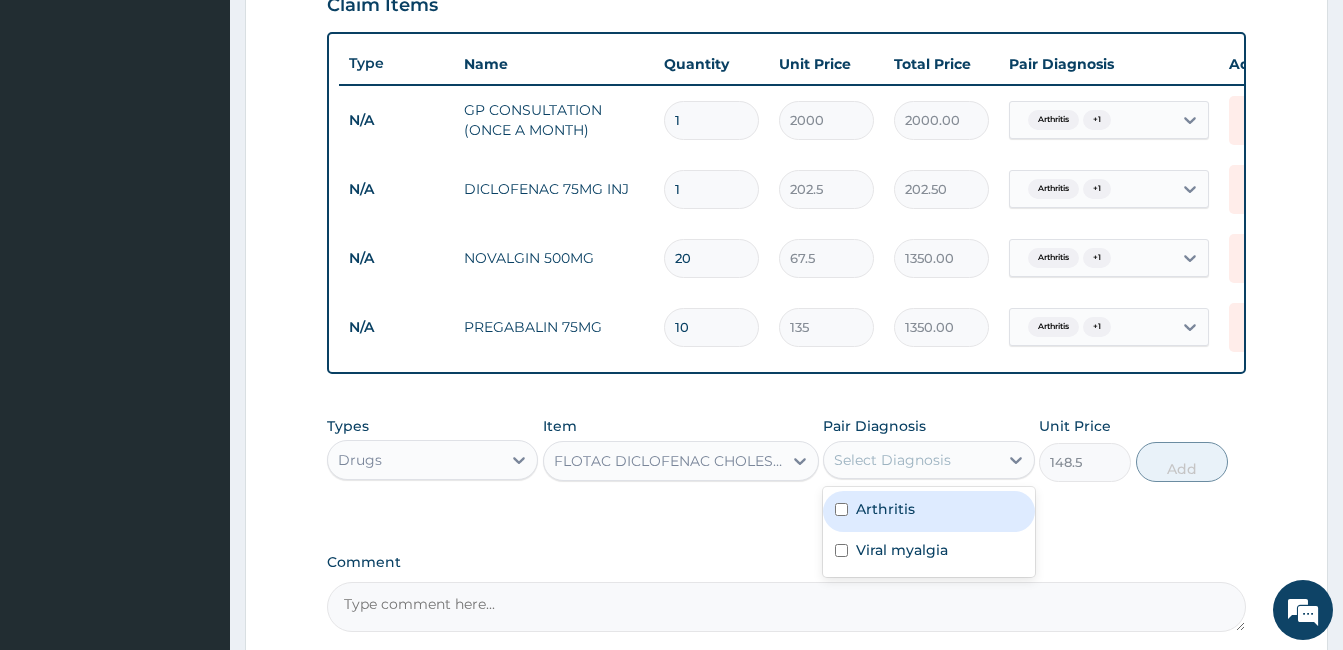 click on "Select Diagnosis" at bounding box center [910, 460] 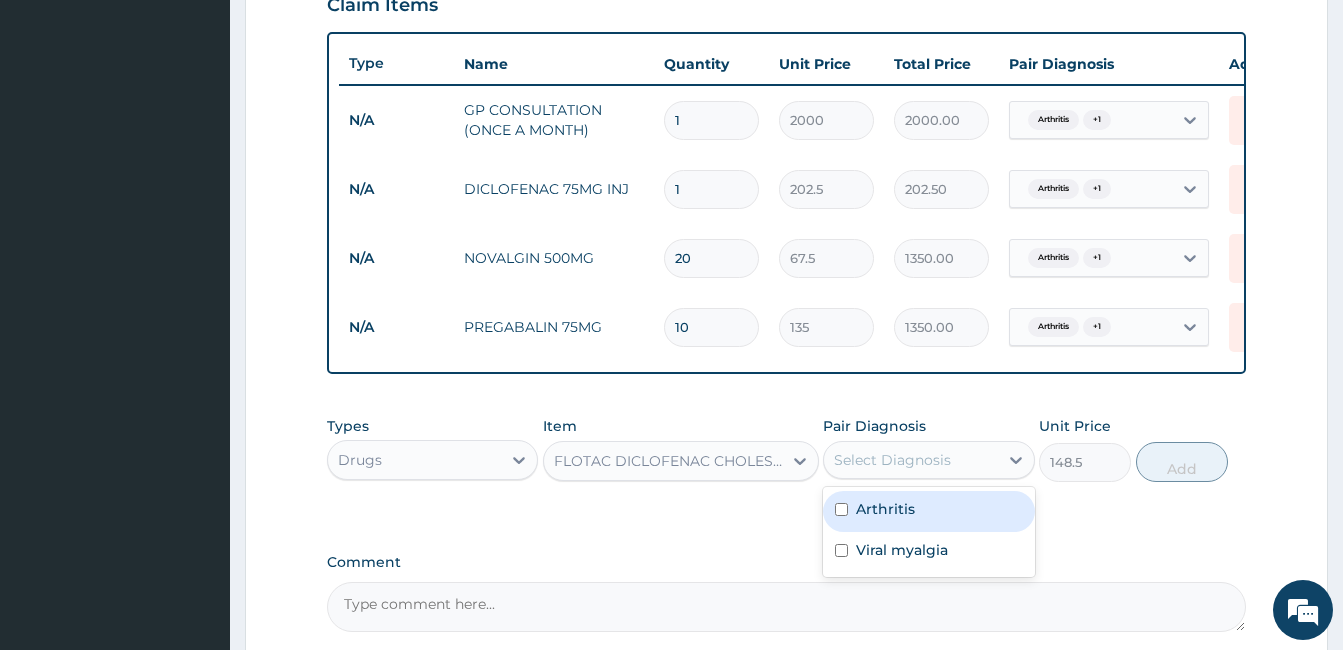 click at bounding box center (841, 509) 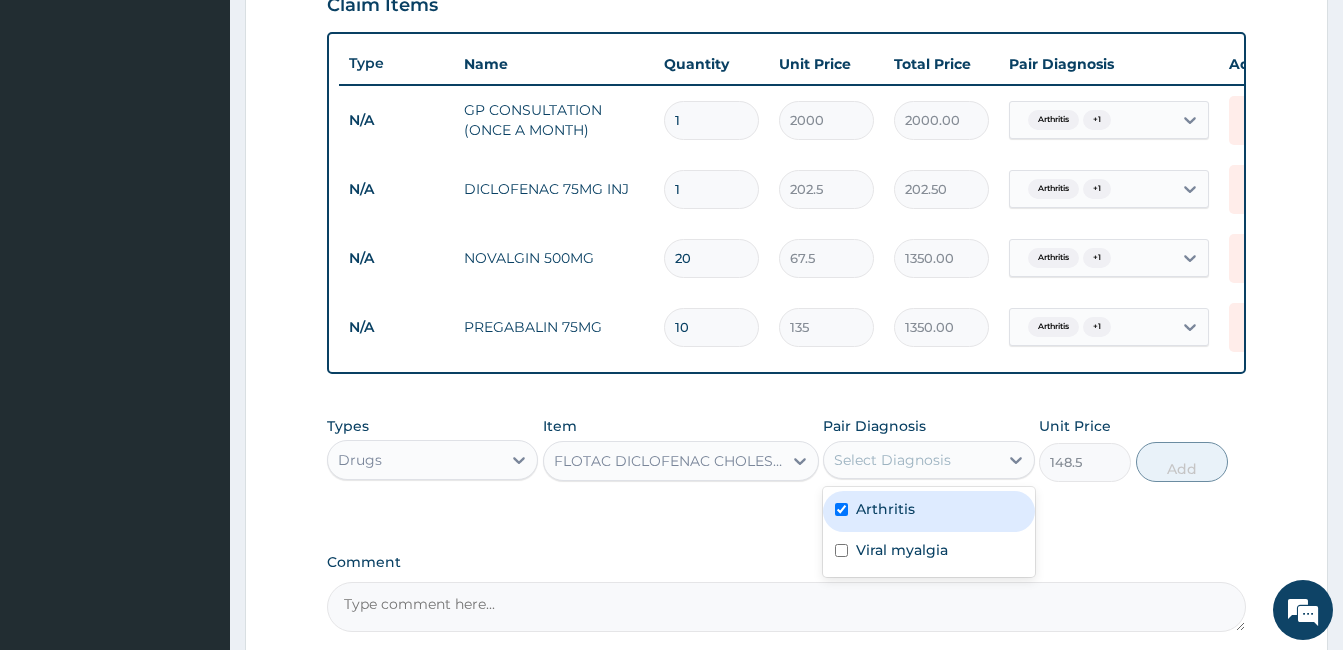 checkbox on "true" 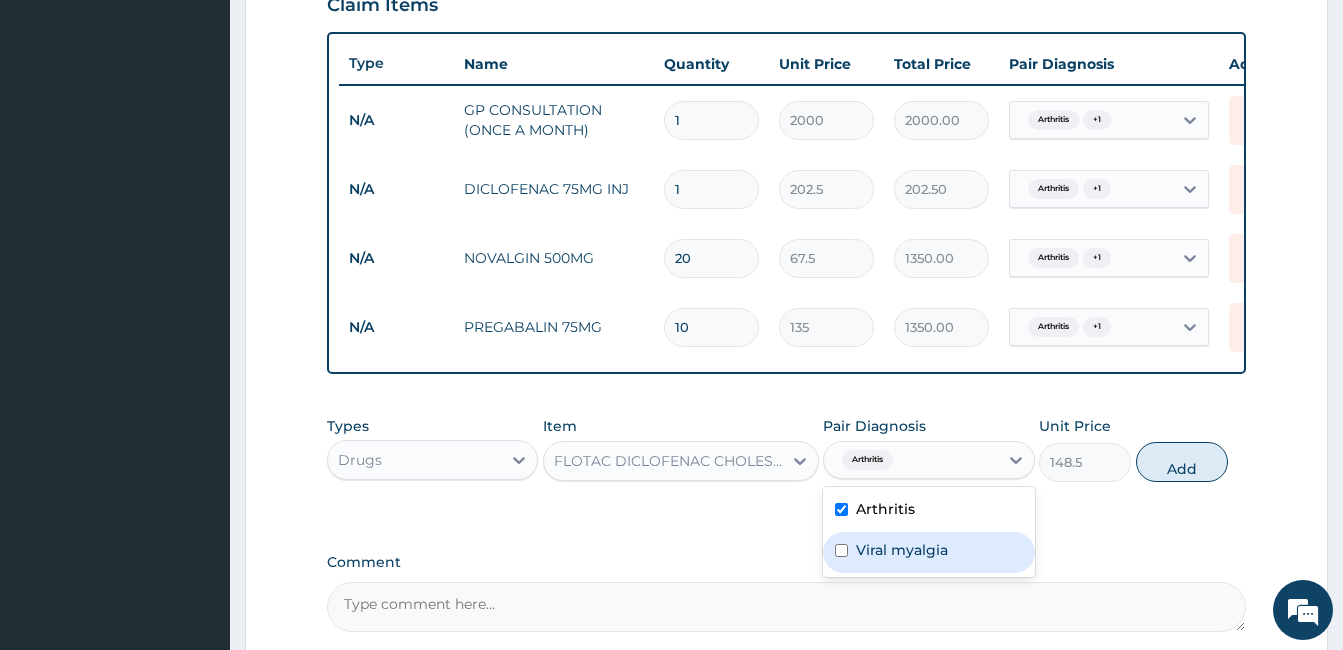 click at bounding box center [841, 550] 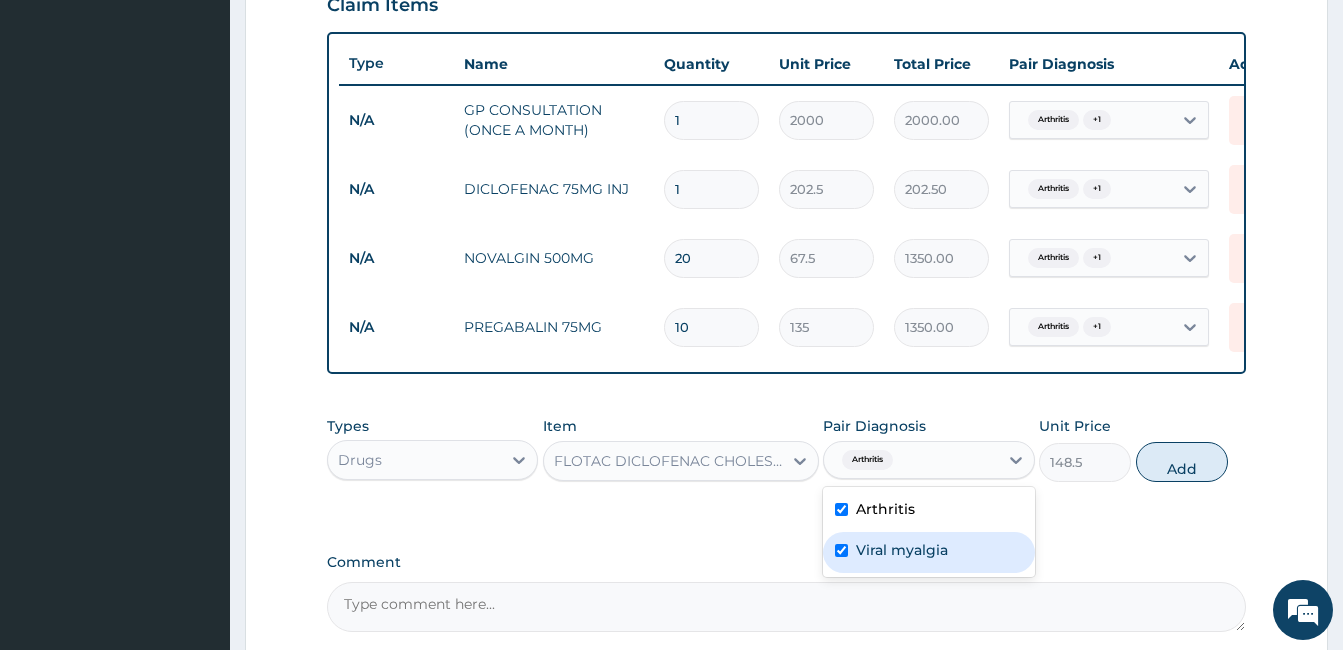 checkbox on "true" 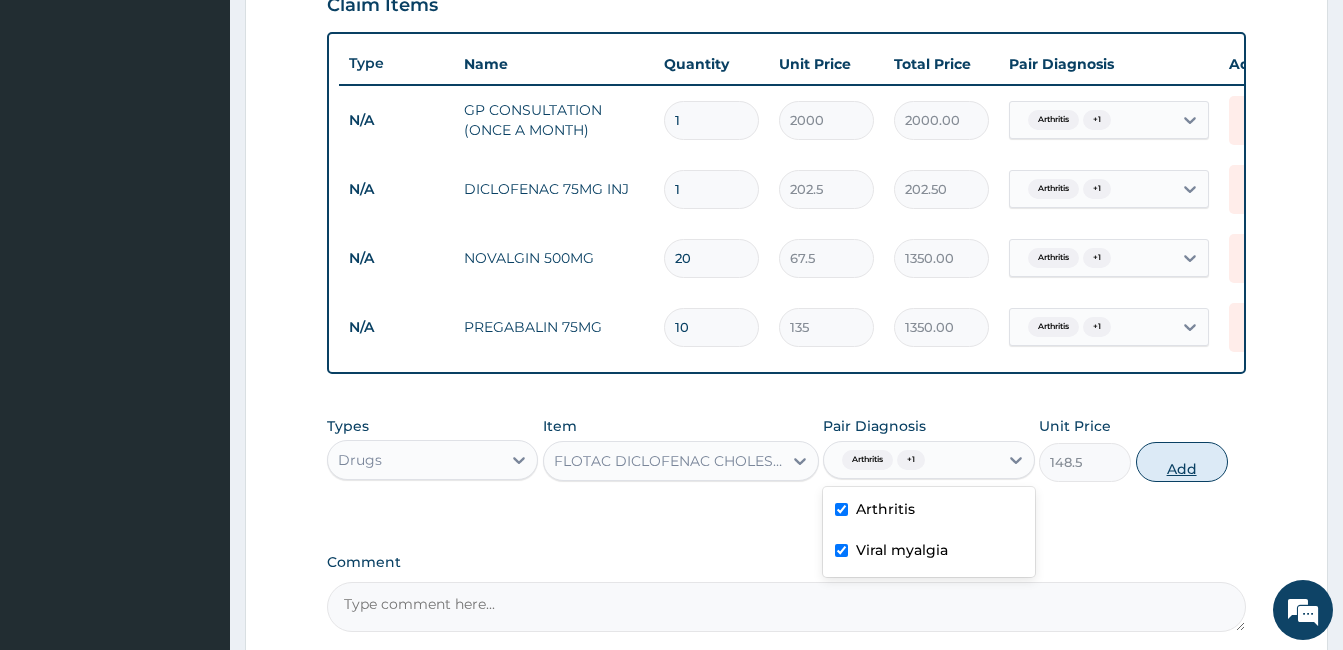 click on "Add" at bounding box center [1182, 462] 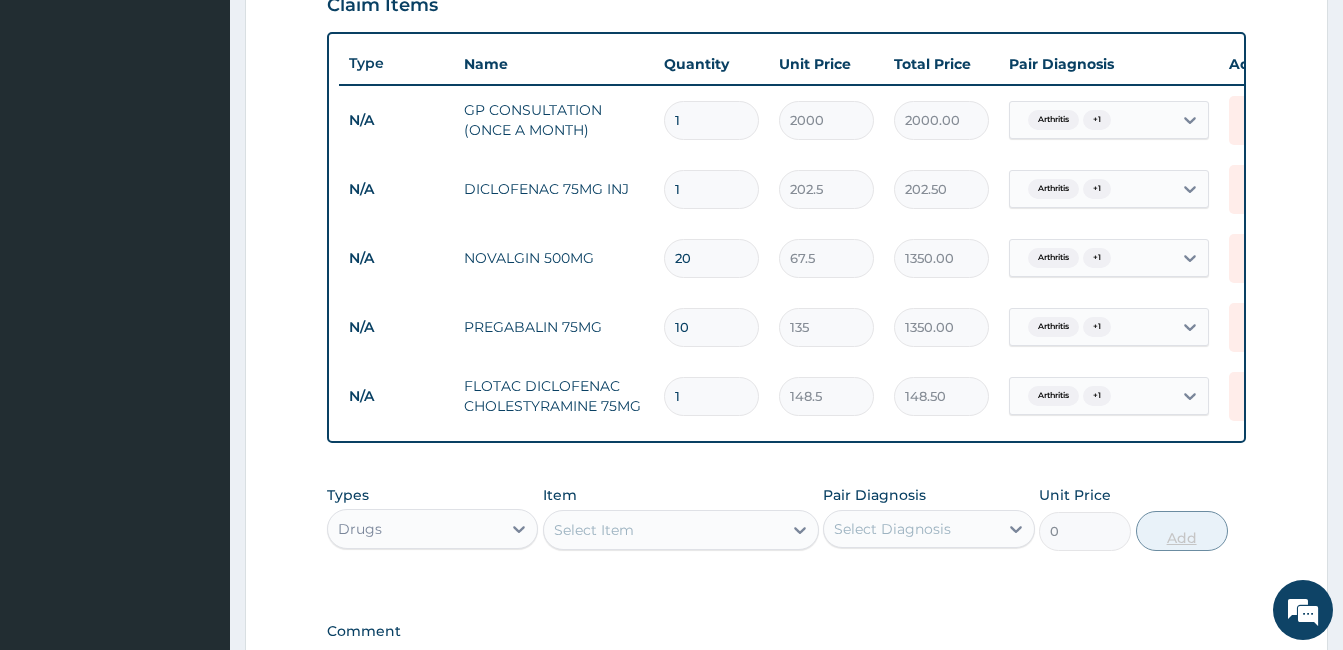 type on "14" 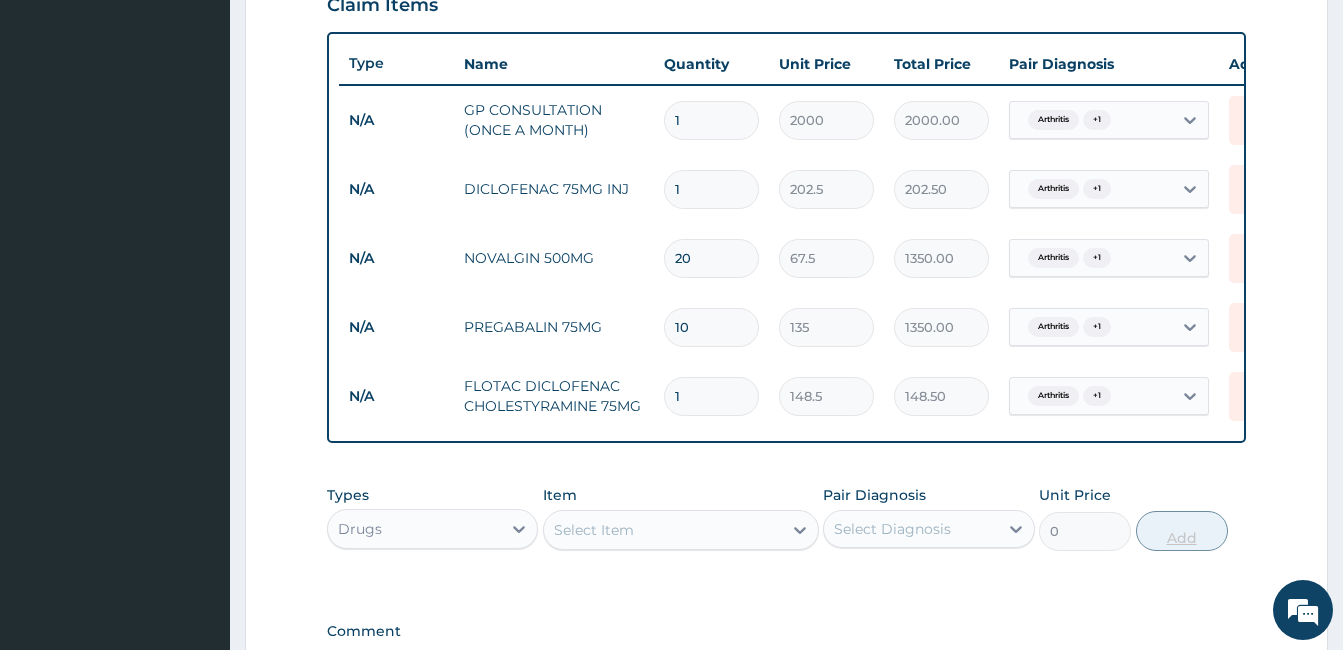 type on "2079.00" 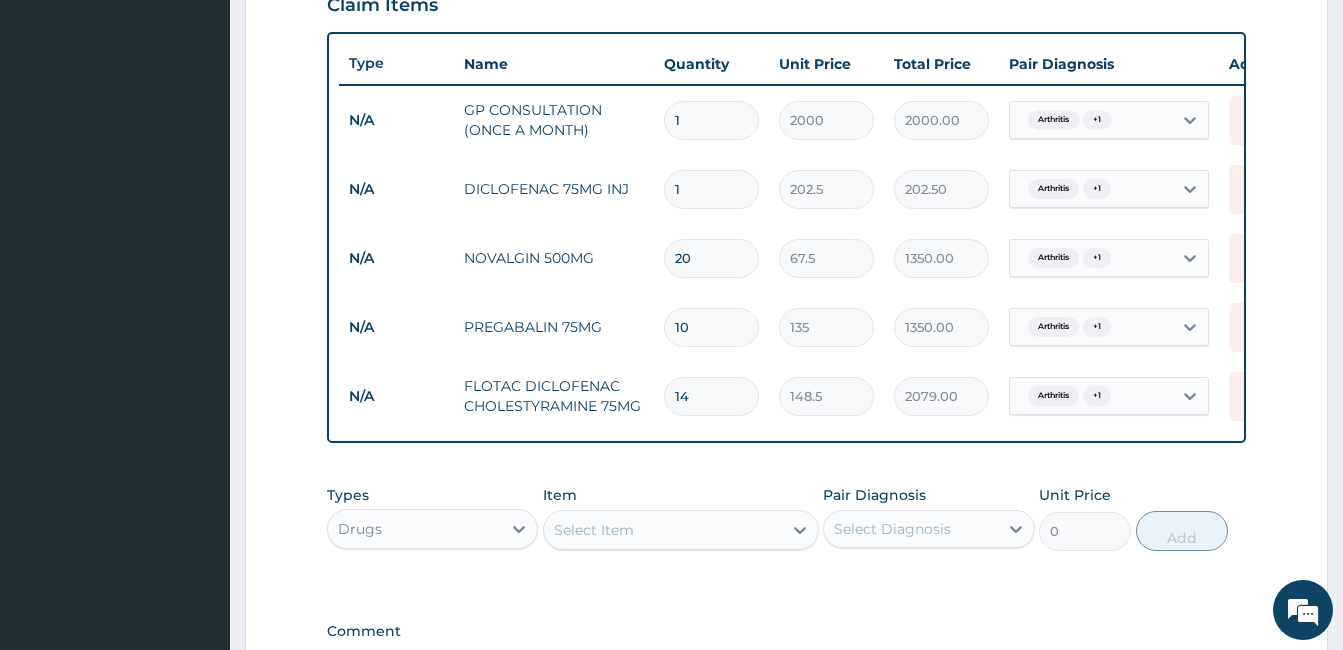 type on "14" 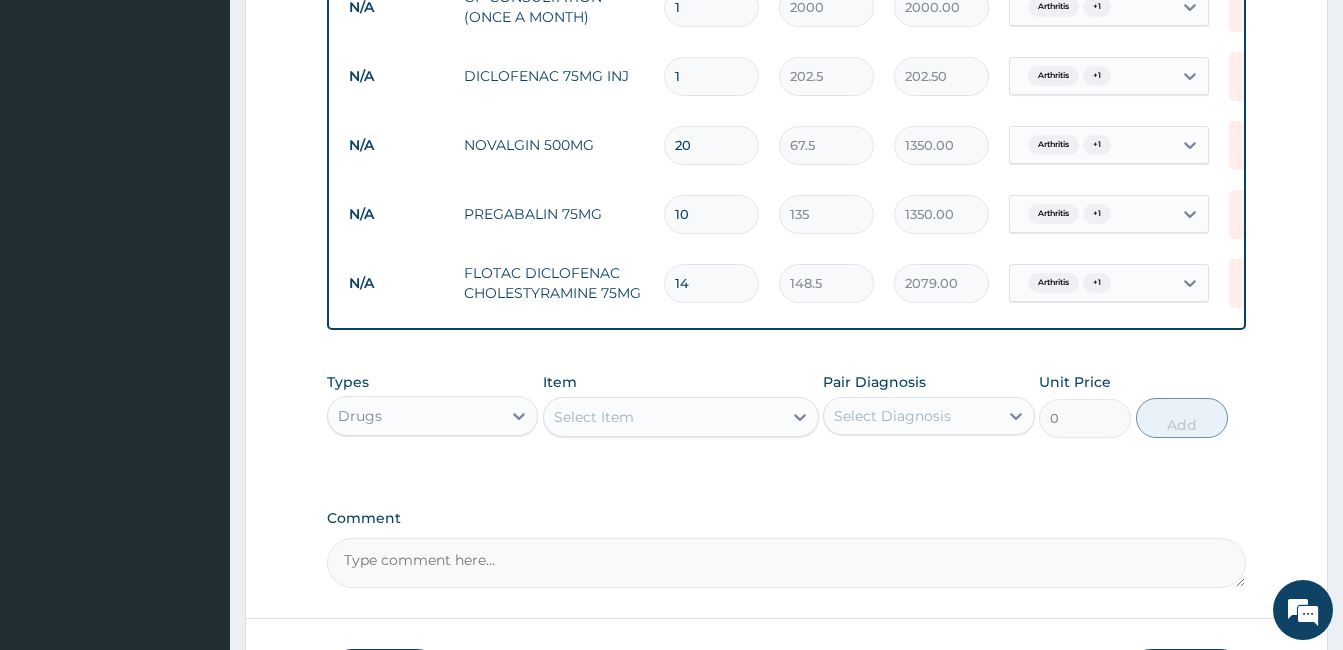 scroll, scrollTop: 988, scrollLeft: 0, axis: vertical 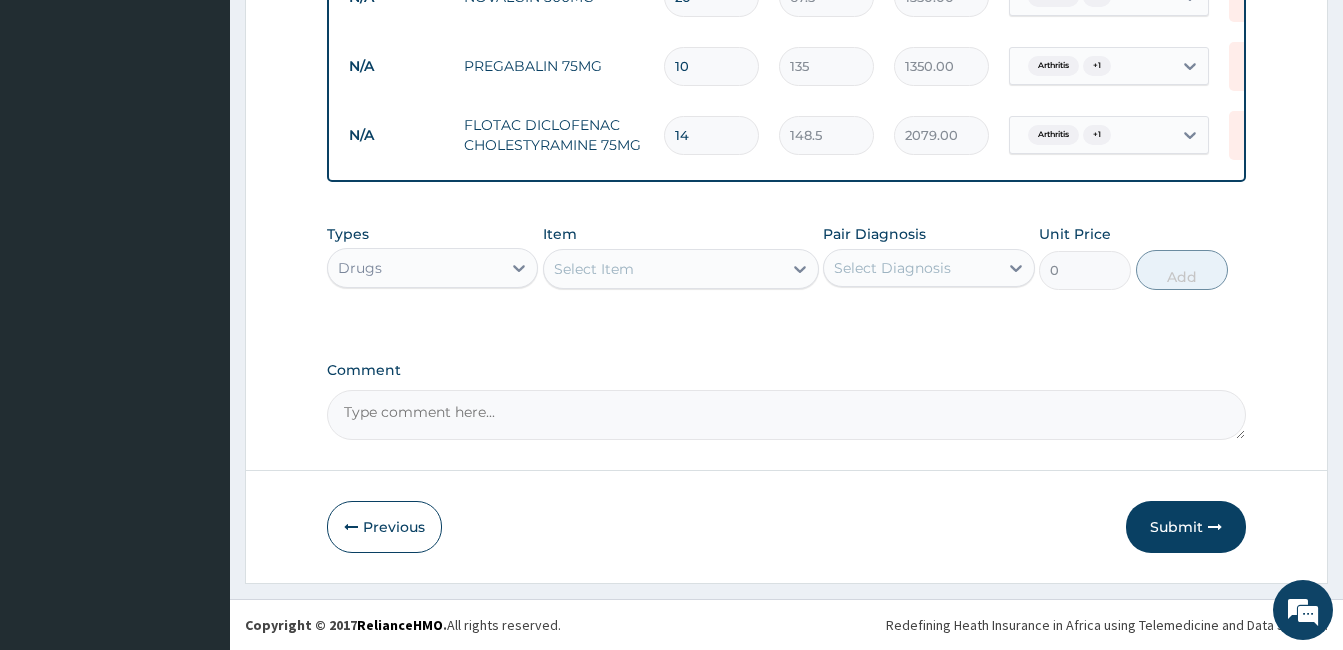click on "Comment" at bounding box center (786, 415) 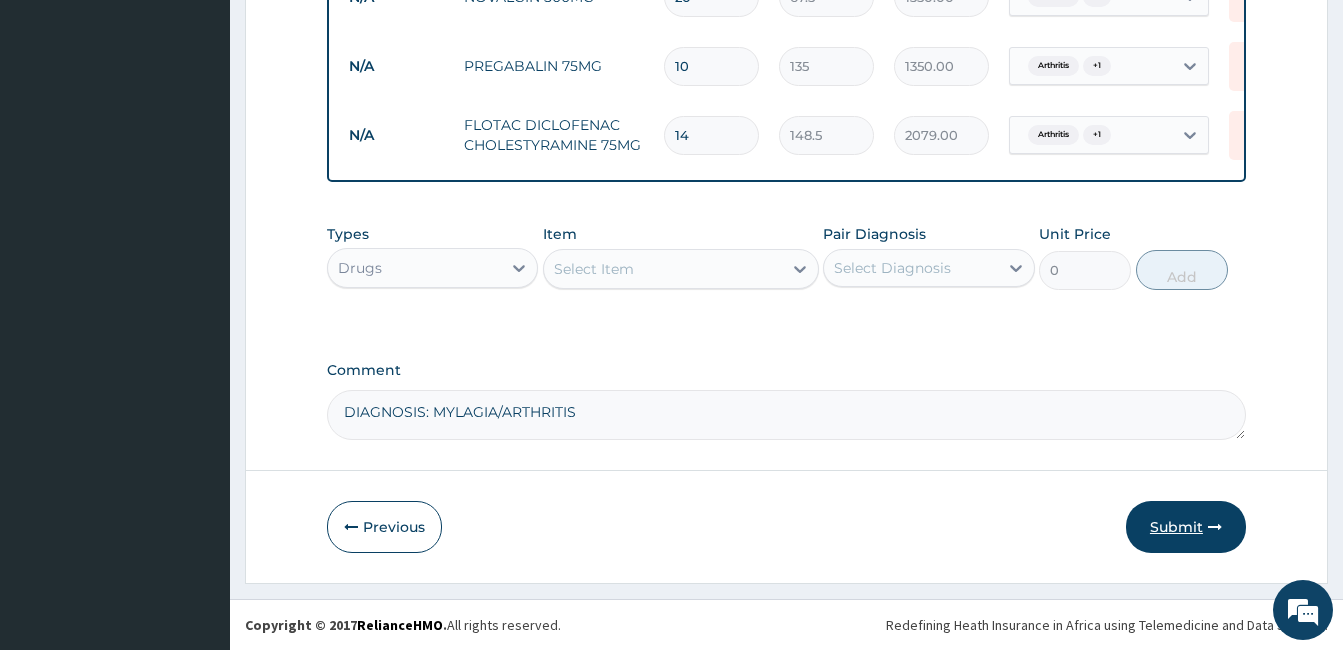type on "DIAGNOSIS: MYLAGIA/ARTHRITIS" 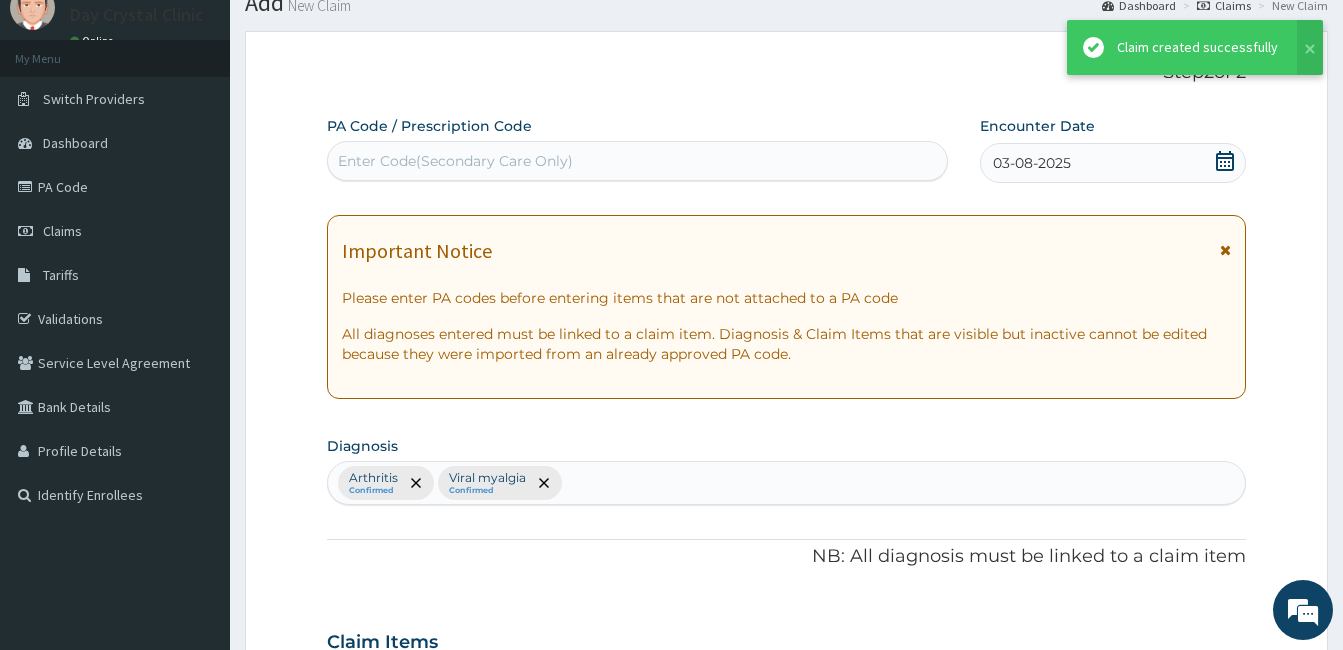 scroll, scrollTop: 988, scrollLeft: 0, axis: vertical 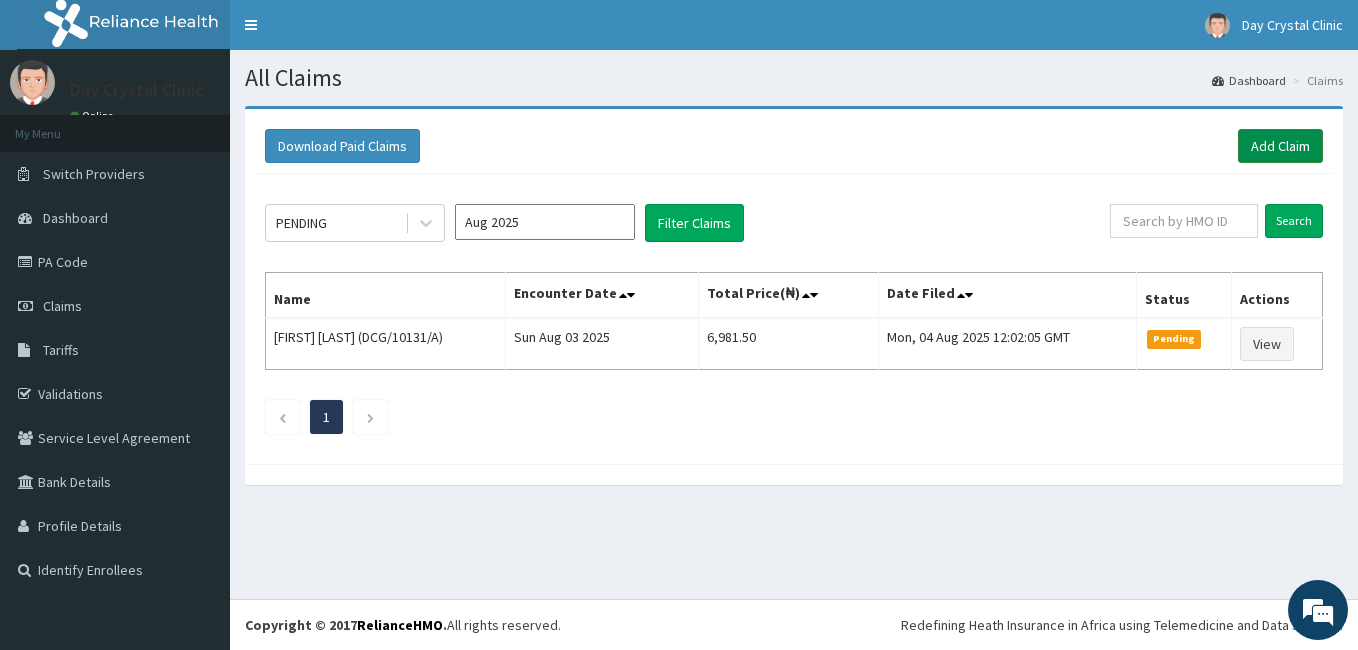 click on "Add Claim" at bounding box center (1280, 146) 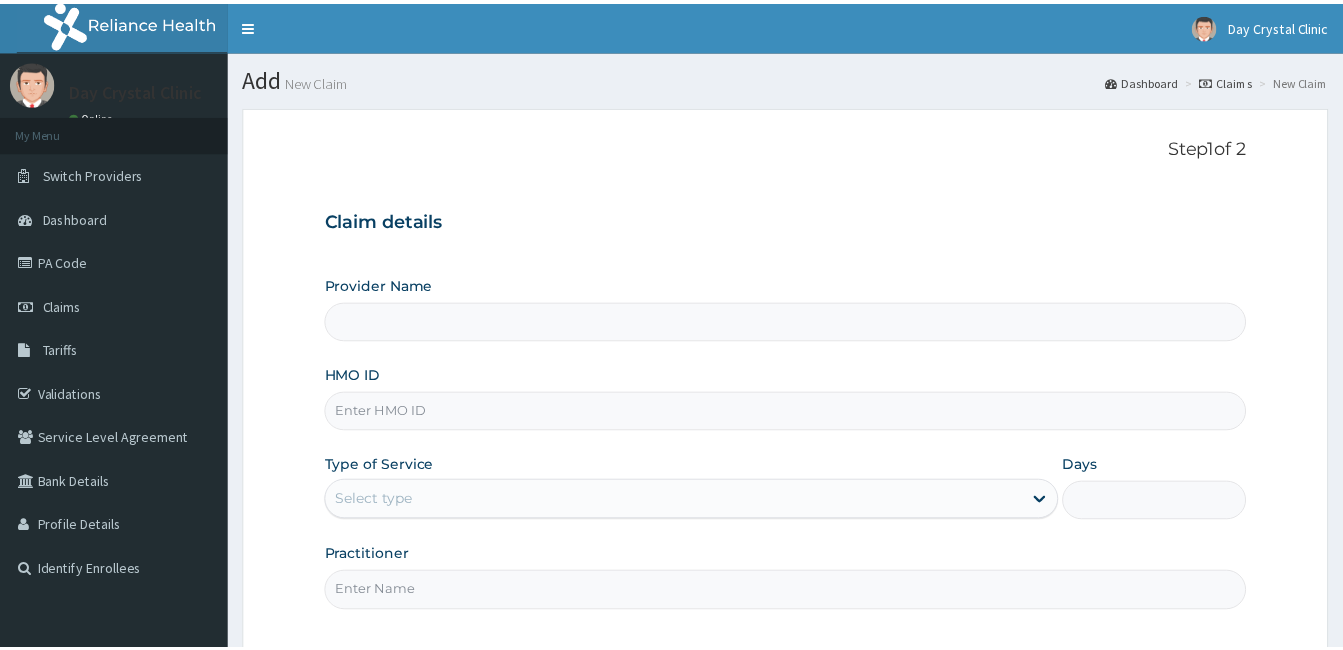 scroll, scrollTop: 0, scrollLeft: 0, axis: both 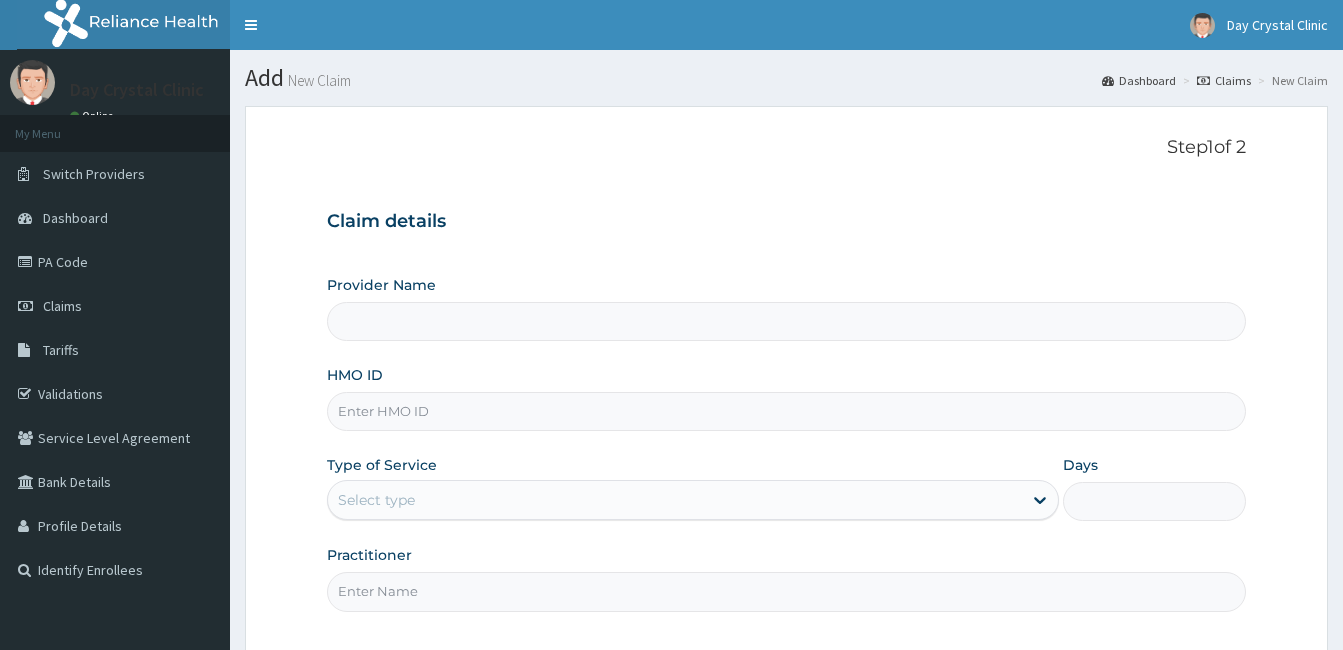 type on "Day Crystal Clinic" 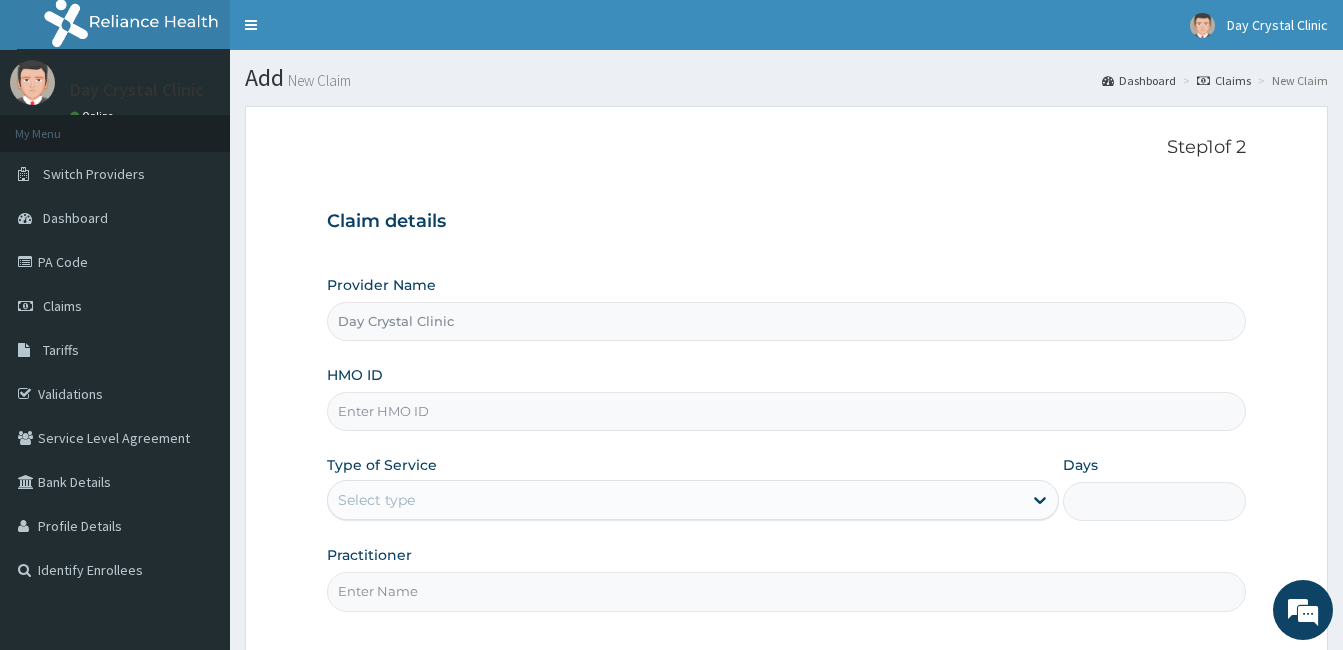 scroll, scrollTop: 0, scrollLeft: 0, axis: both 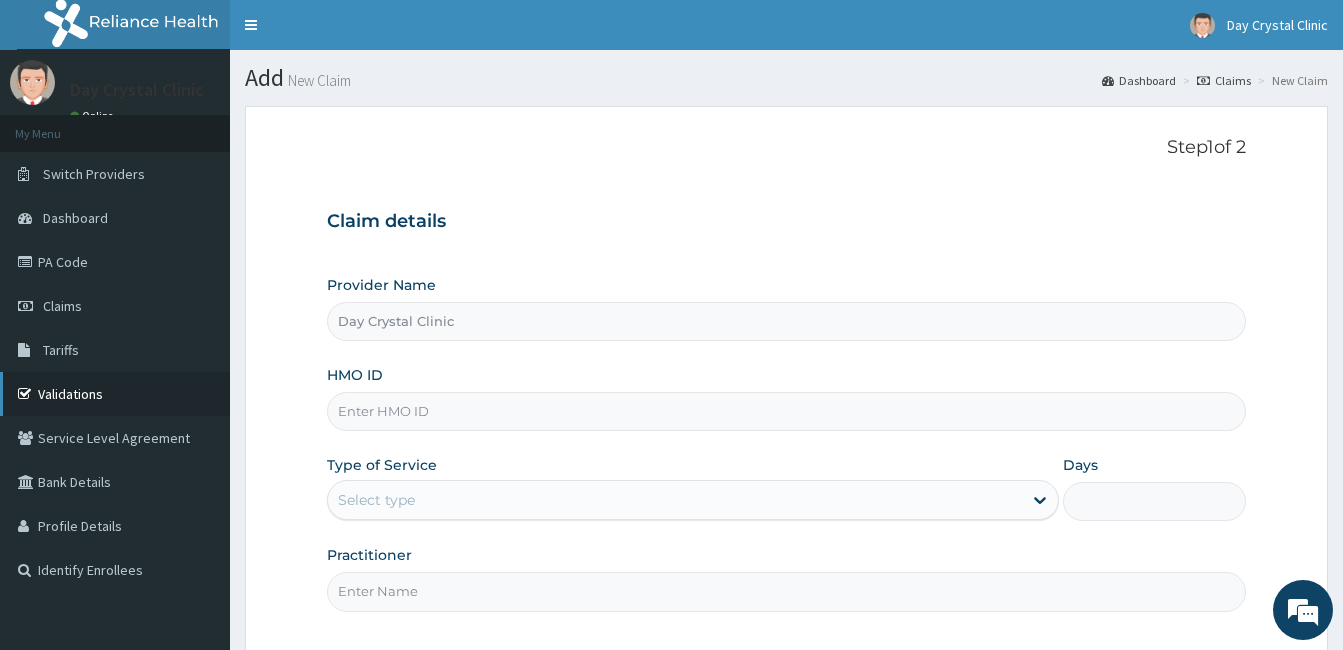 click on "Validations" at bounding box center (115, 394) 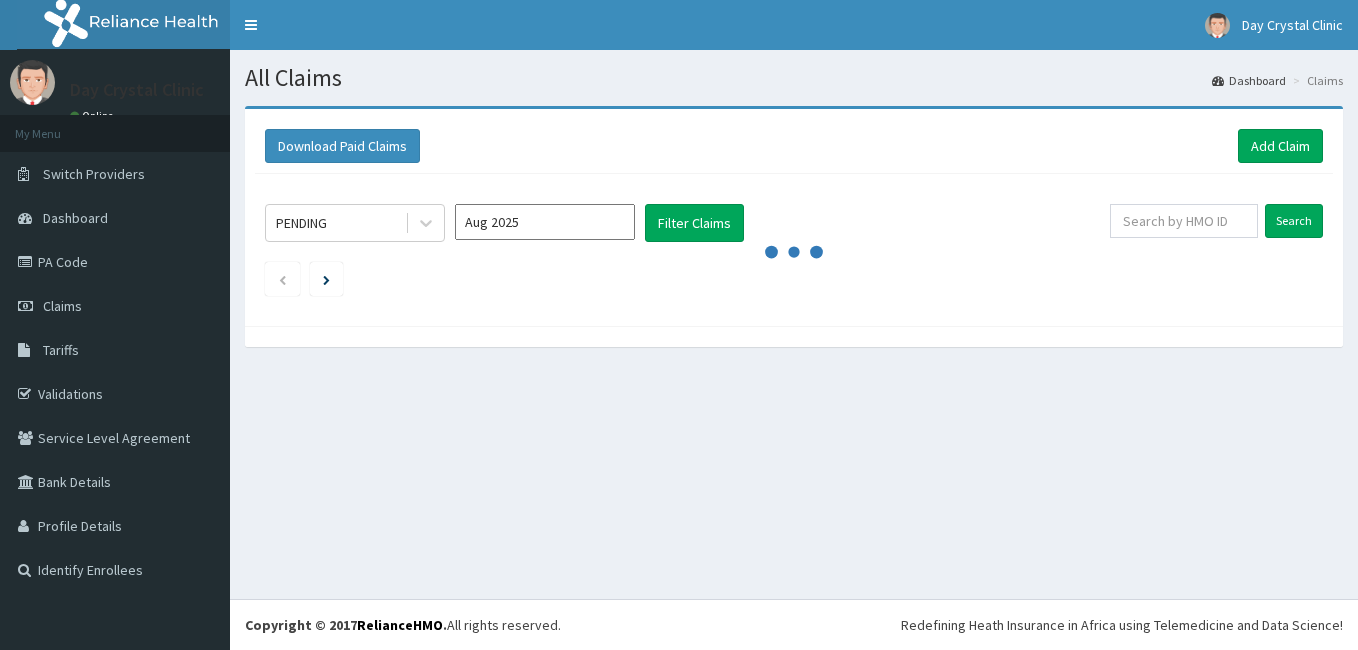scroll, scrollTop: 0, scrollLeft: 0, axis: both 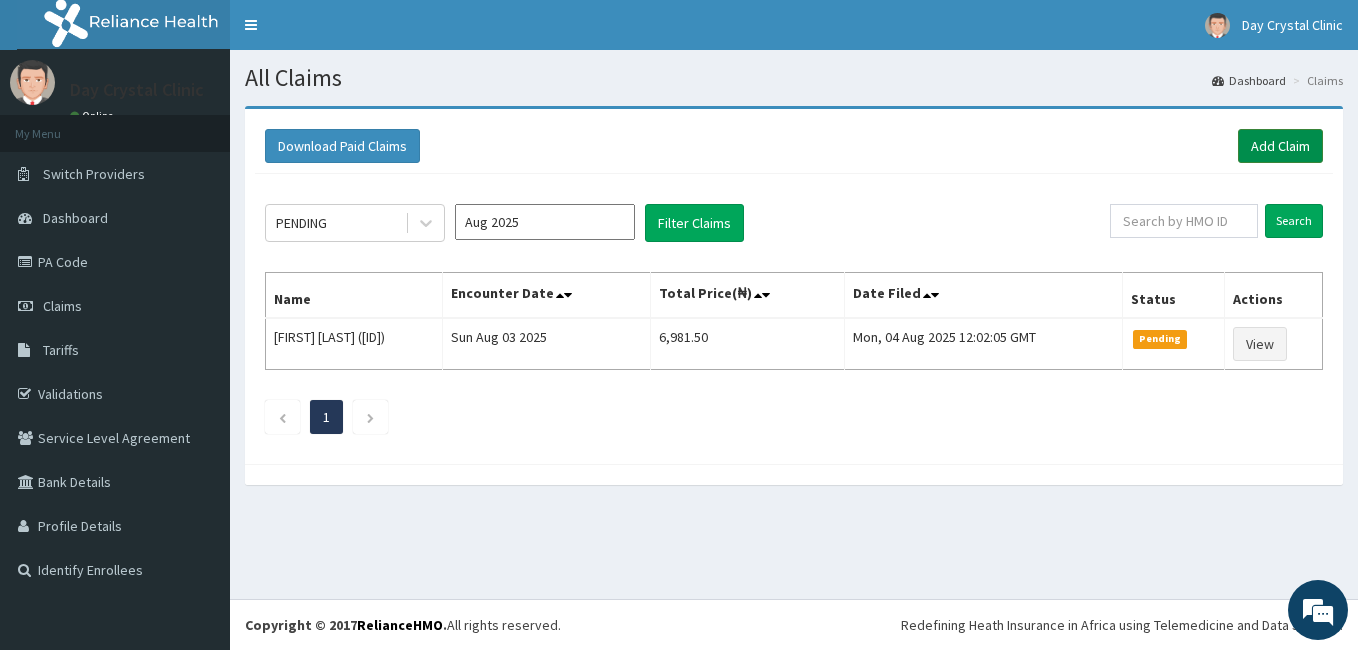 click on "Add Claim" at bounding box center (1280, 146) 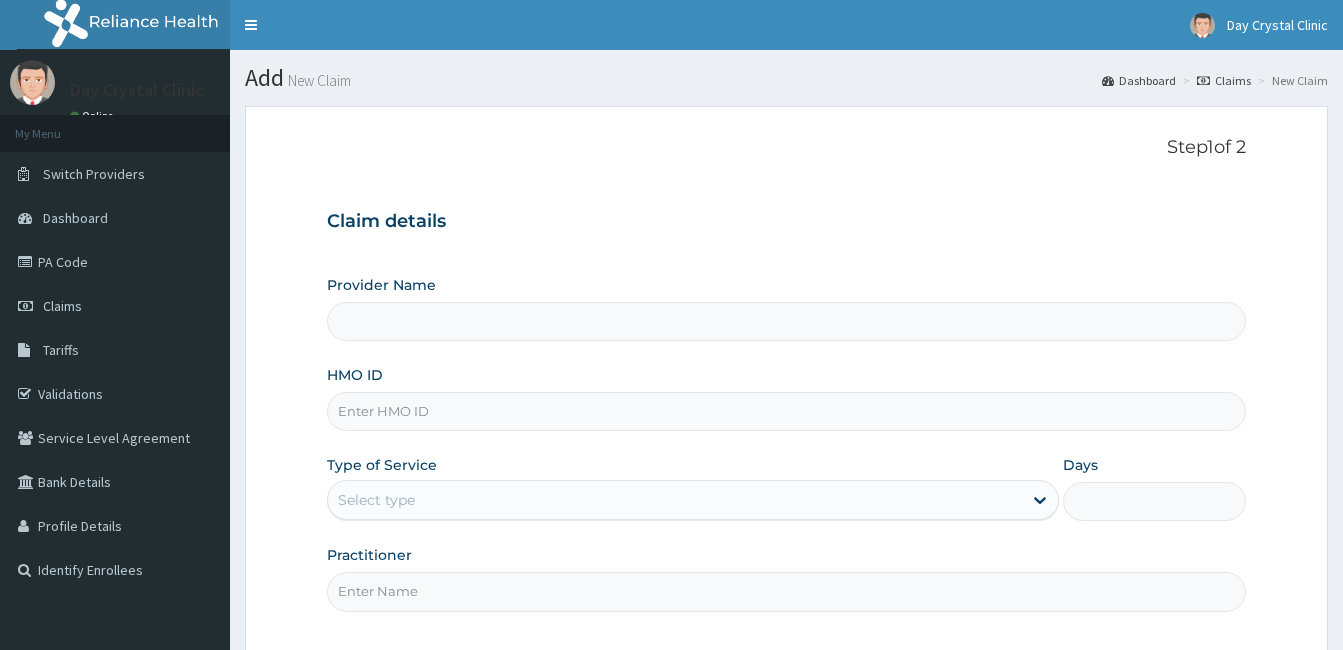 scroll, scrollTop: 0, scrollLeft: 0, axis: both 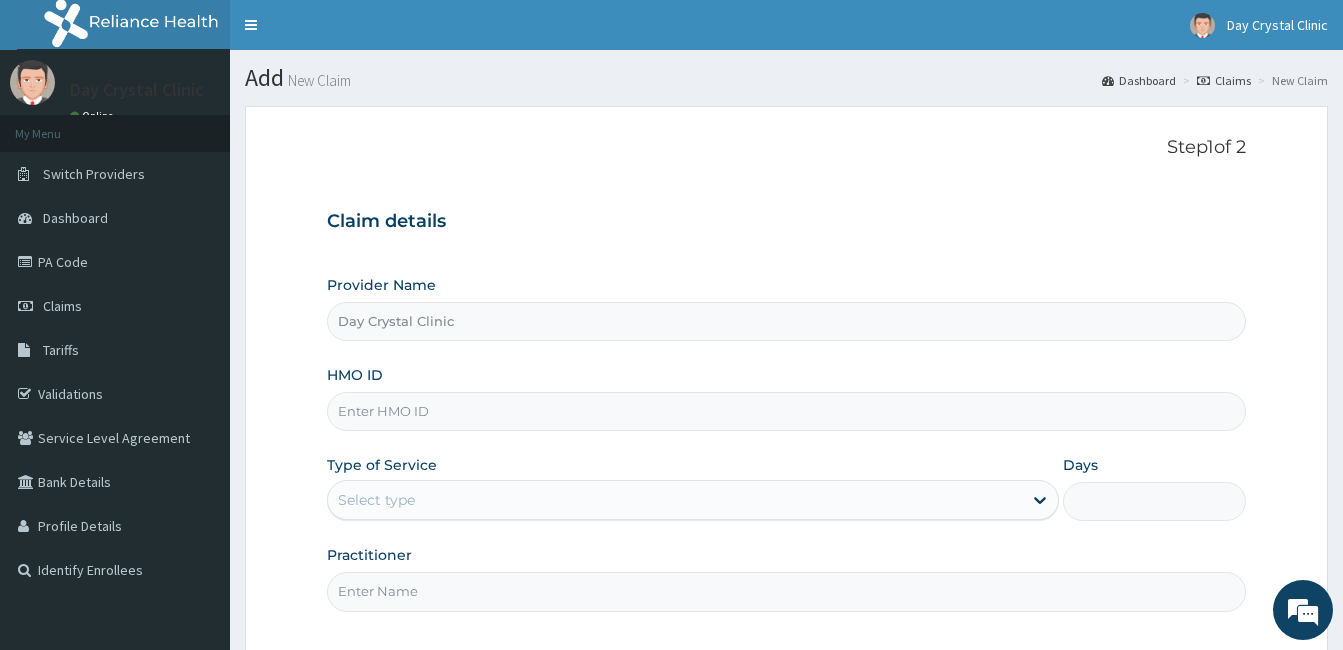 click on "HMO ID" at bounding box center [786, 411] 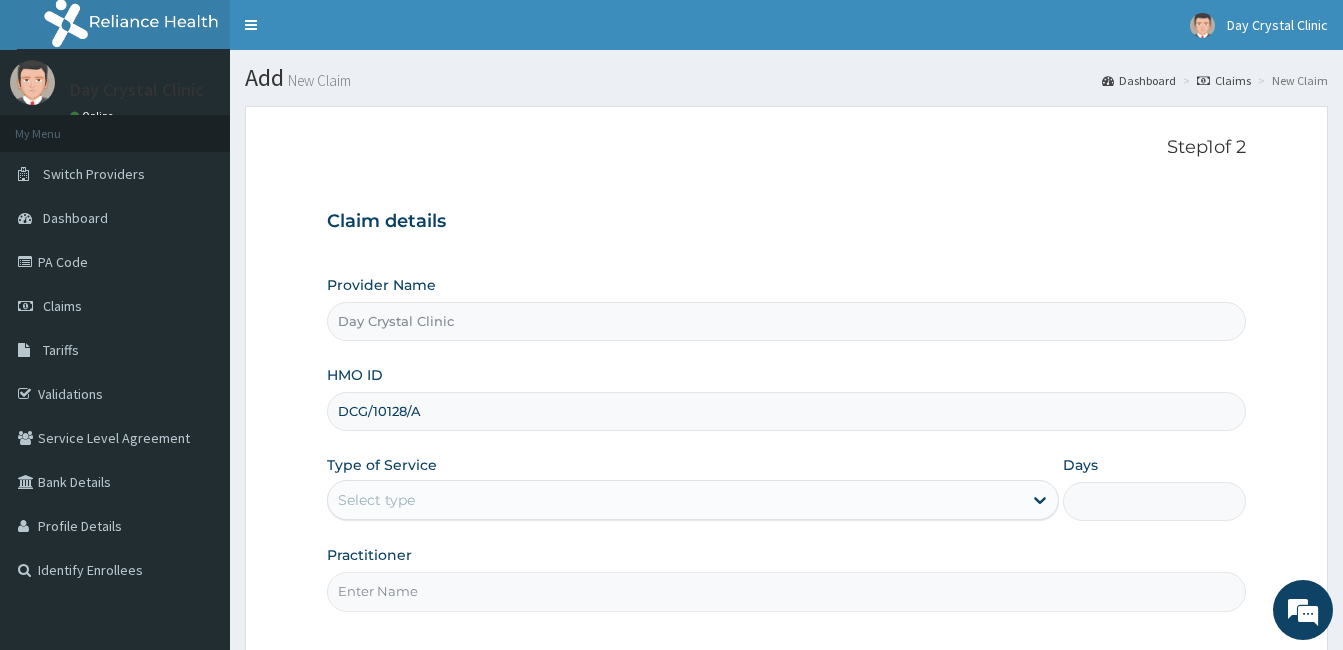 scroll, scrollTop: 0, scrollLeft: 0, axis: both 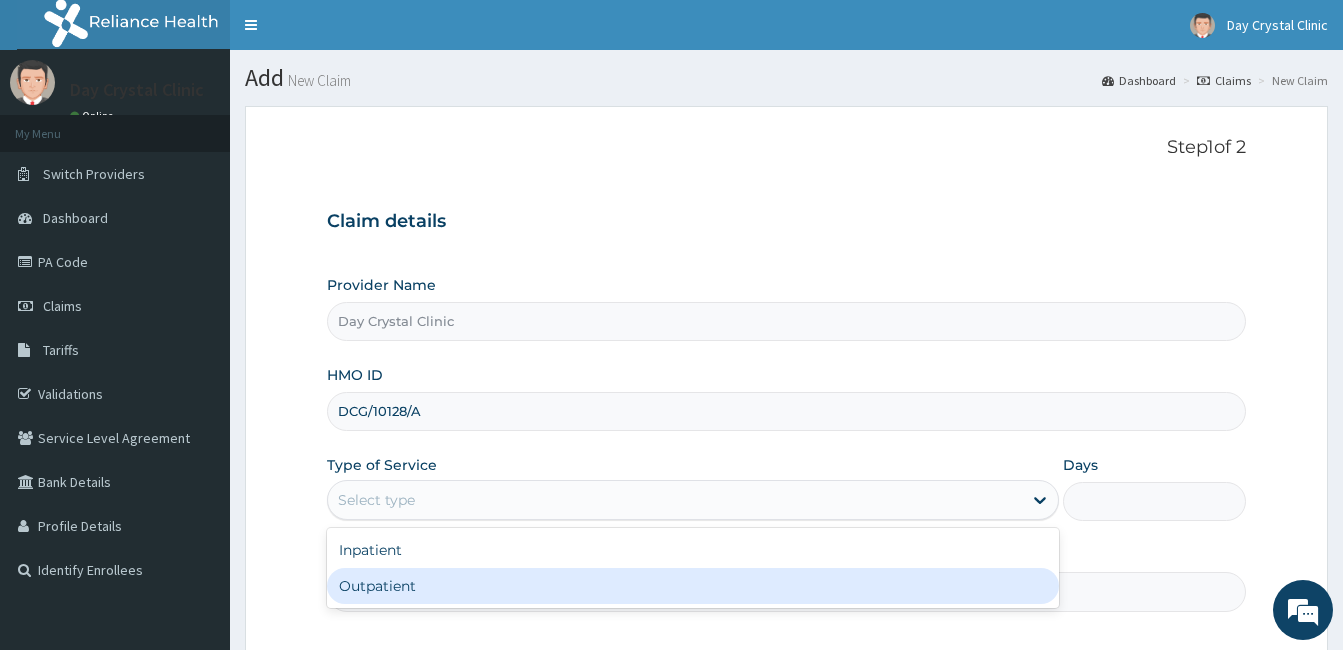 click on "Outpatient" at bounding box center (693, 586) 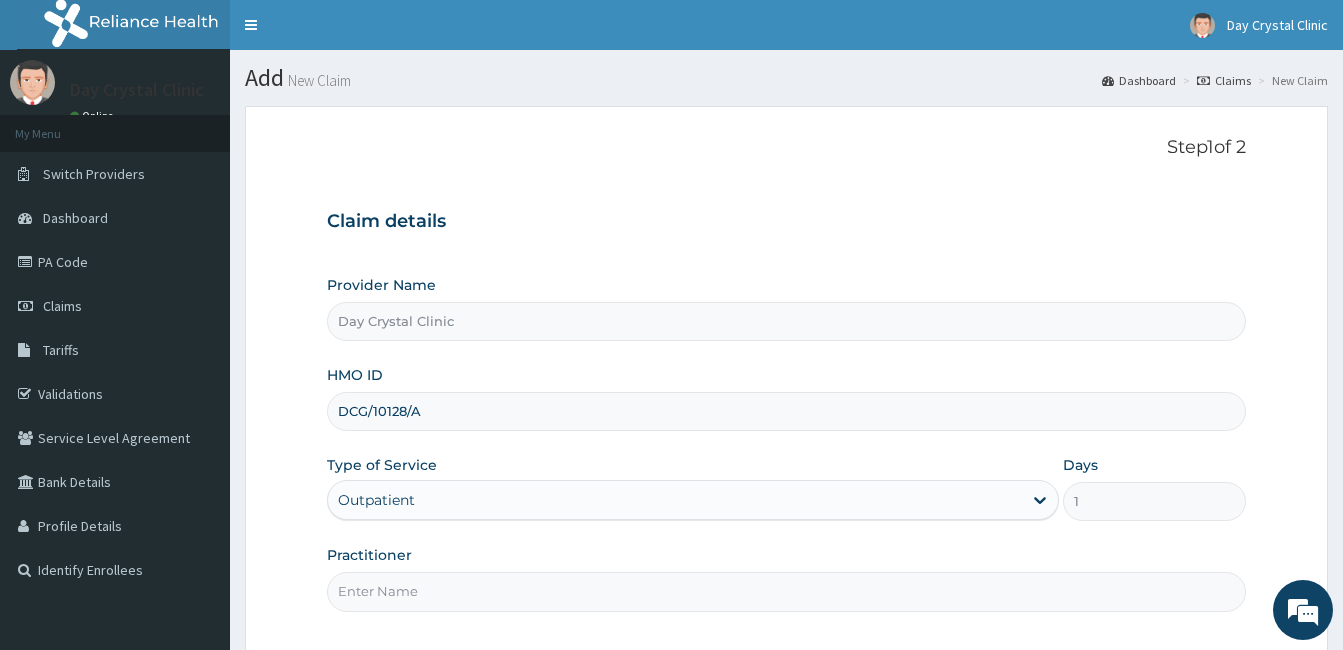 drag, startPoint x: 444, startPoint y: 587, endPoint x: 447, endPoint y: 609, distance: 22.203604 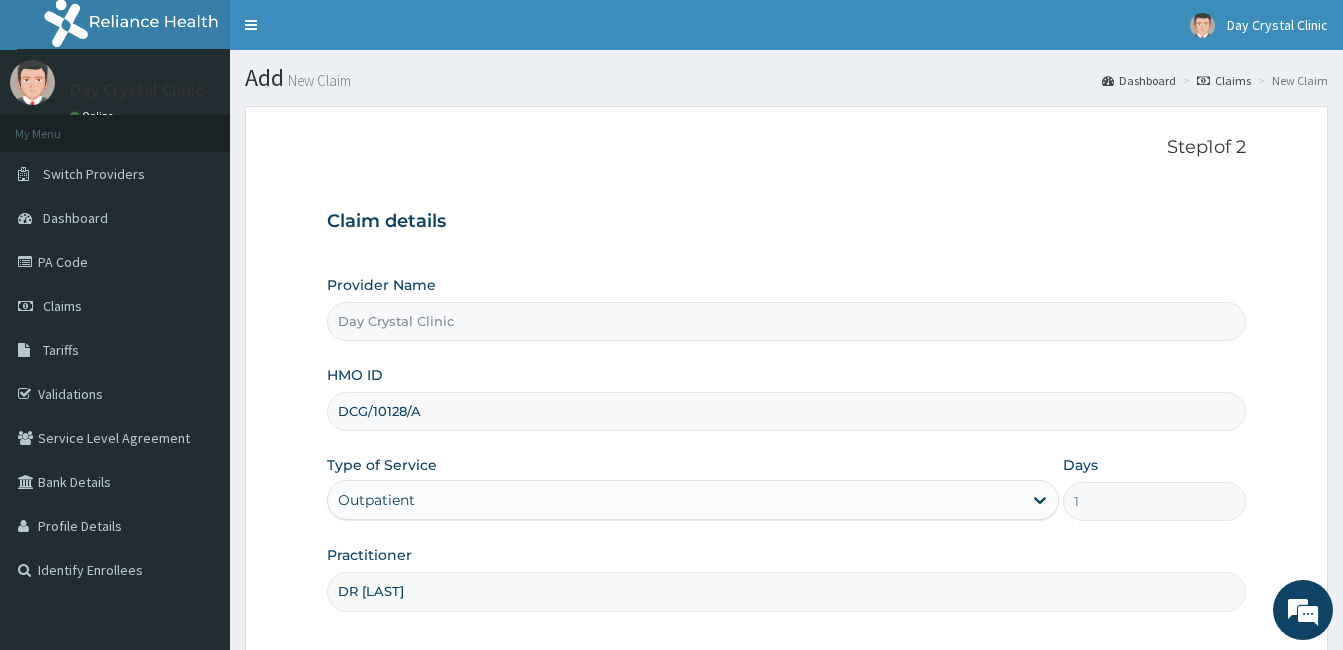 click on "Step  1  of 2 Claim details Provider Name Day Crystal Clinic HMO ID DCG/10128/A Type of Service Outpatient Days 1 Practitioner DR [LAST]     Previous   Next" at bounding box center (786, 437) 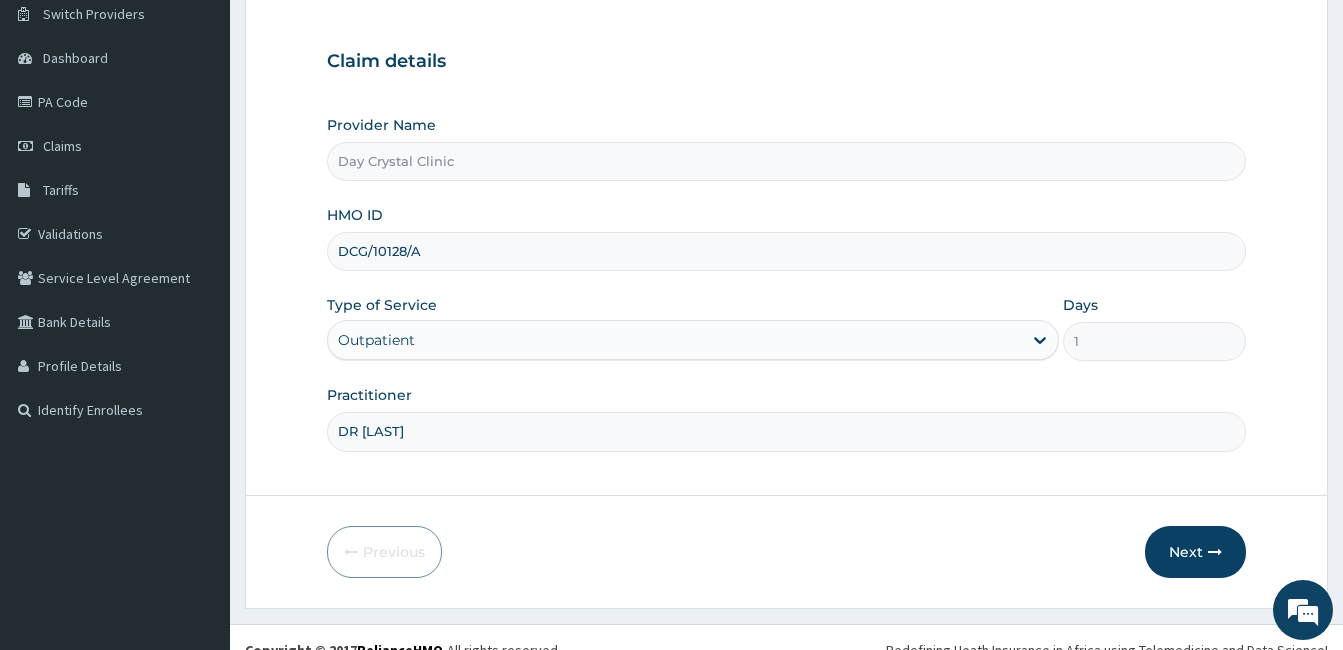 scroll, scrollTop: 185, scrollLeft: 0, axis: vertical 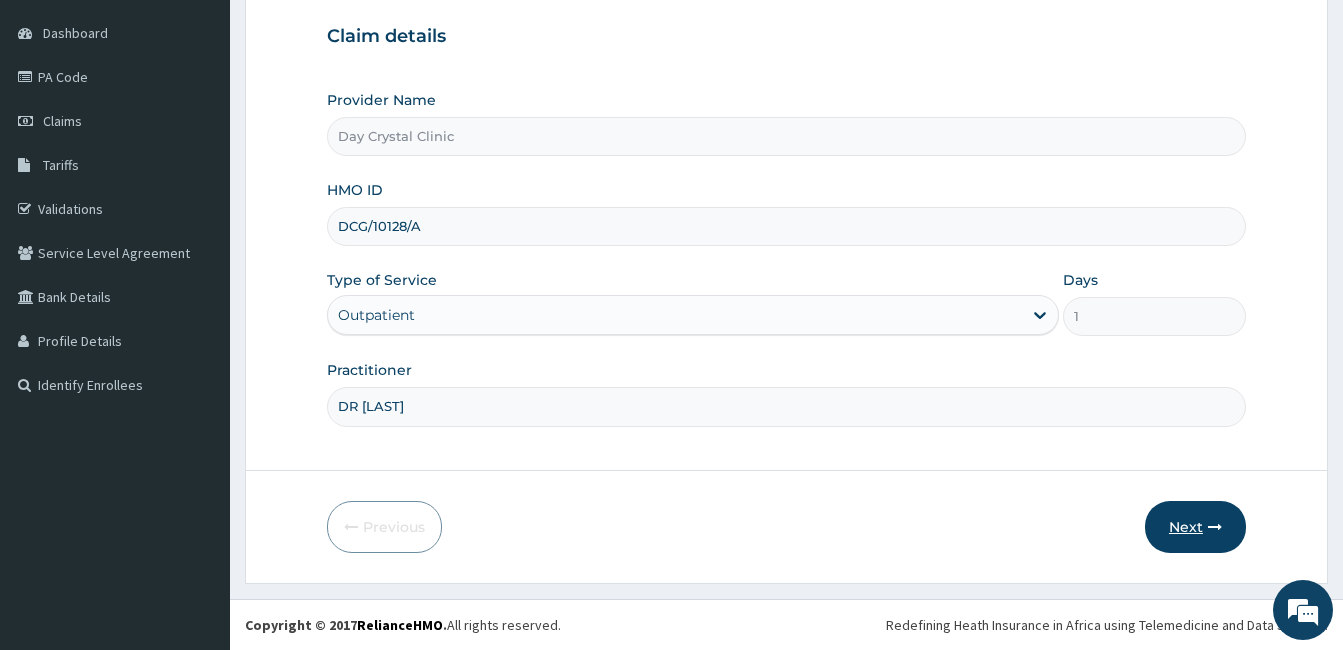 click on "Next" at bounding box center [1195, 527] 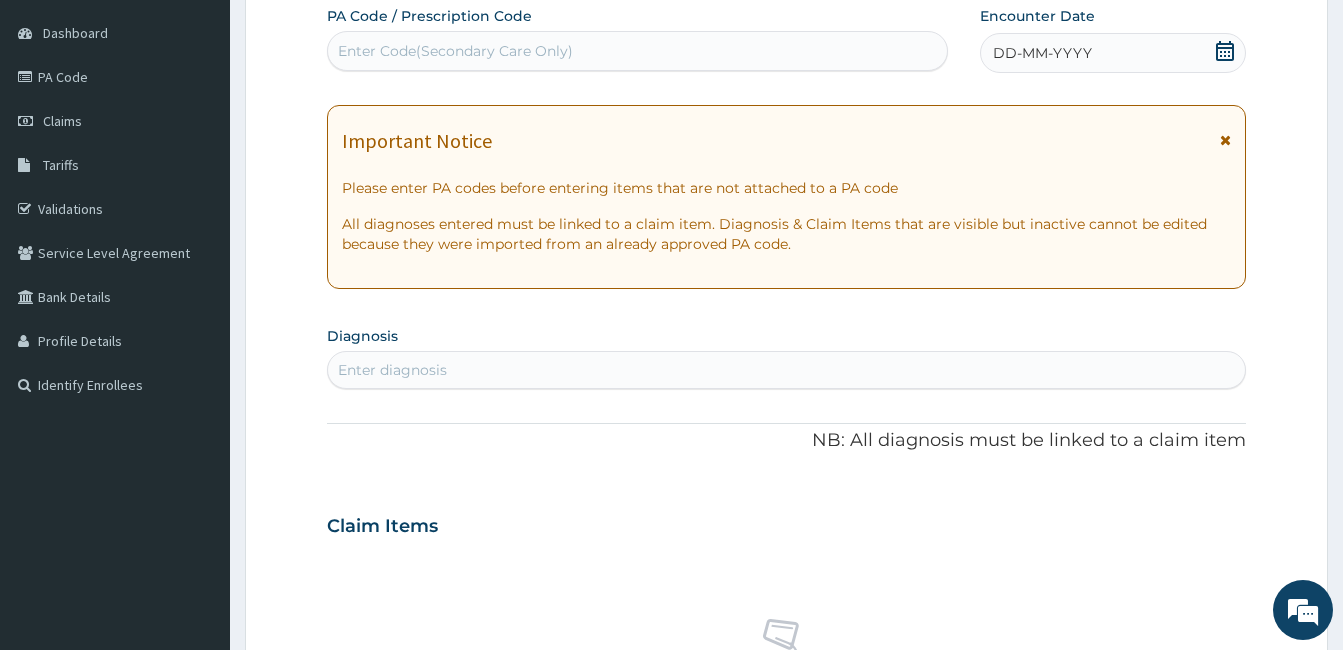 click 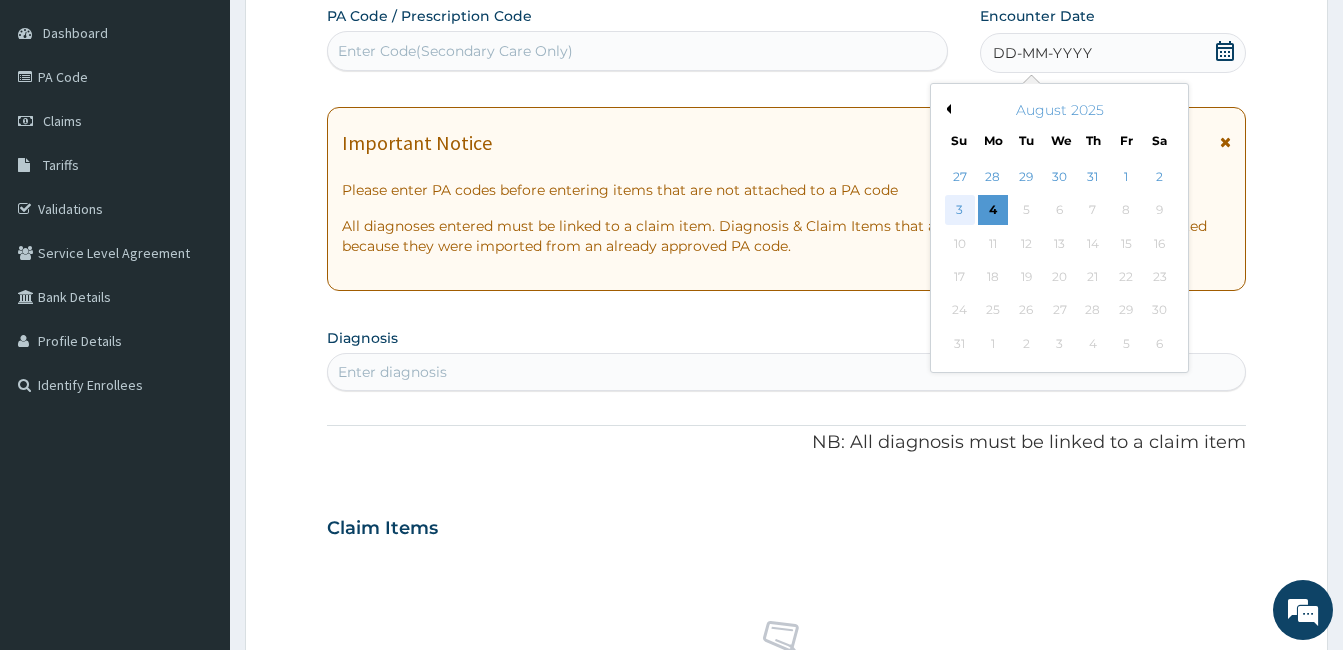 click on "3" at bounding box center (960, 211) 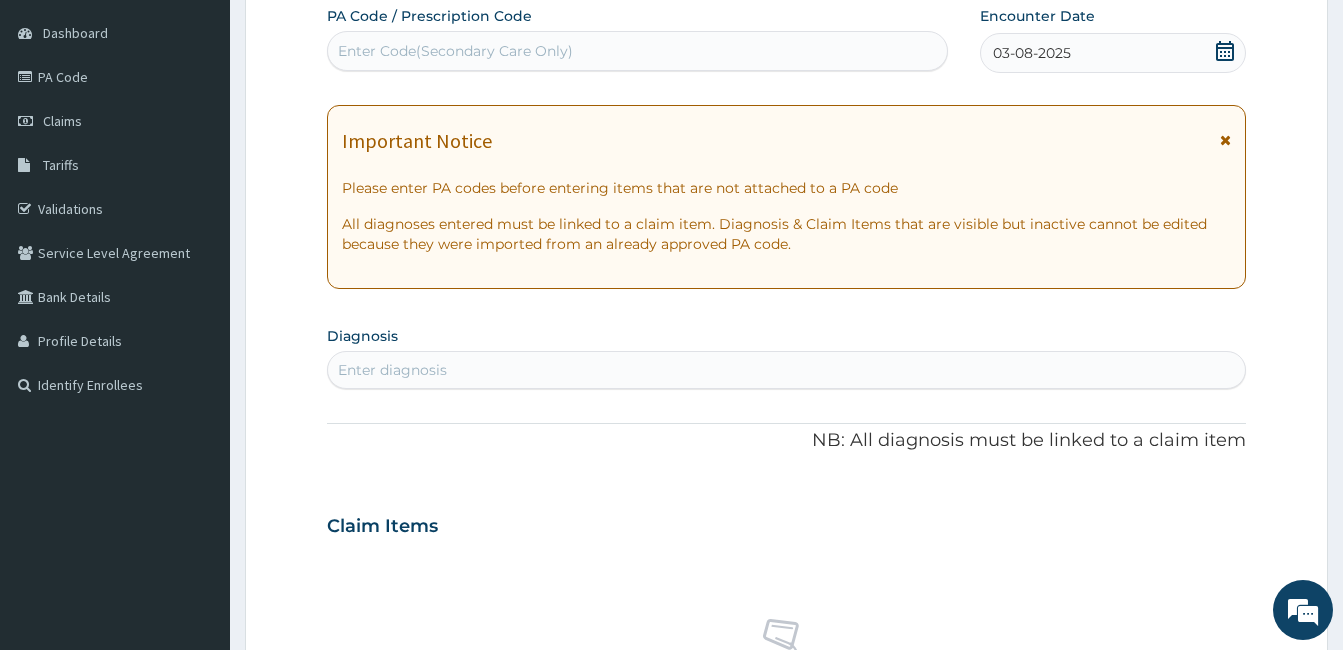 click on "Enter diagnosis" at bounding box center (786, 370) 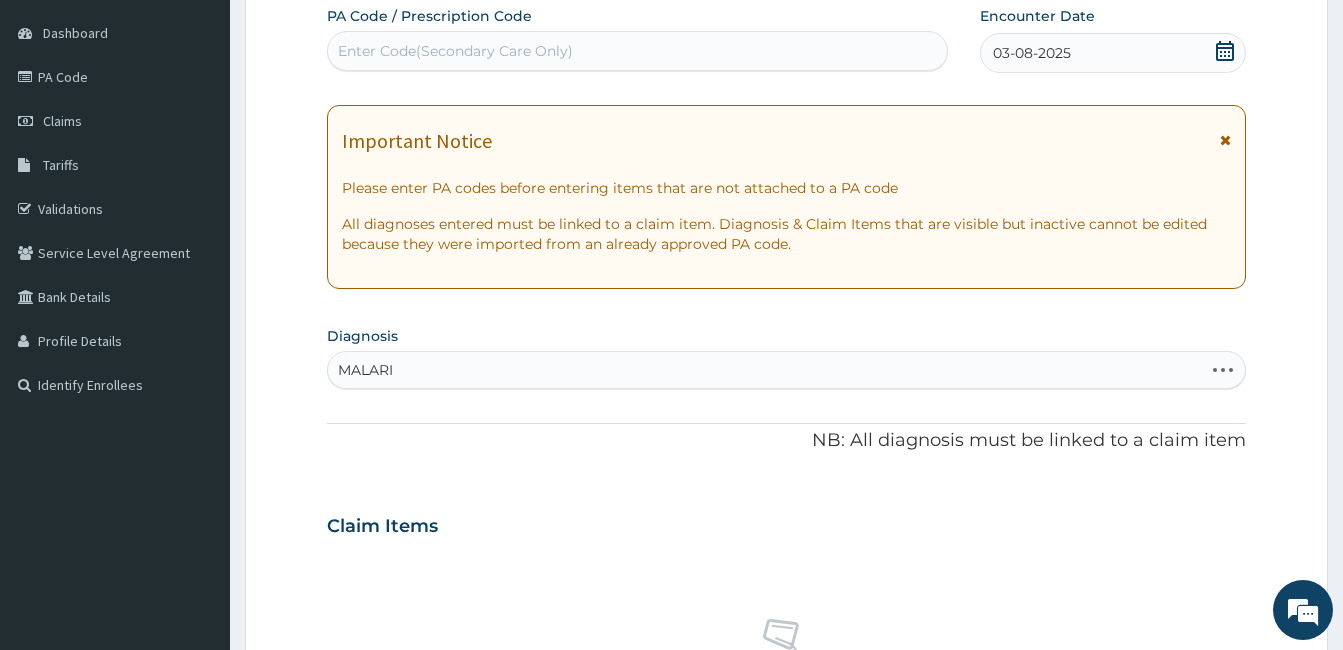 type on "MALARIA" 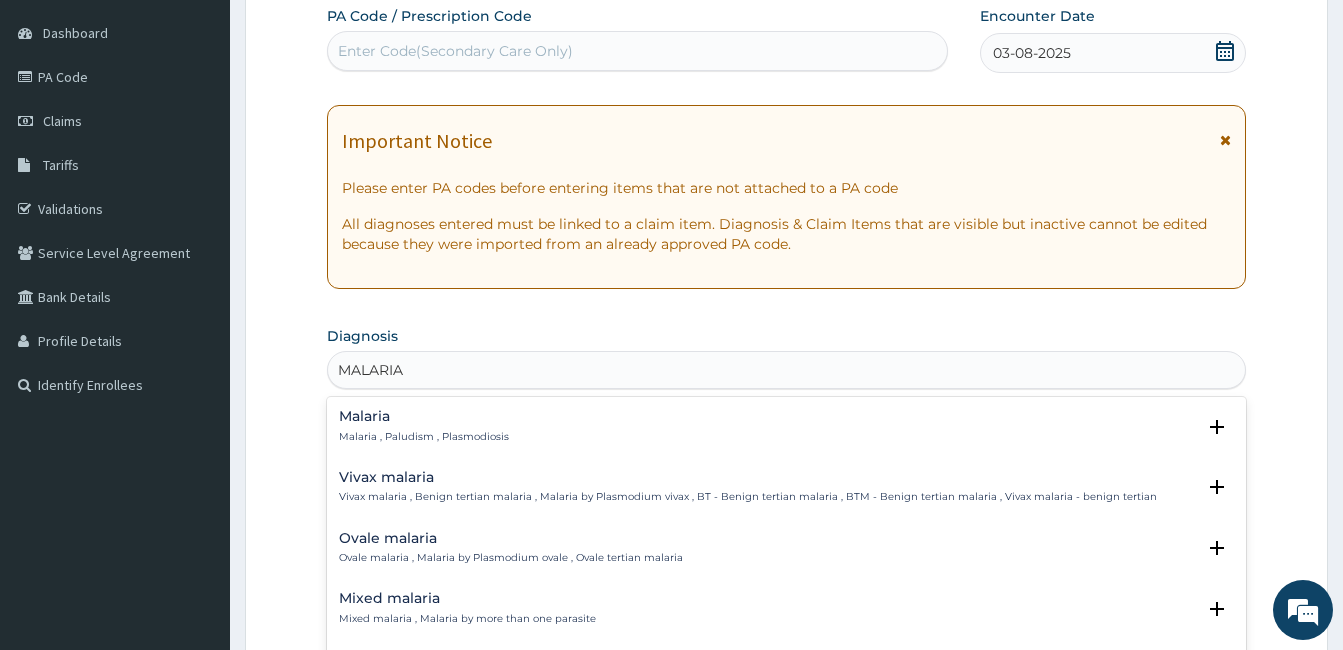 click on "Malaria Malaria , Paludism , Plasmodiosis" at bounding box center [424, 426] 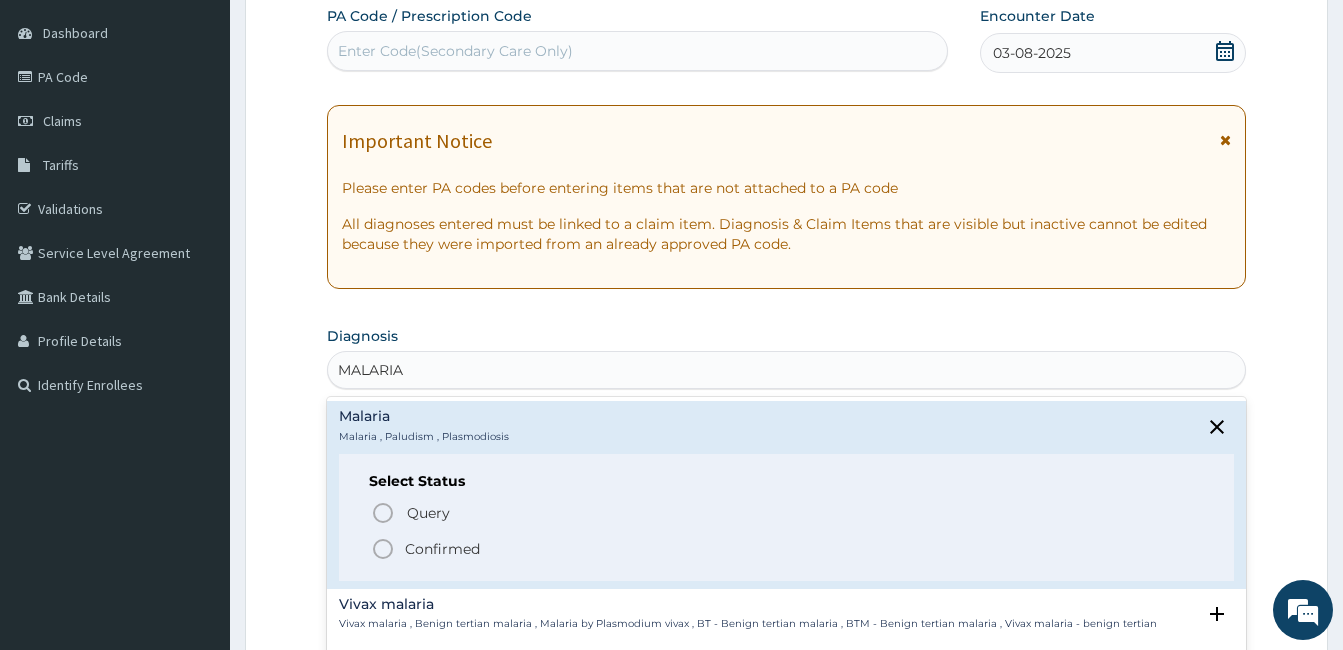 click 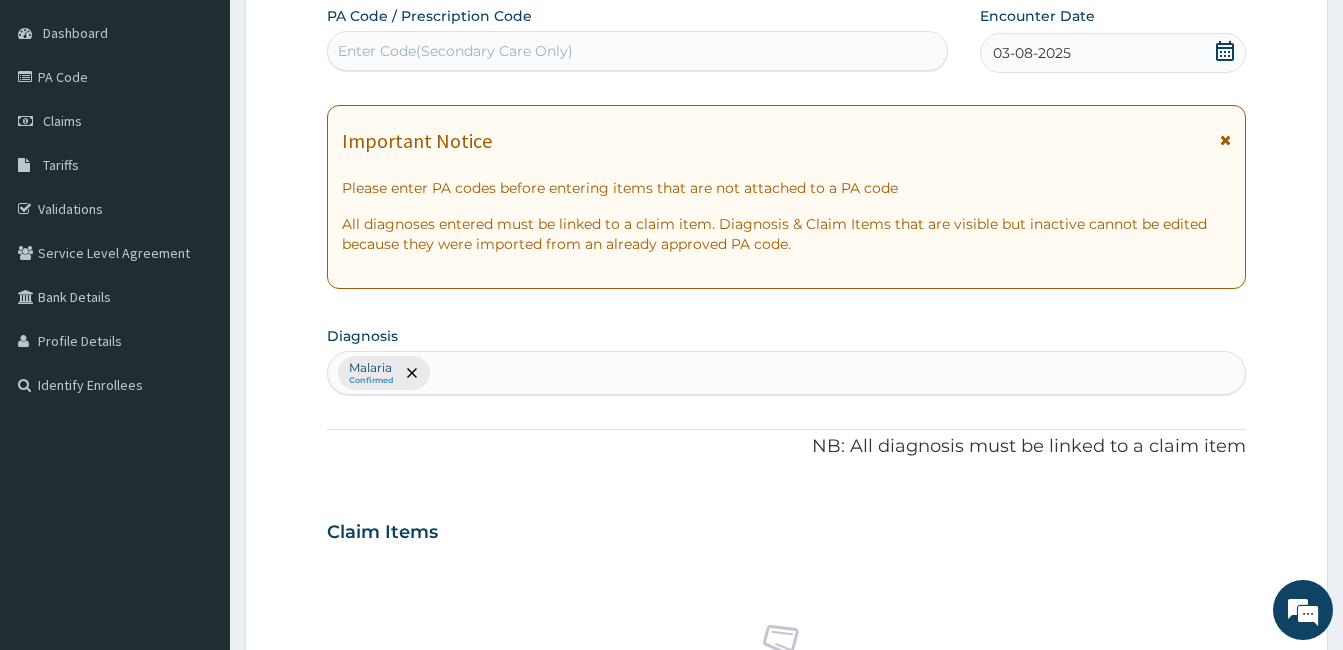click on "Claim Items" at bounding box center [786, 528] 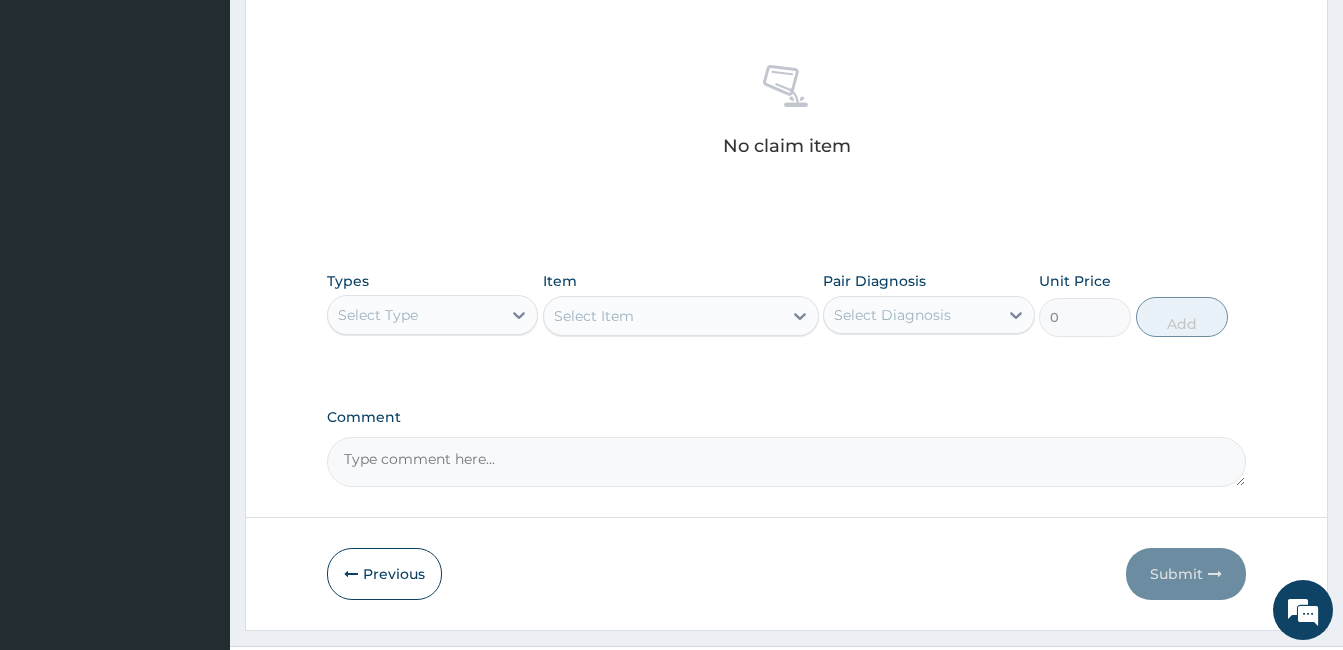 scroll, scrollTop: 785, scrollLeft: 0, axis: vertical 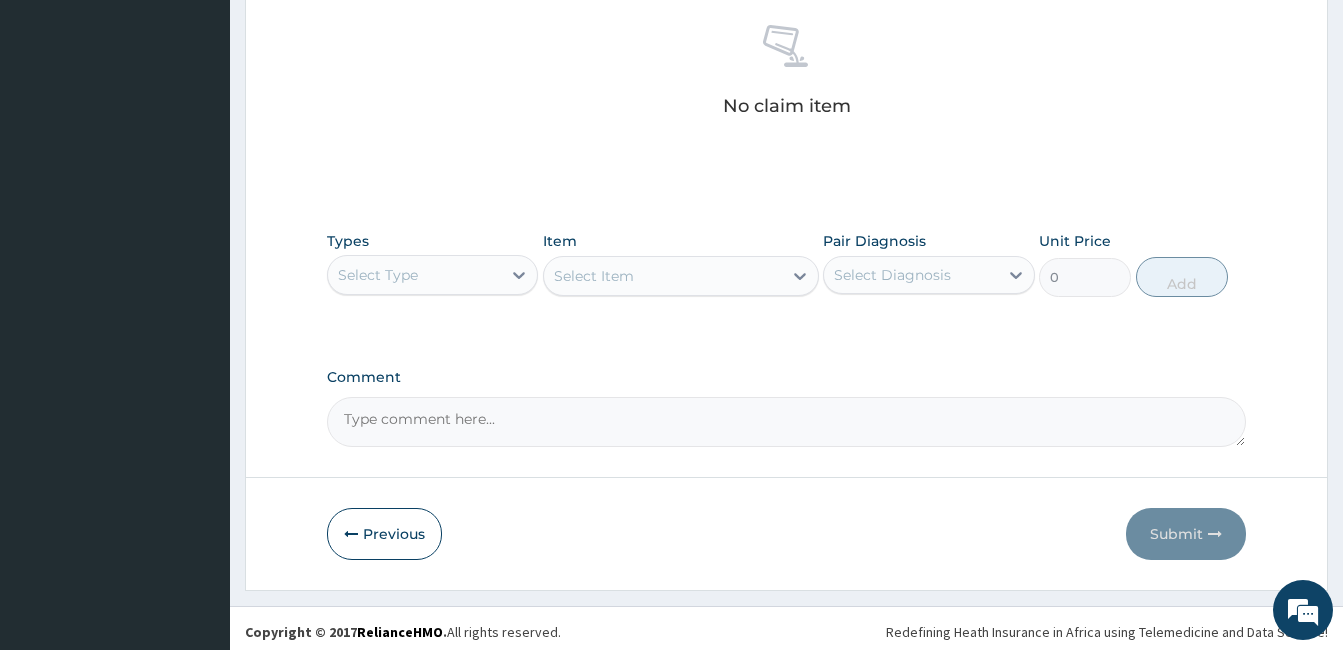 click on "Select Type" at bounding box center [414, 275] 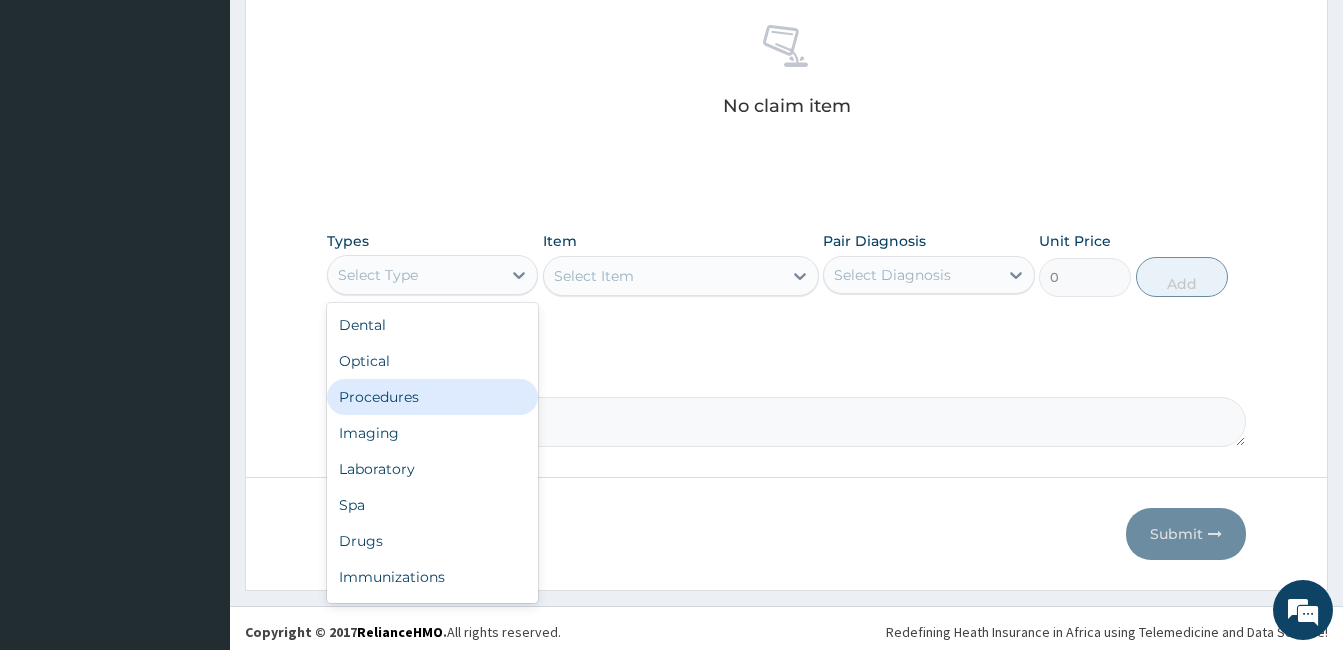 click on "Procedures" at bounding box center (432, 397) 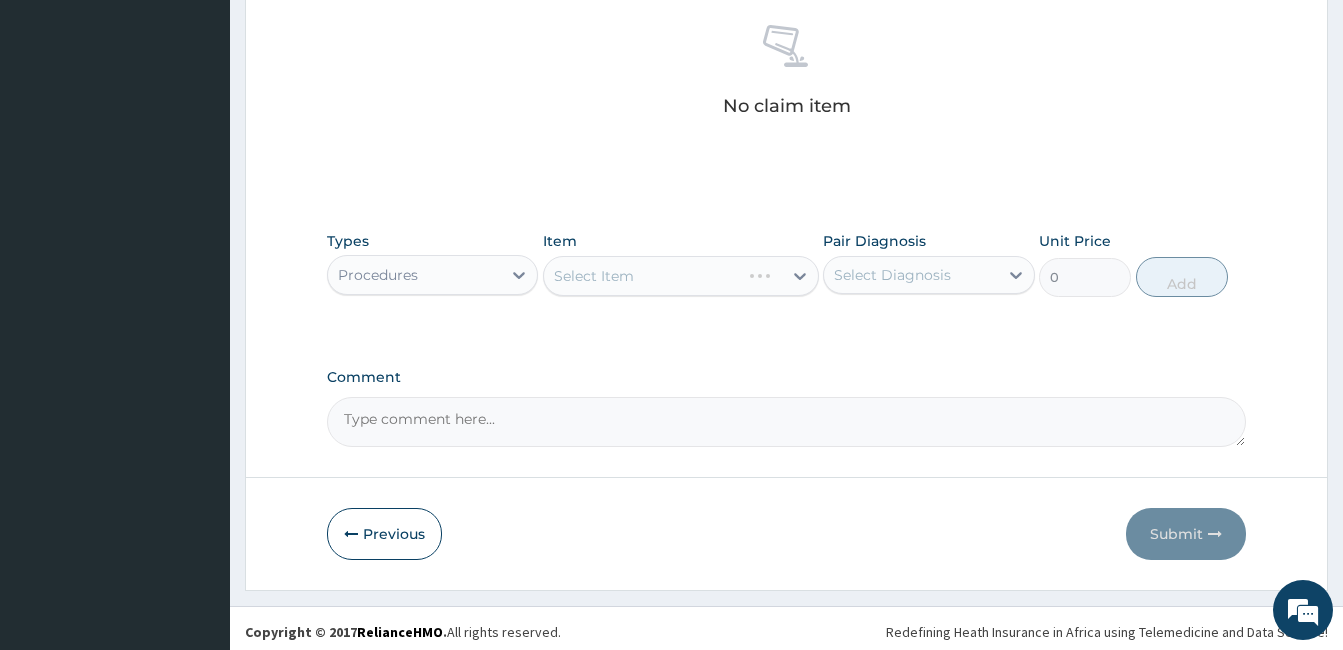 click on "Select Item" at bounding box center [681, 276] 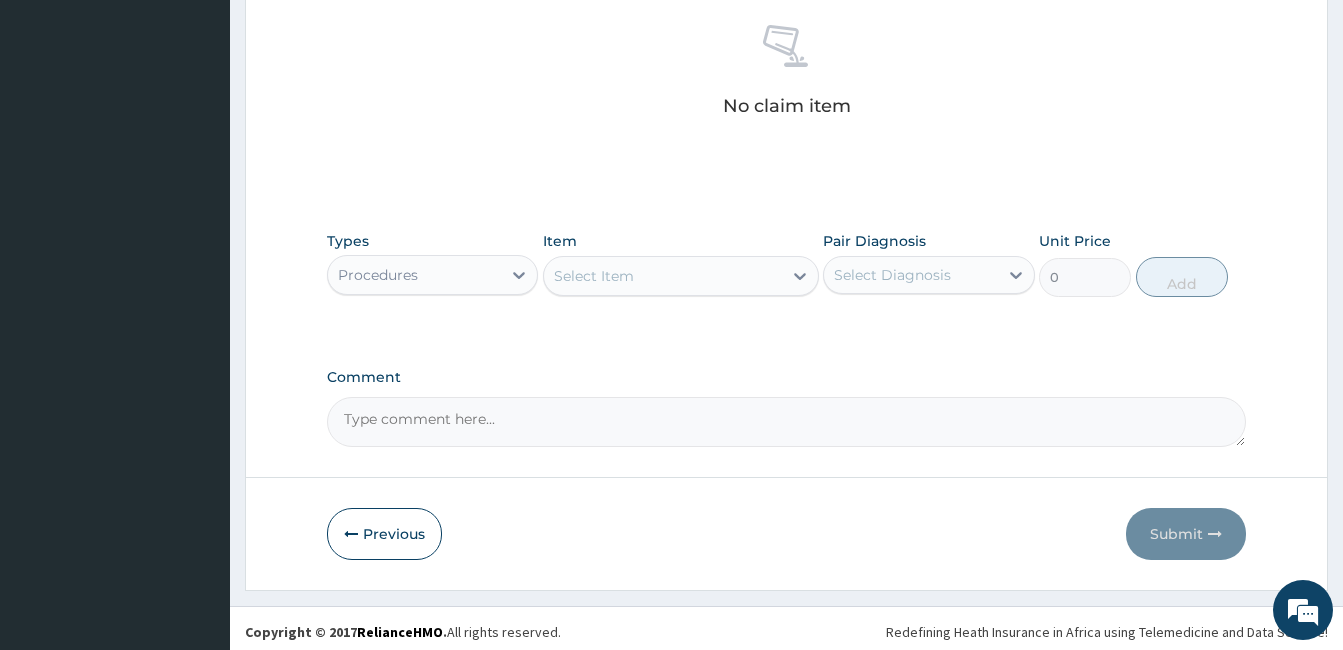 click on "Select Item" at bounding box center (681, 276) 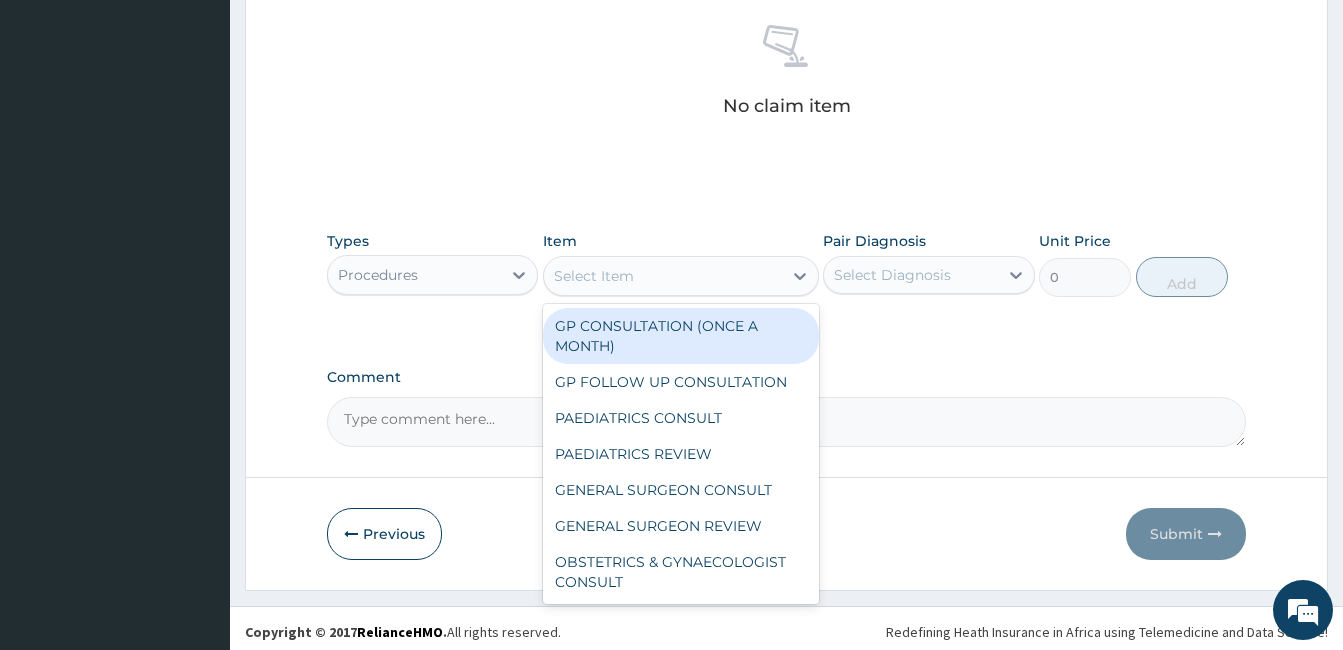click on "Select Item" at bounding box center (594, 276) 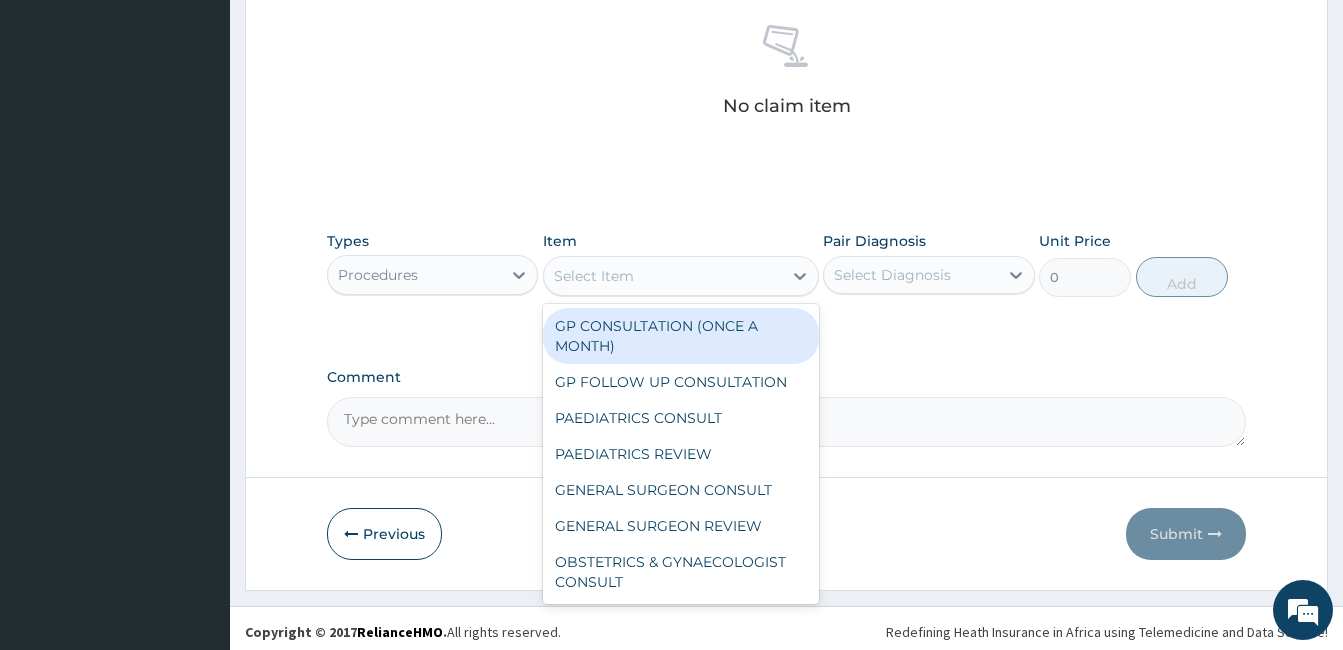 click on "Select Item" at bounding box center (594, 276) 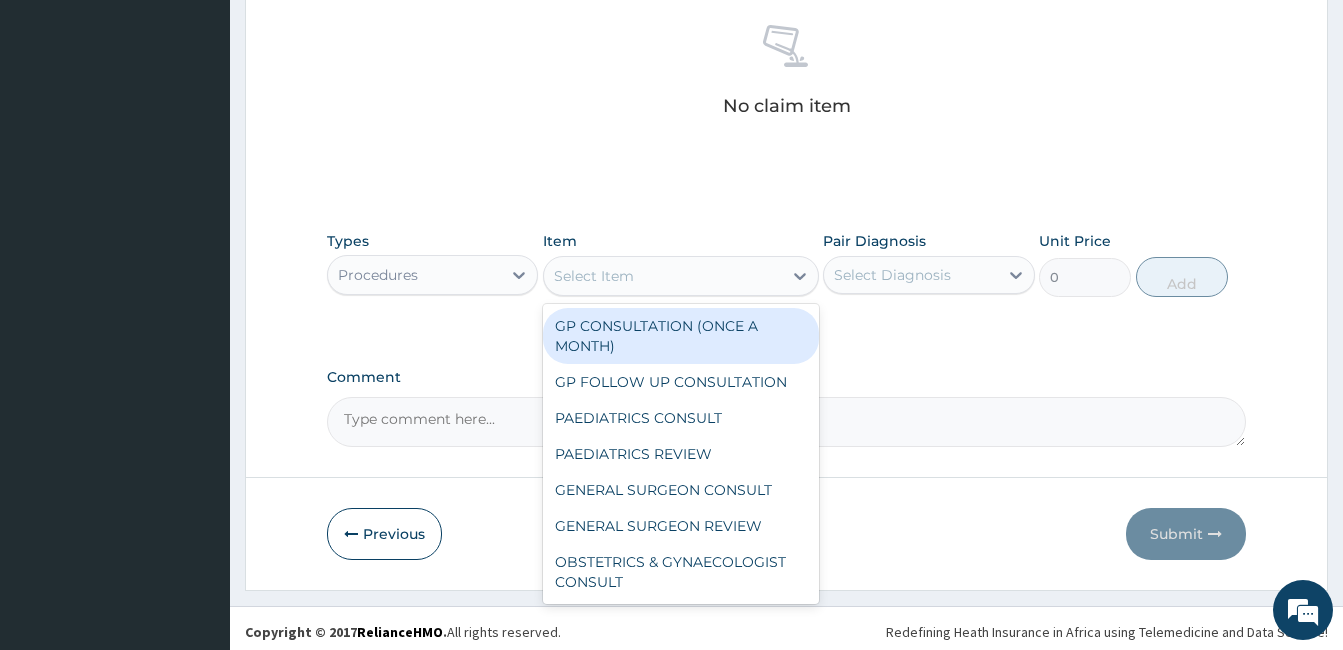 click on "GP CONSULTATION (ONCE A MONTH)" at bounding box center (681, 336) 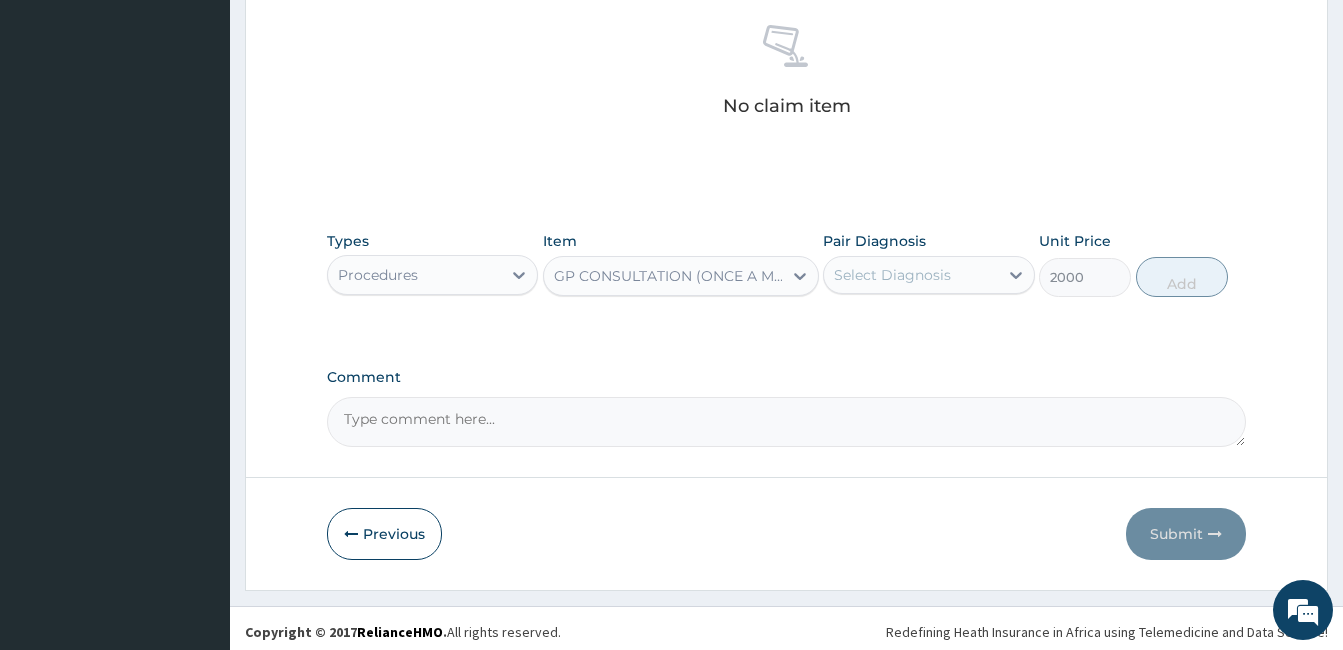 click on "Select Diagnosis" at bounding box center (892, 275) 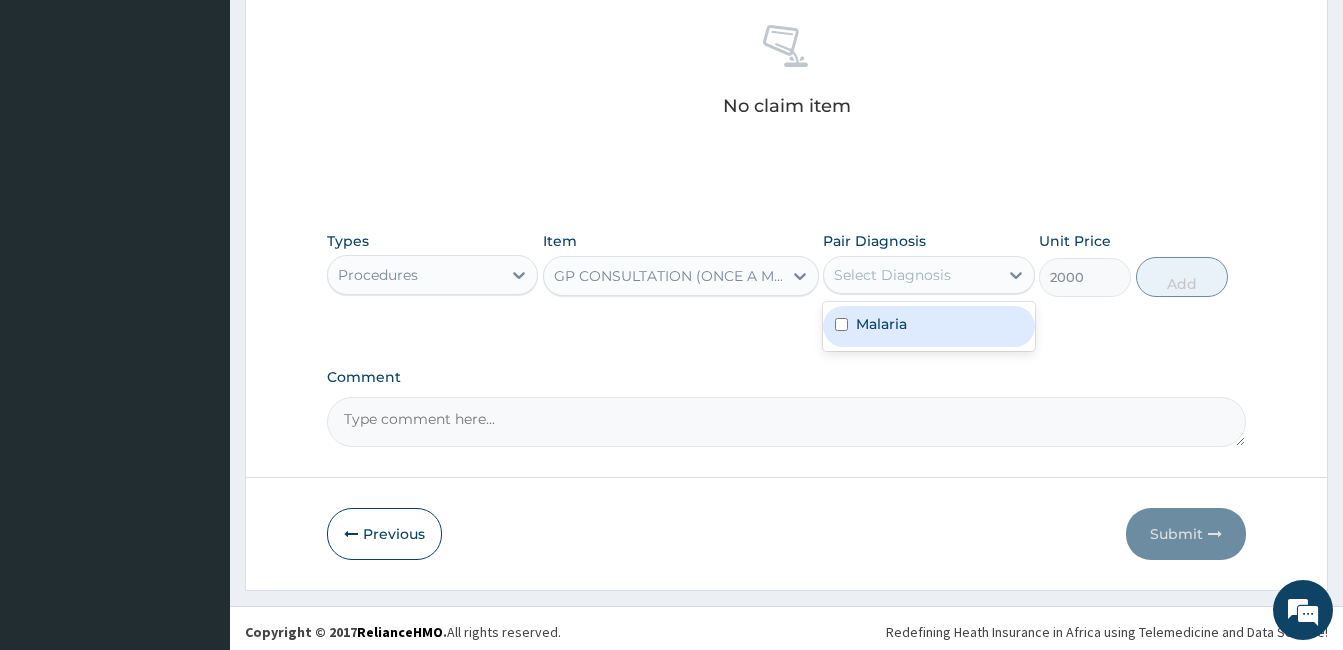 click at bounding box center (841, 324) 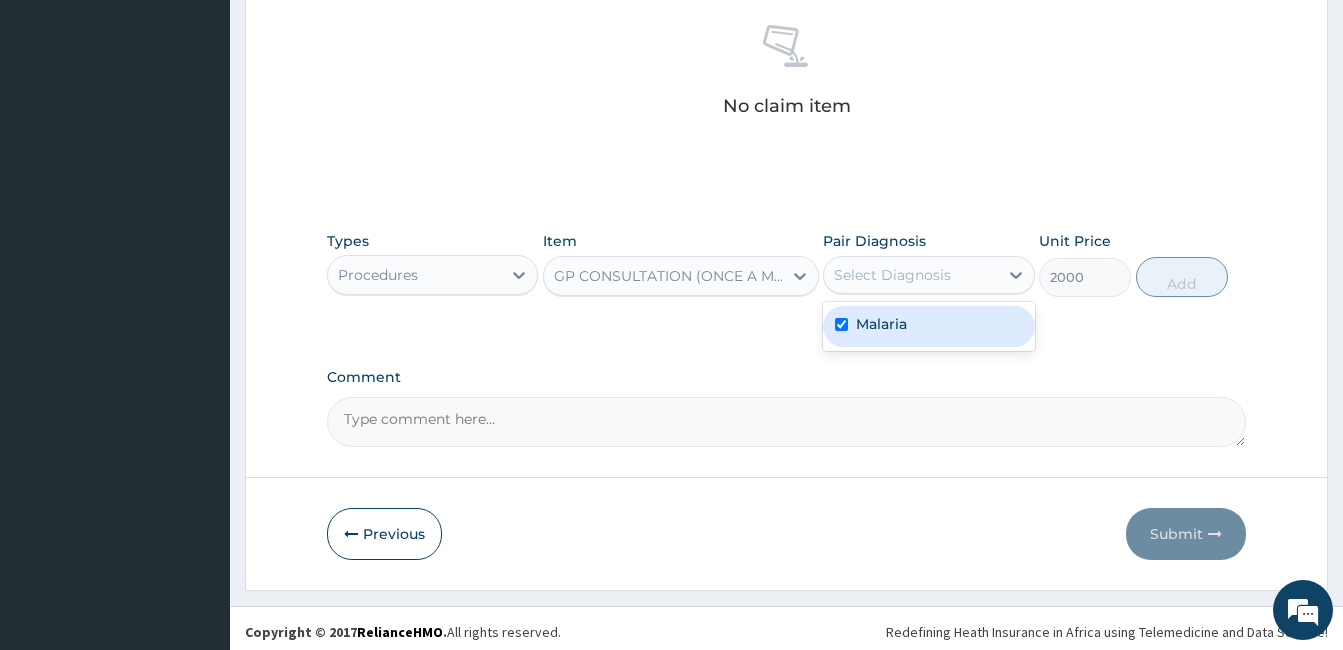 checkbox on "true" 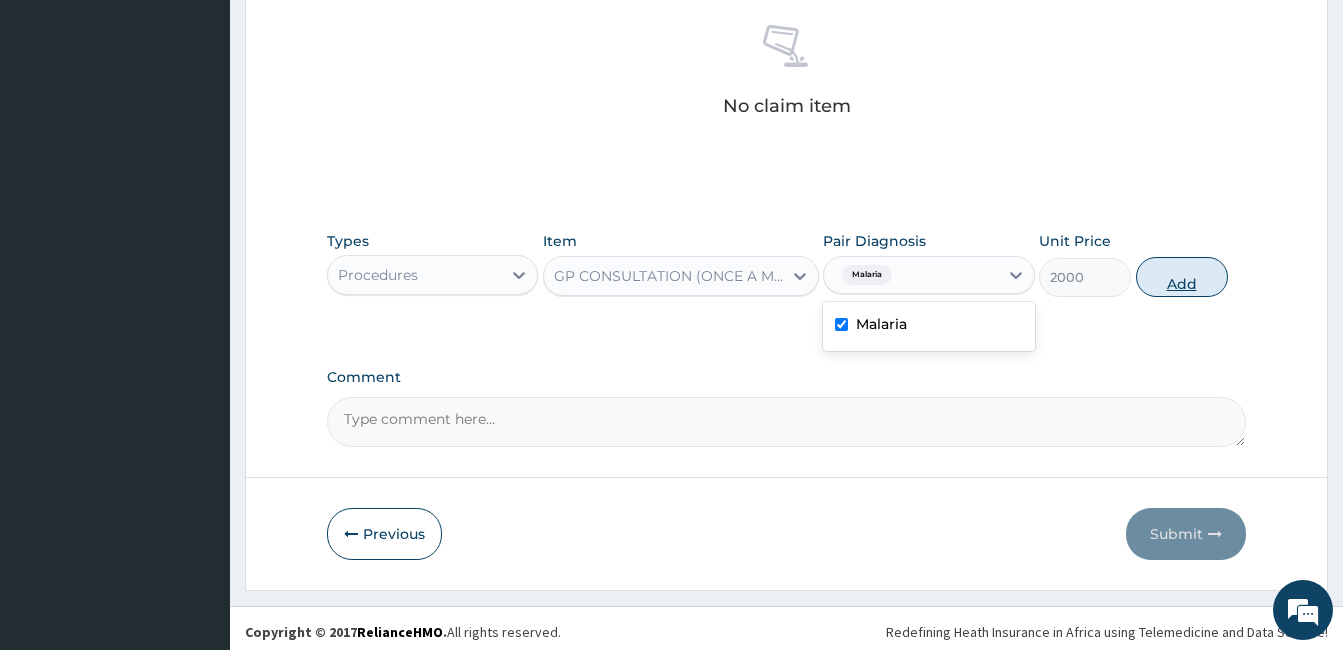 click on "Add" at bounding box center [1182, 277] 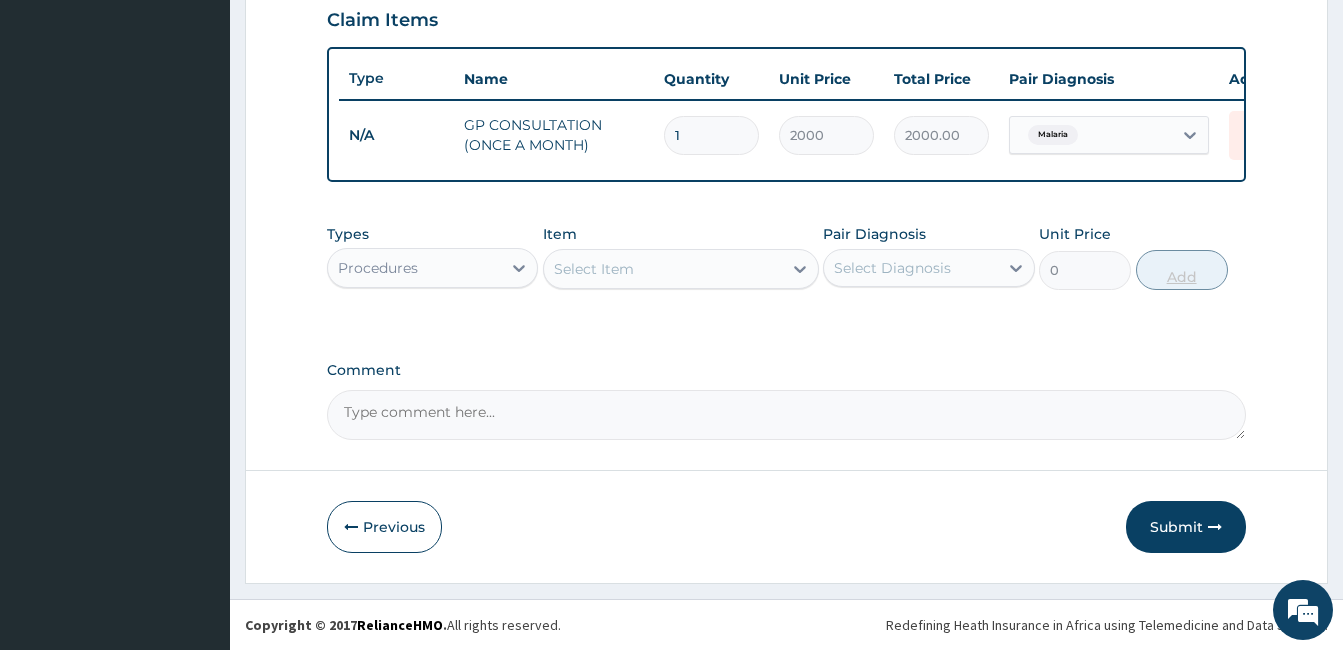 scroll, scrollTop: 712, scrollLeft: 0, axis: vertical 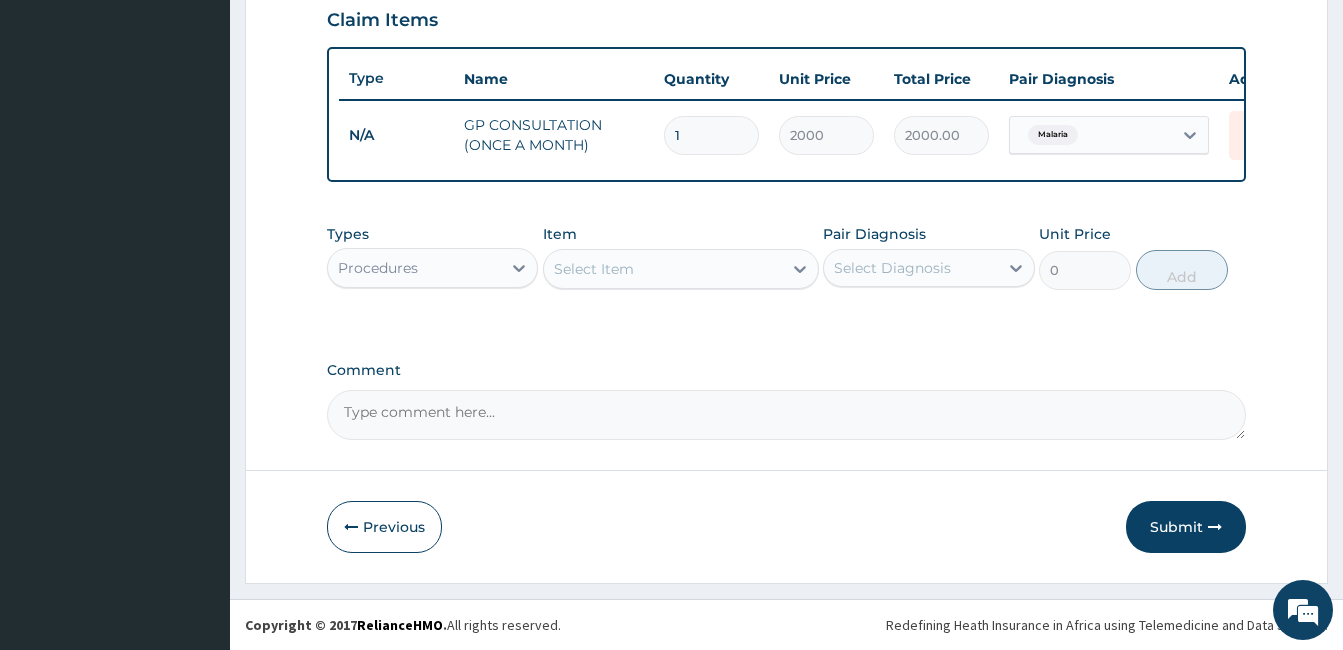 click on "Procedures" at bounding box center (414, 268) 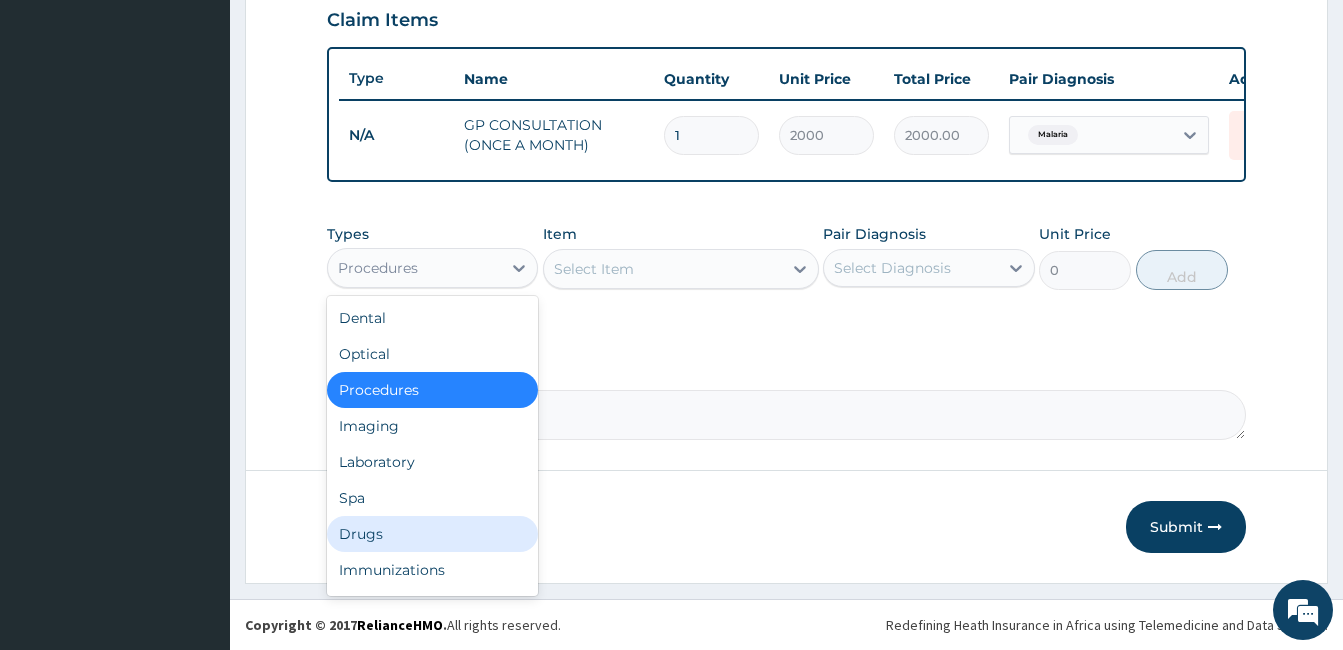 click on "Drugs" at bounding box center [432, 534] 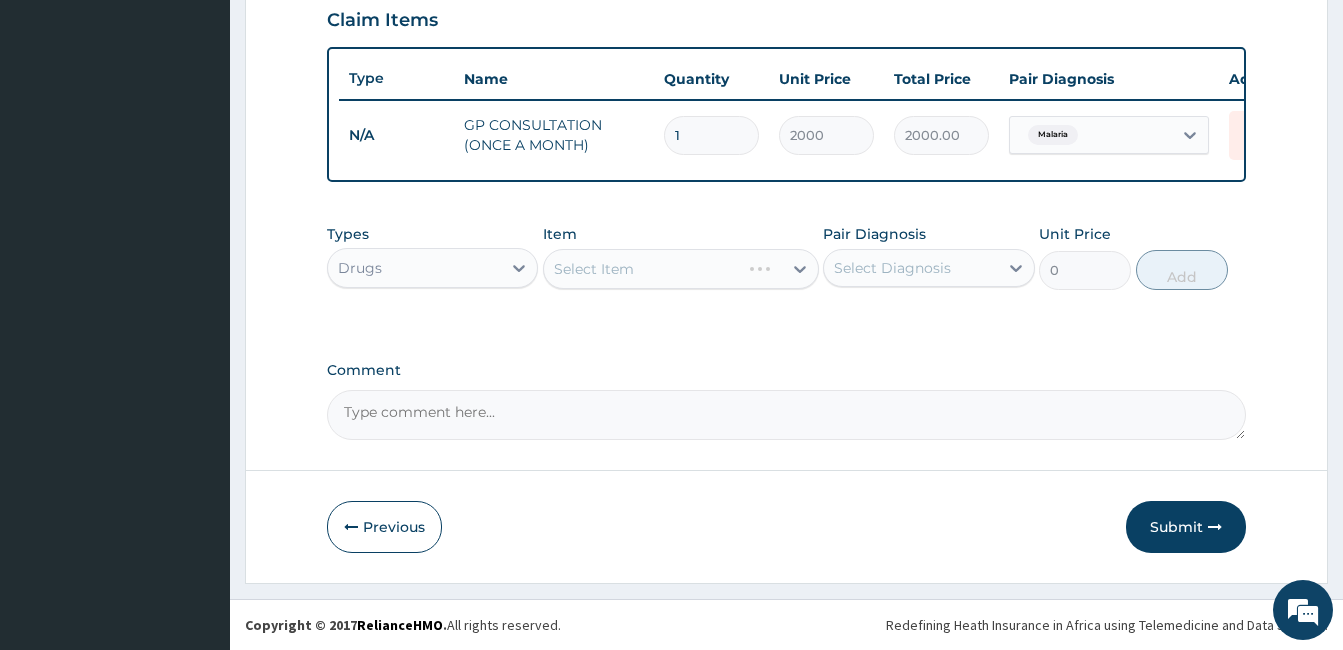 click on "Select Item" at bounding box center (681, 269) 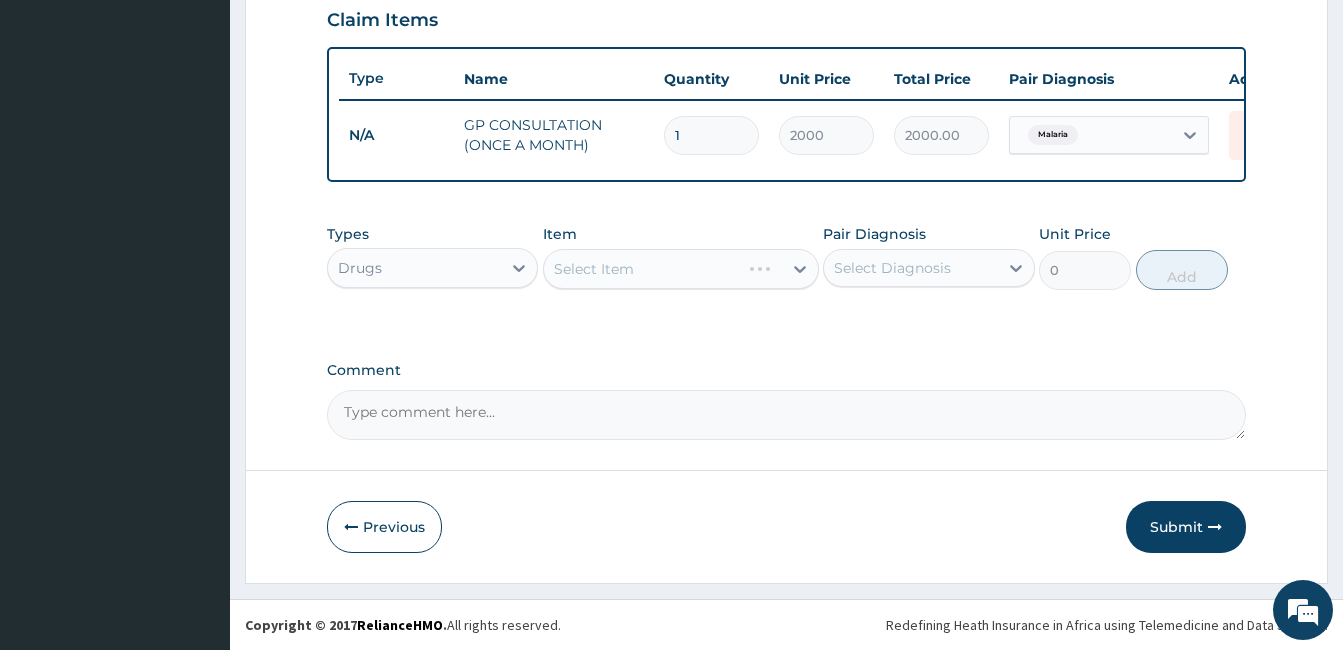 click on "Select Item" at bounding box center (681, 269) 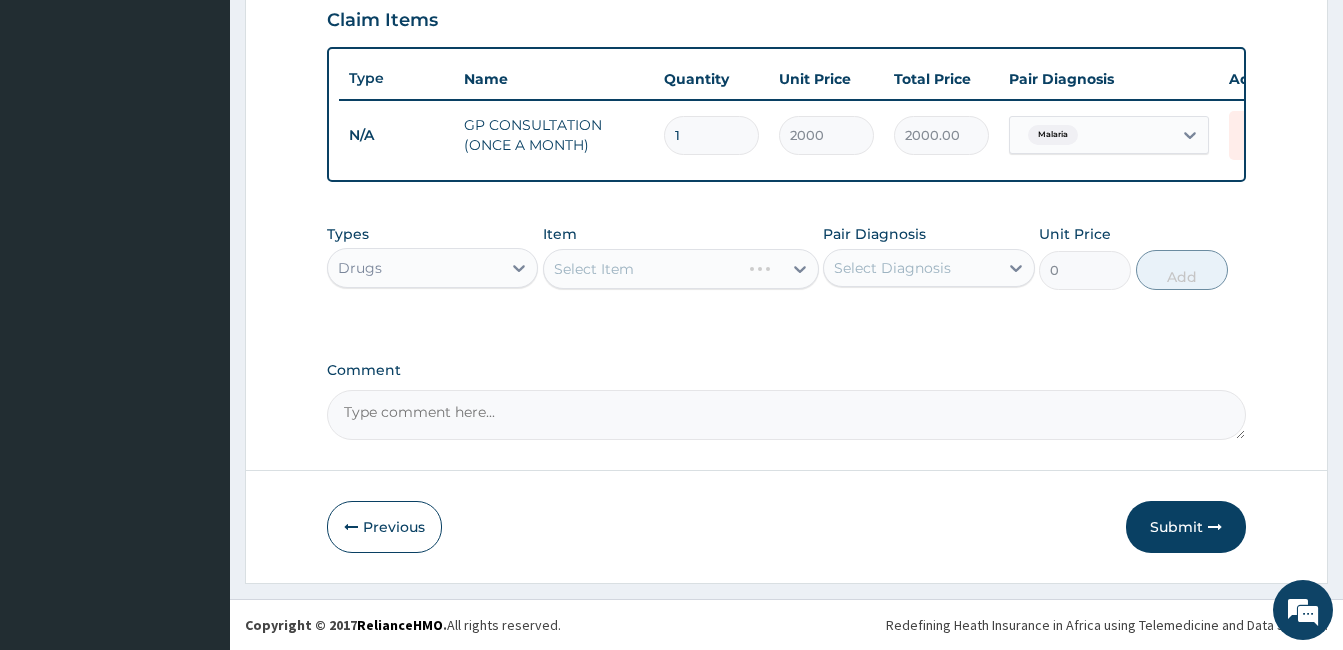 click on "Select Item" at bounding box center (681, 269) 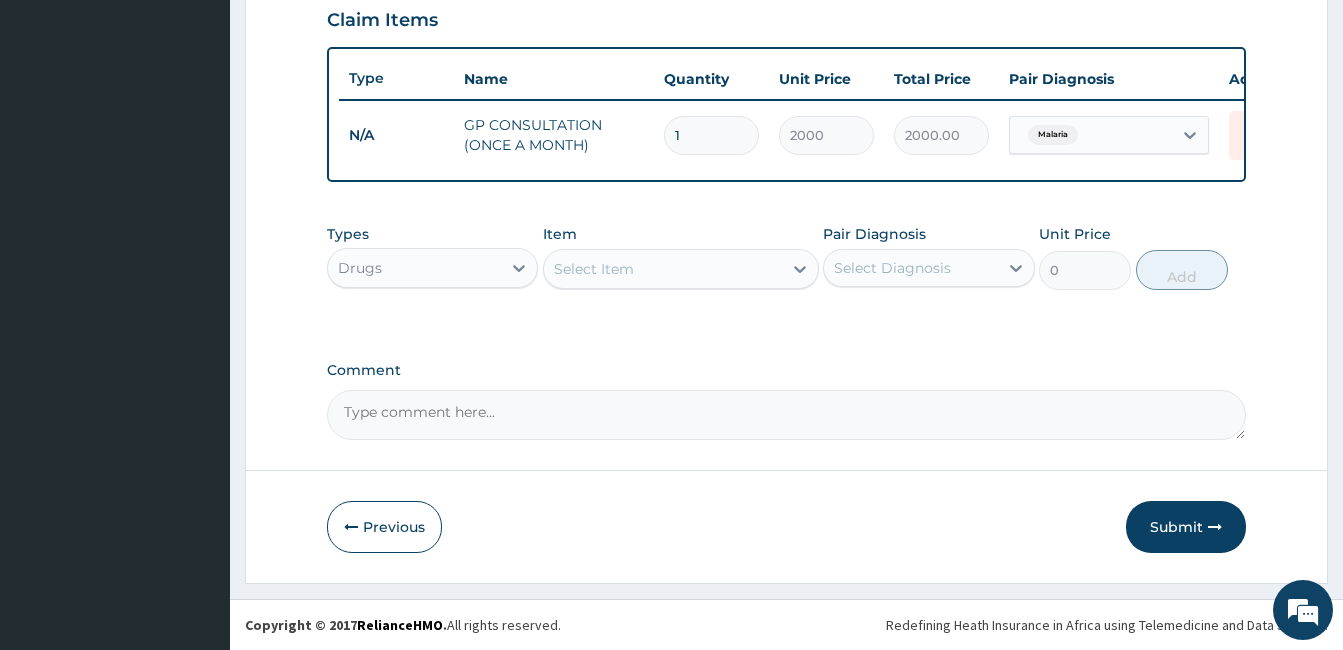 click on "Select Item" at bounding box center [594, 269] 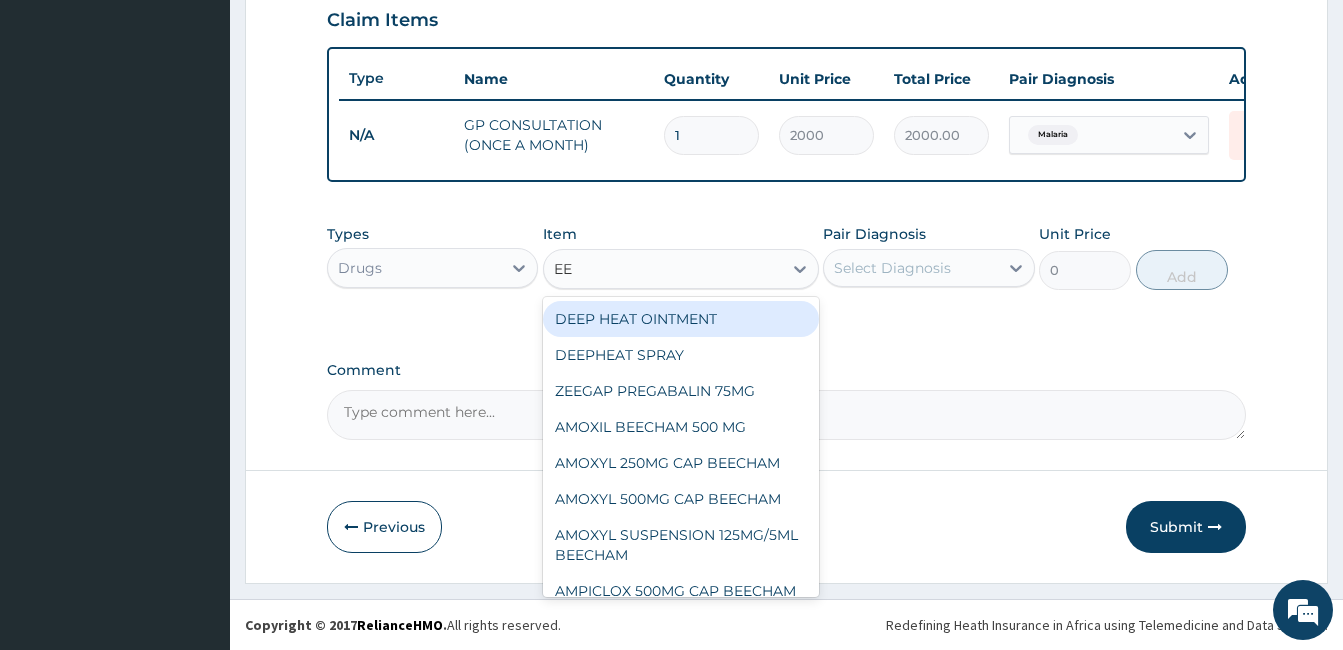 type on "EET" 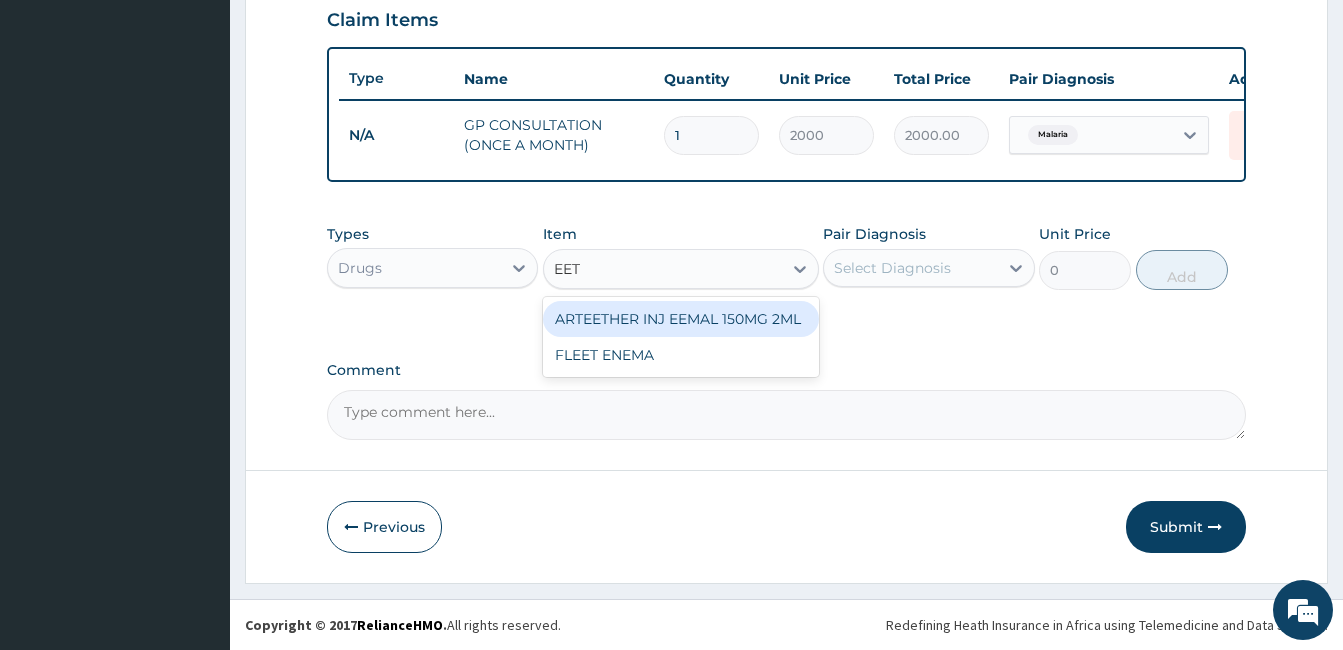 click on "ARTEETHER INJ EEMAL 150MG 2ML" at bounding box center (681, 319) 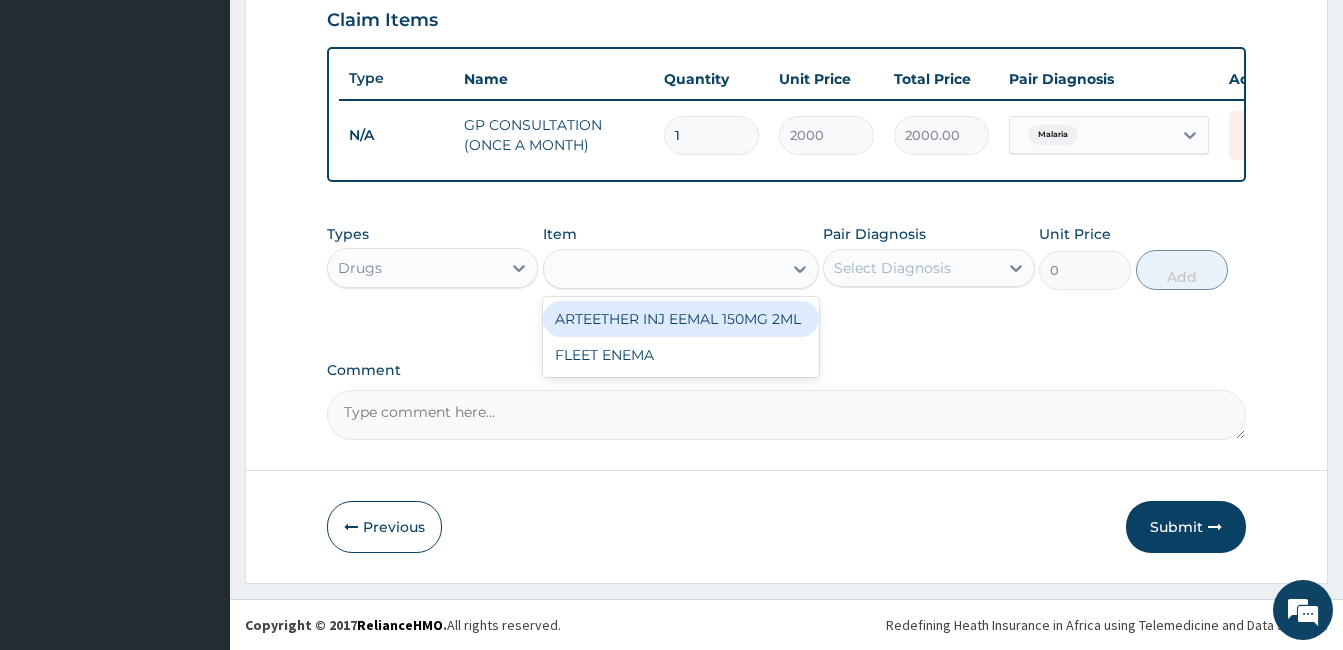 type on "1350" 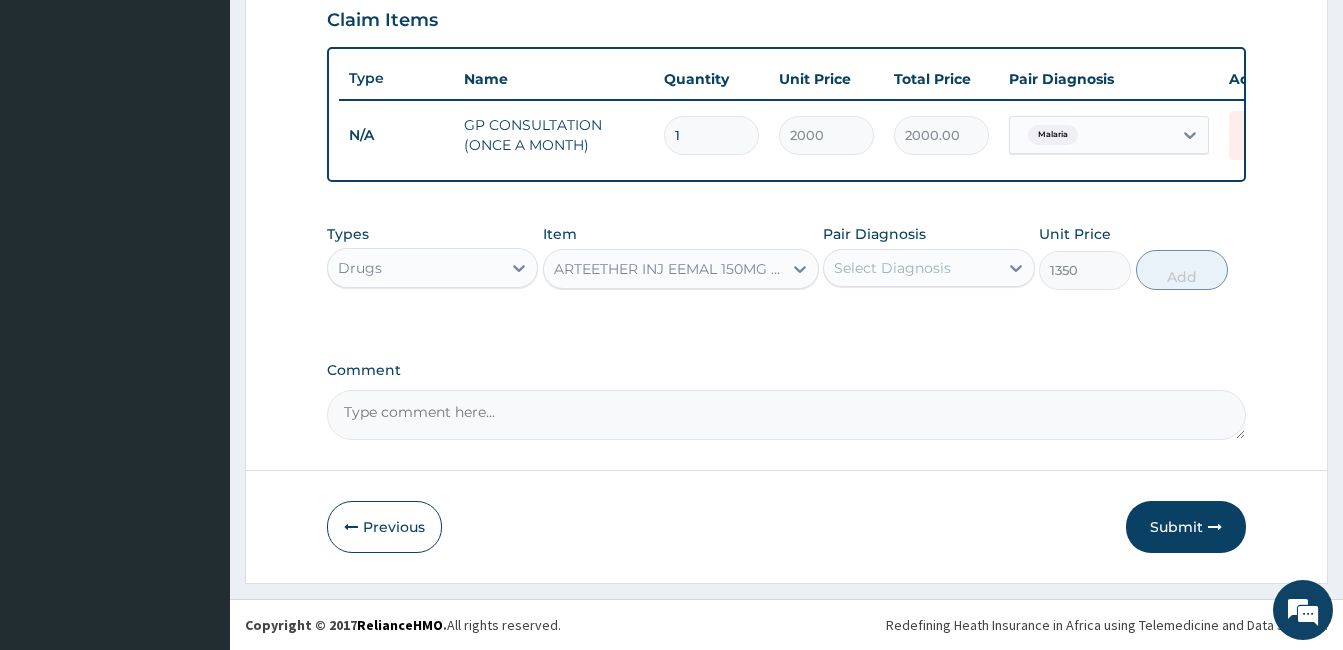 click on "Select Diagnosis" at bounding box center (910, 268) 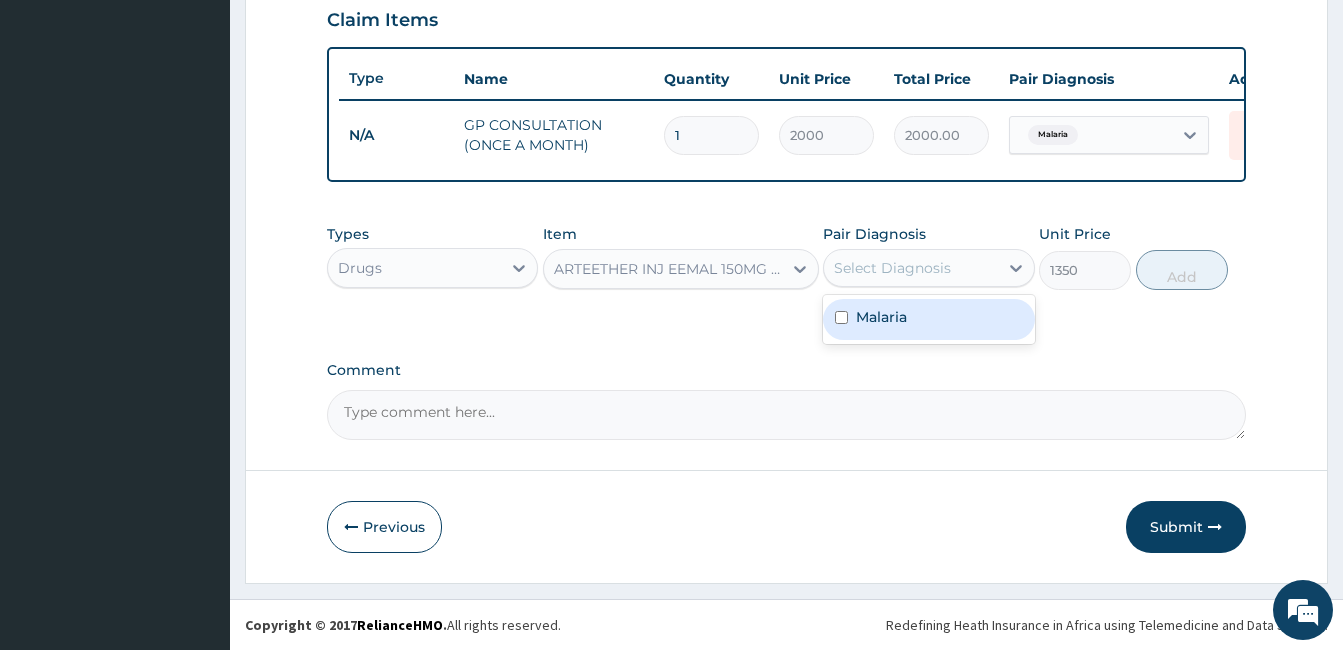 click at bounding box center (841, 317) 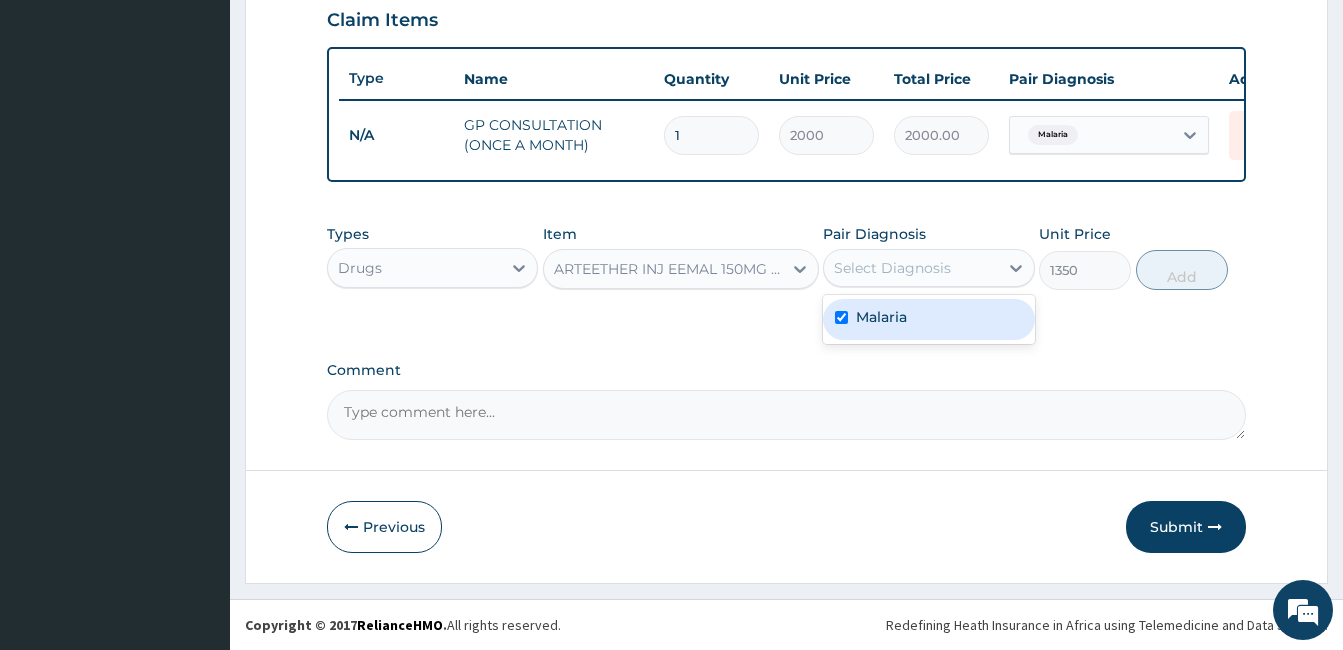 checkbox on "true" 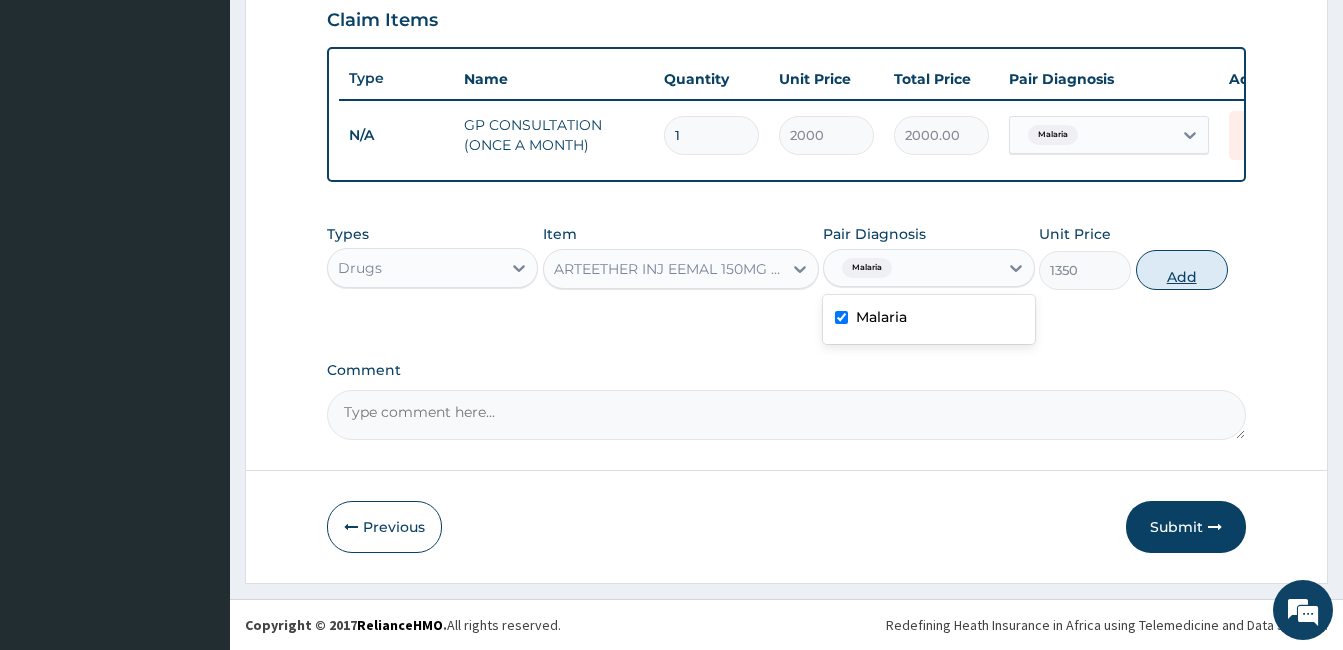 click on "Add" at bounding box center (1182, 270) 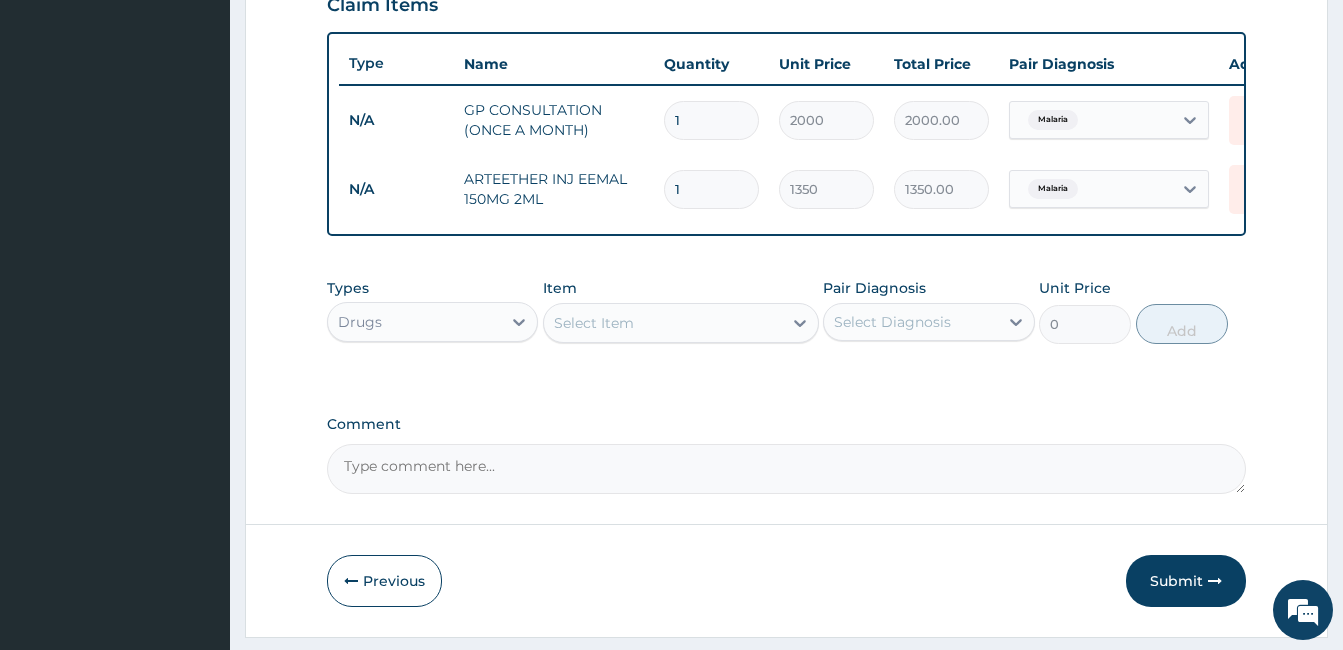 click on "Select Item" at bounding box center (594, 323) 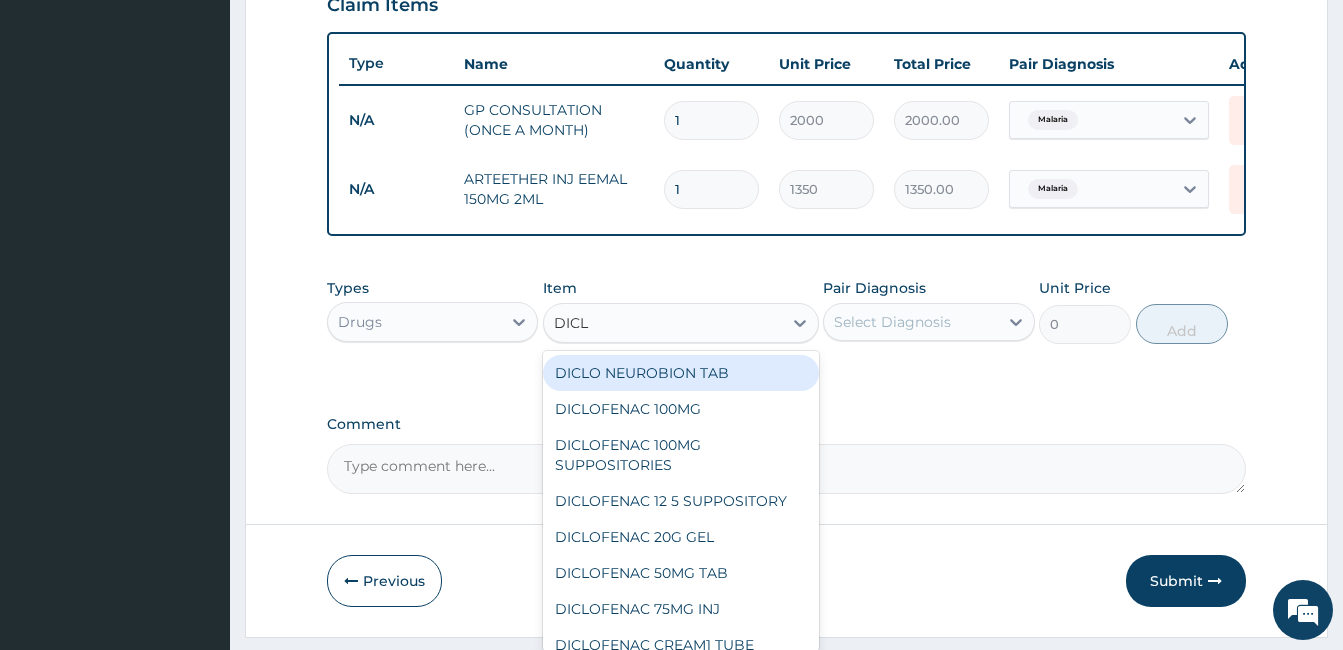 type on "DICLO" 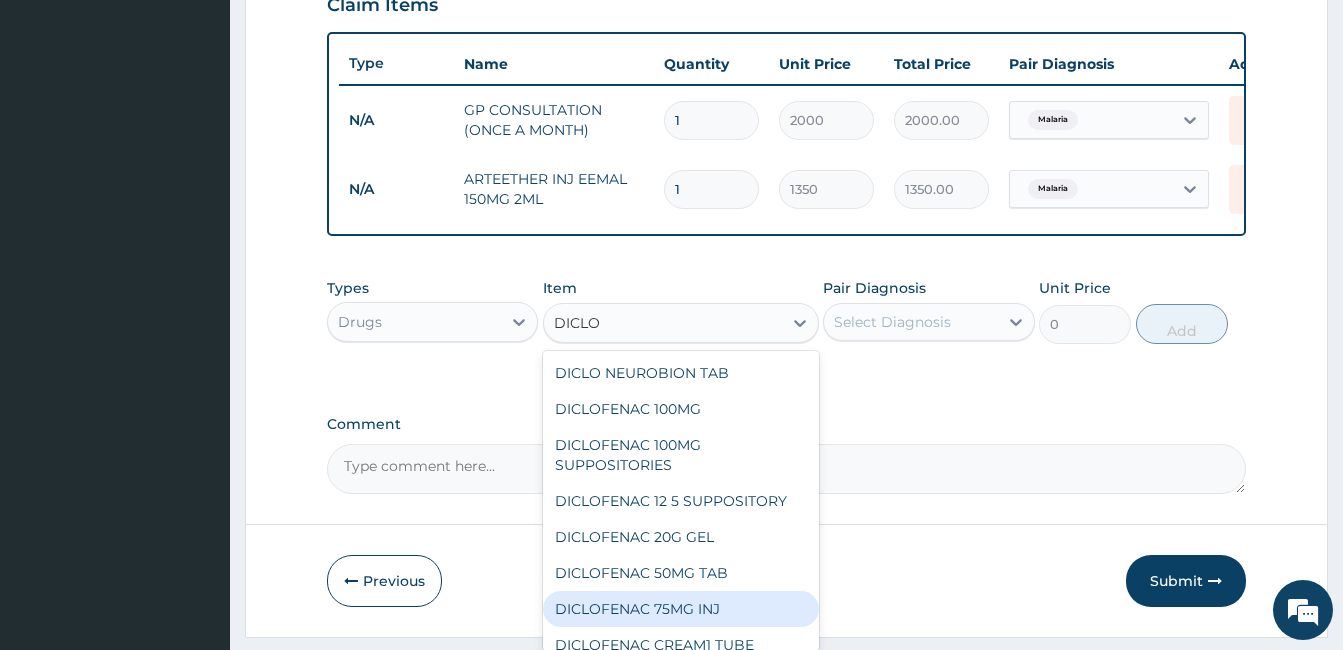click on "DICLOFENAC 75MG INJ" at bounding box center (681, 609) 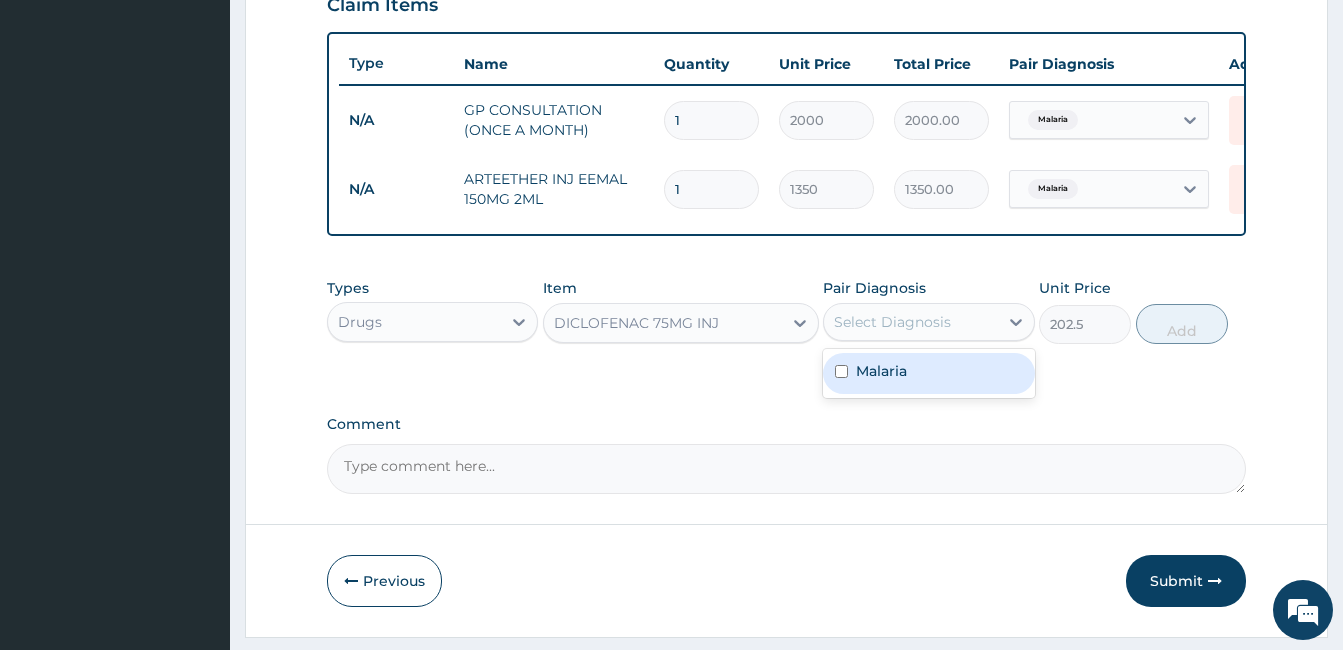click on "Select Diagnosis" at bounding box center (910, 322) 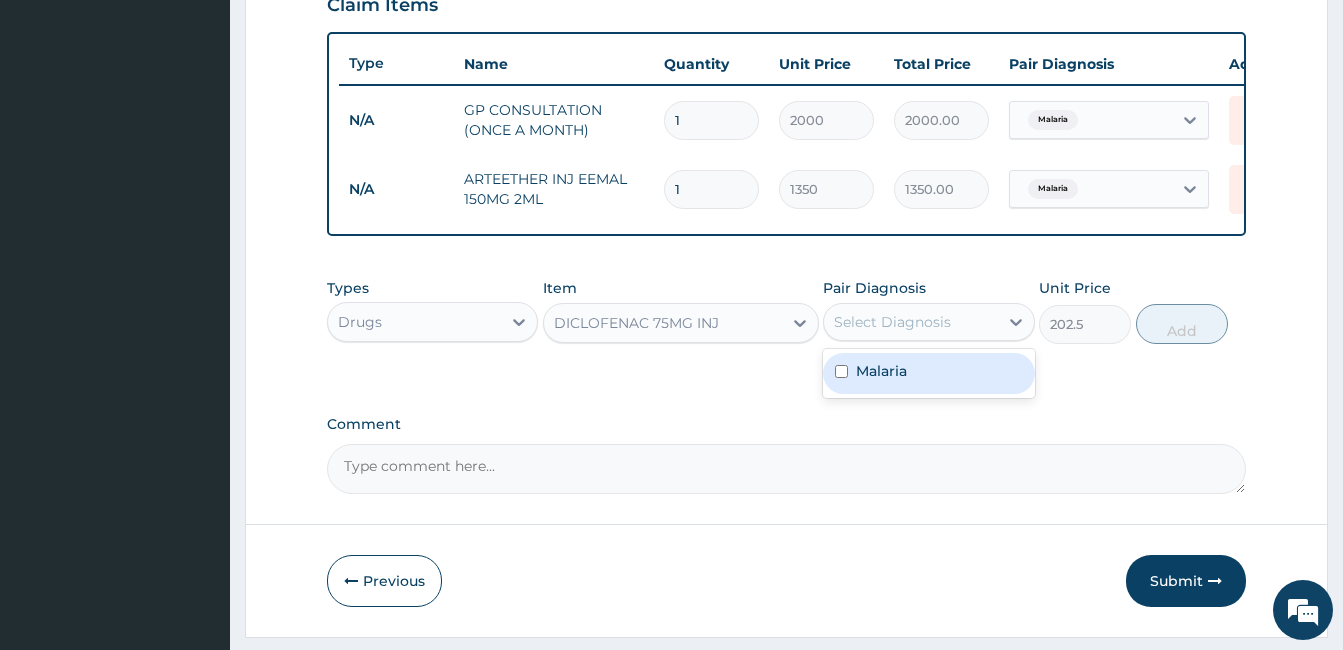 click at bounding box center (841, 371) 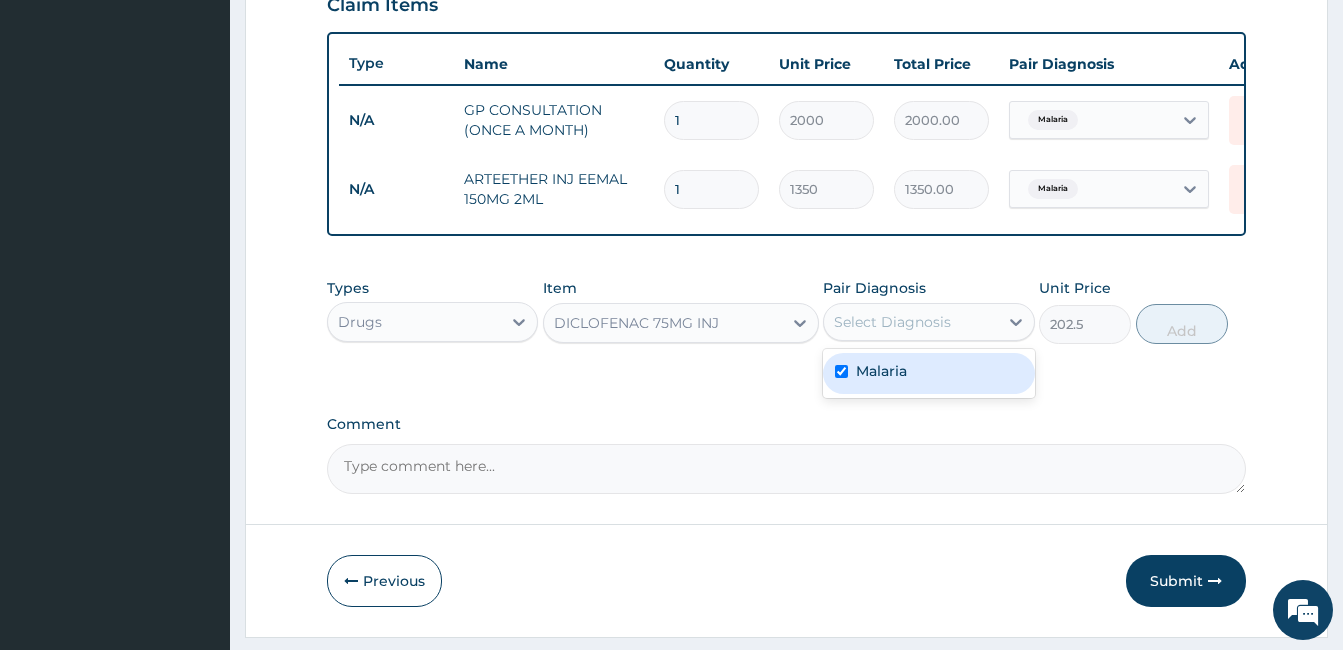 checkbox on "true" 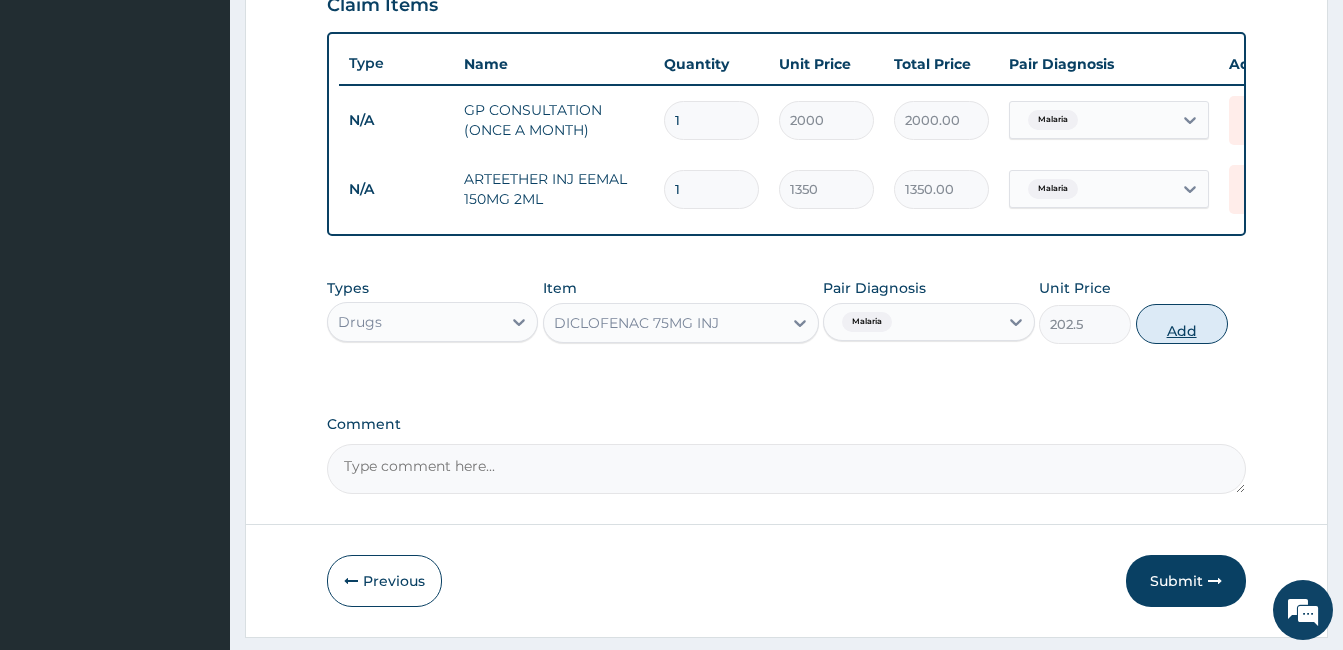 click on "Add" at bounding box center (1182, 324) 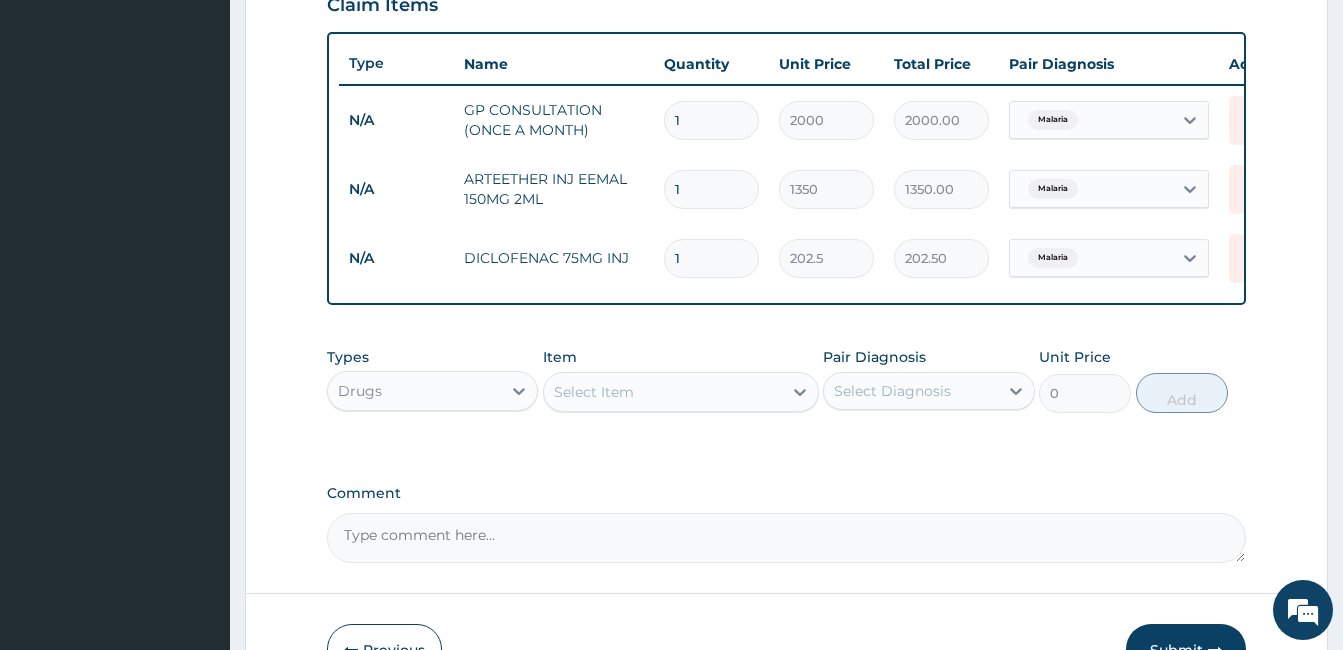 click on "Select Item" at bounding box center [663, 392] 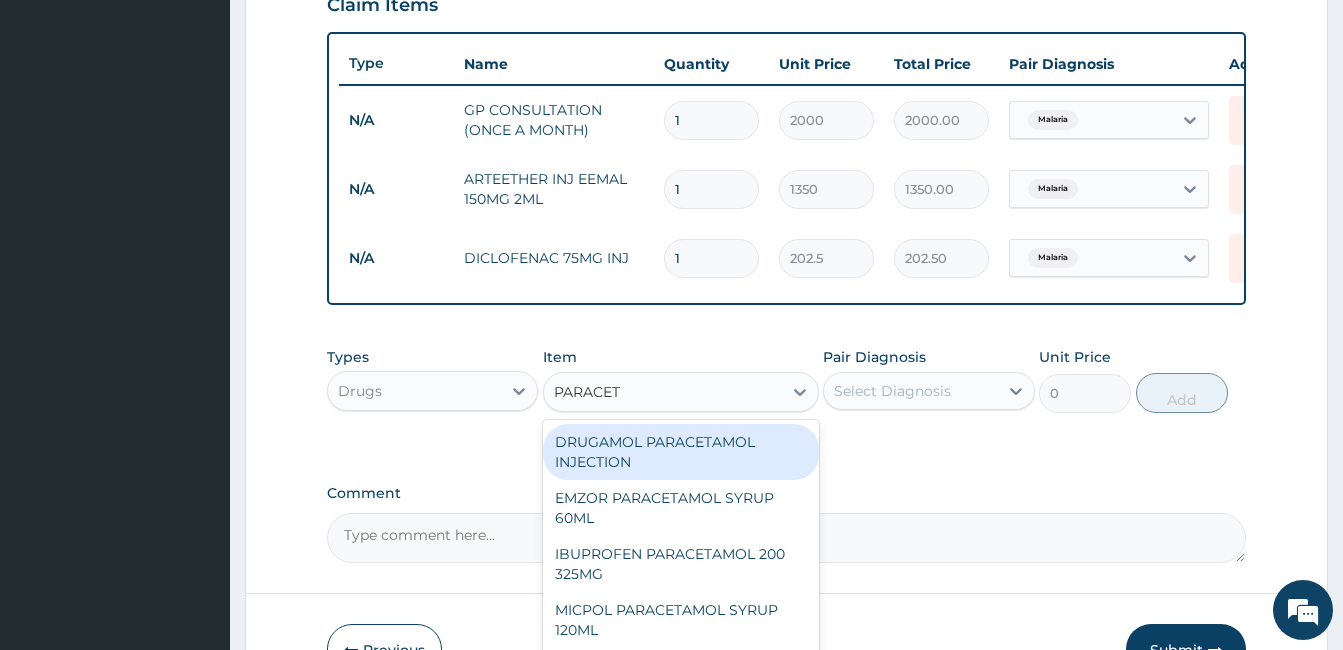 type on "PARACETA" 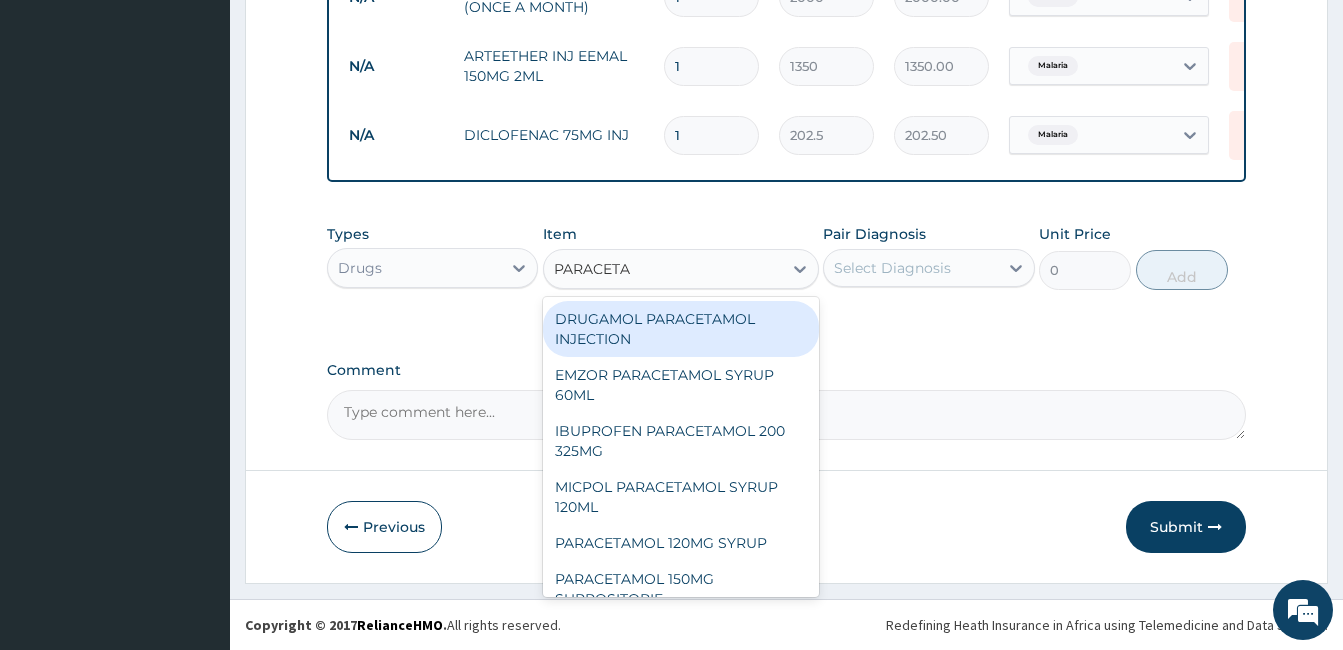 scroll, scrollTop: 850, scrollLeft: 0, axis: vertical 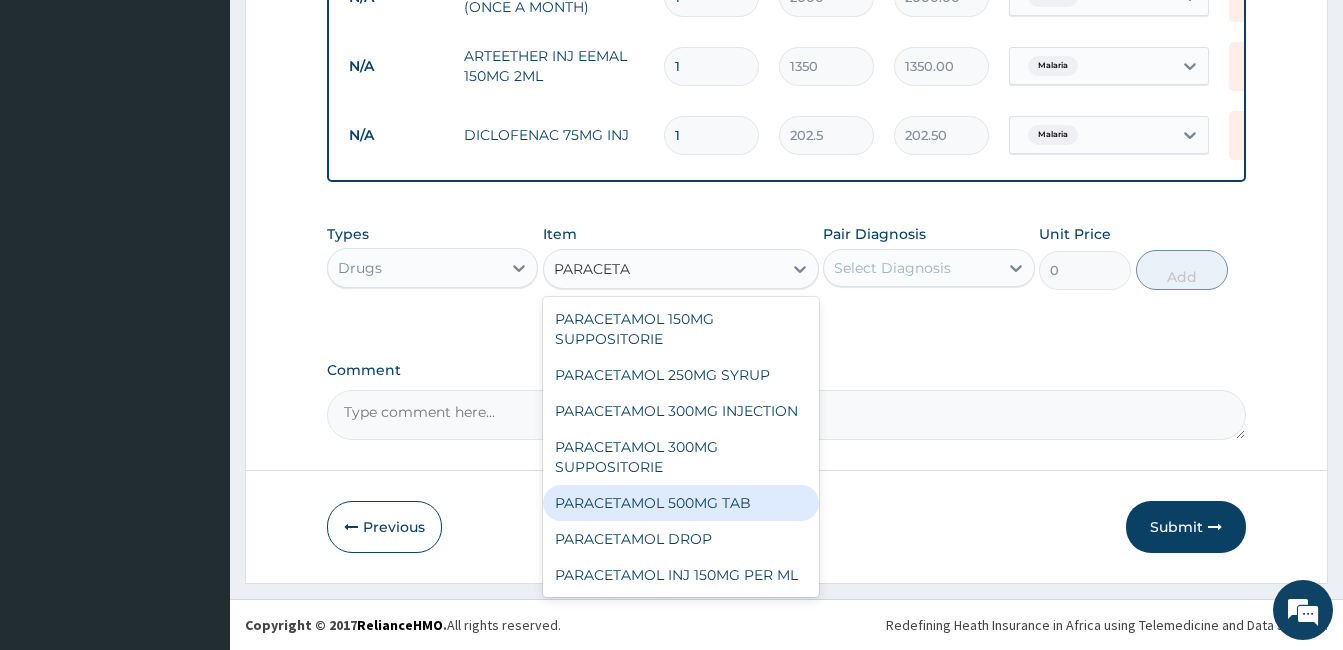click on "PARACETAMOL 500MG TAB" at bounding box center [681, 503] 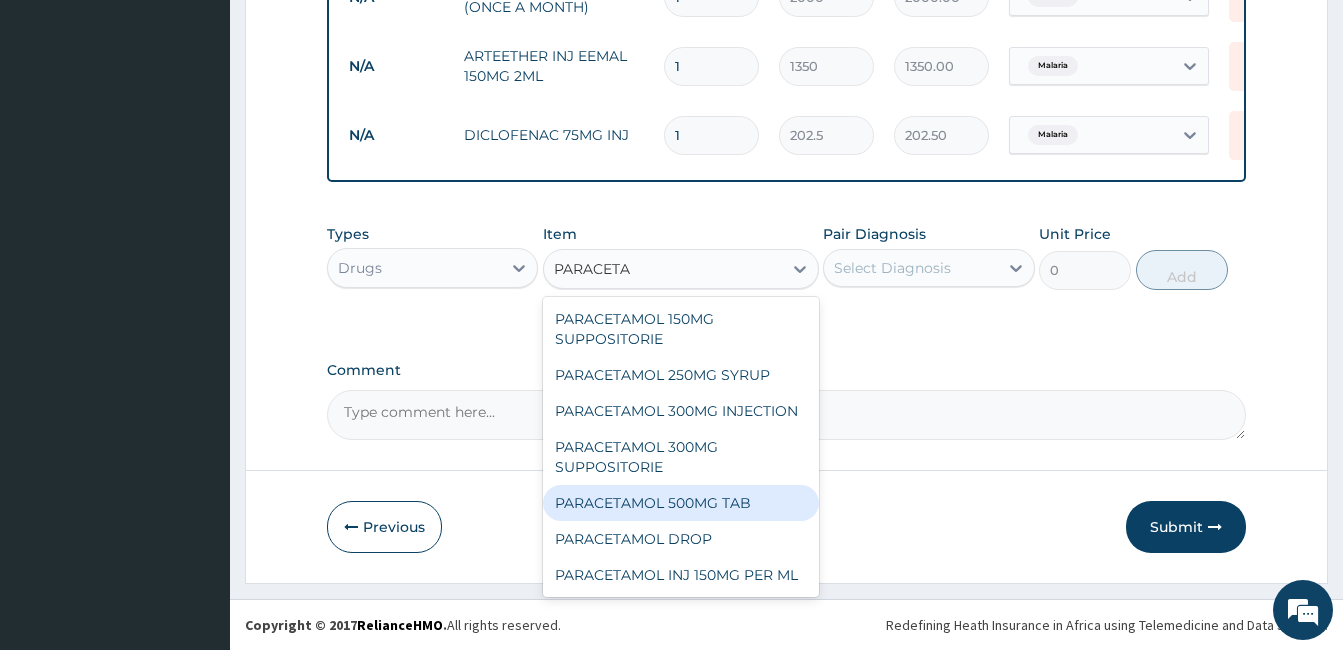 type 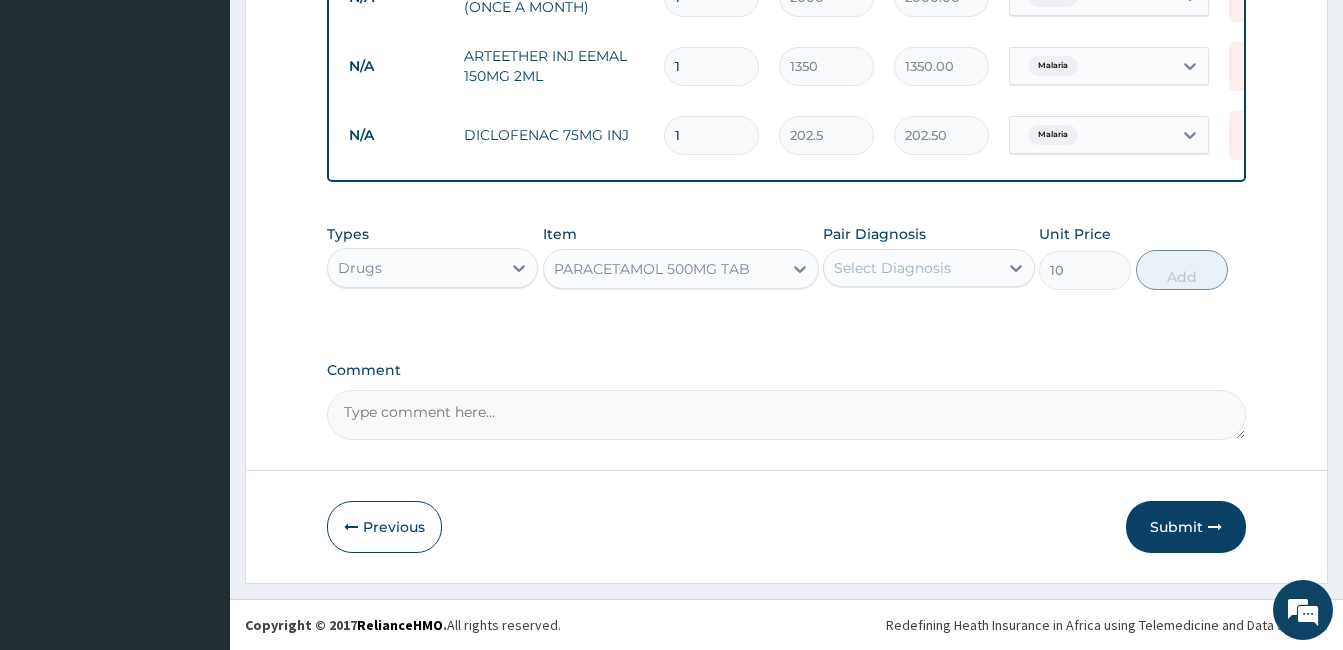 click on "Select Diagnosis" at bounding box center (910, 268) 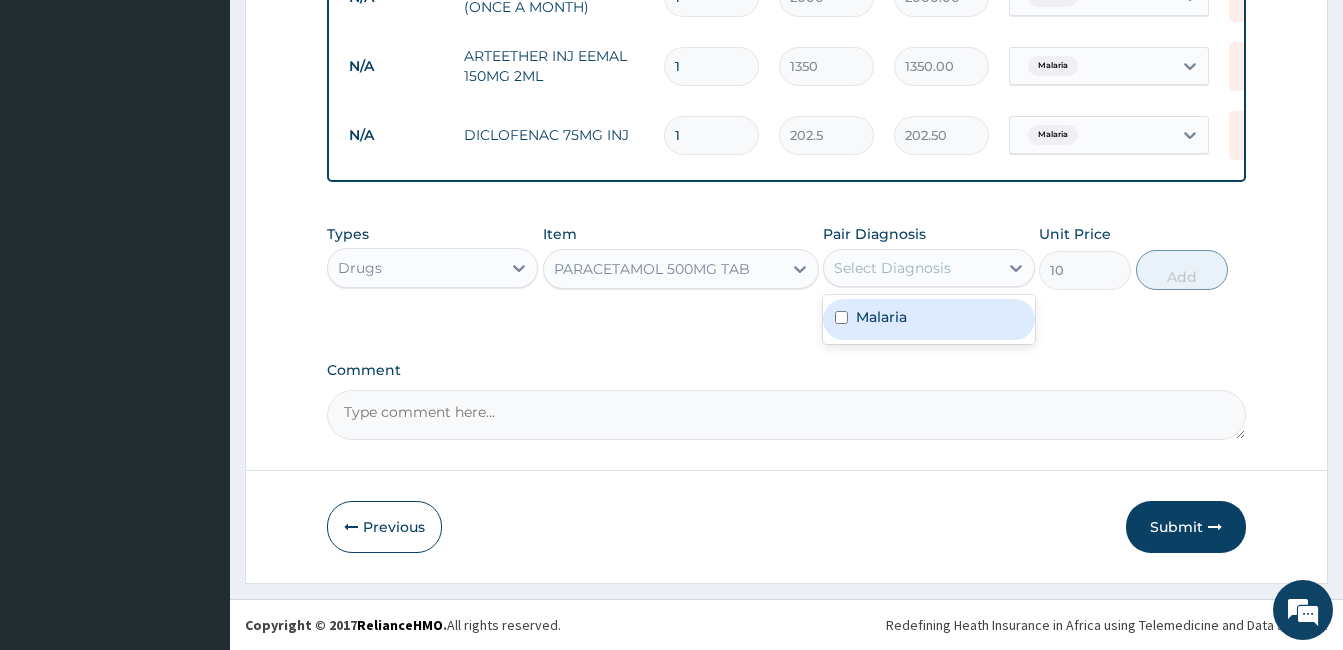 click at bounding box center (841, 317) 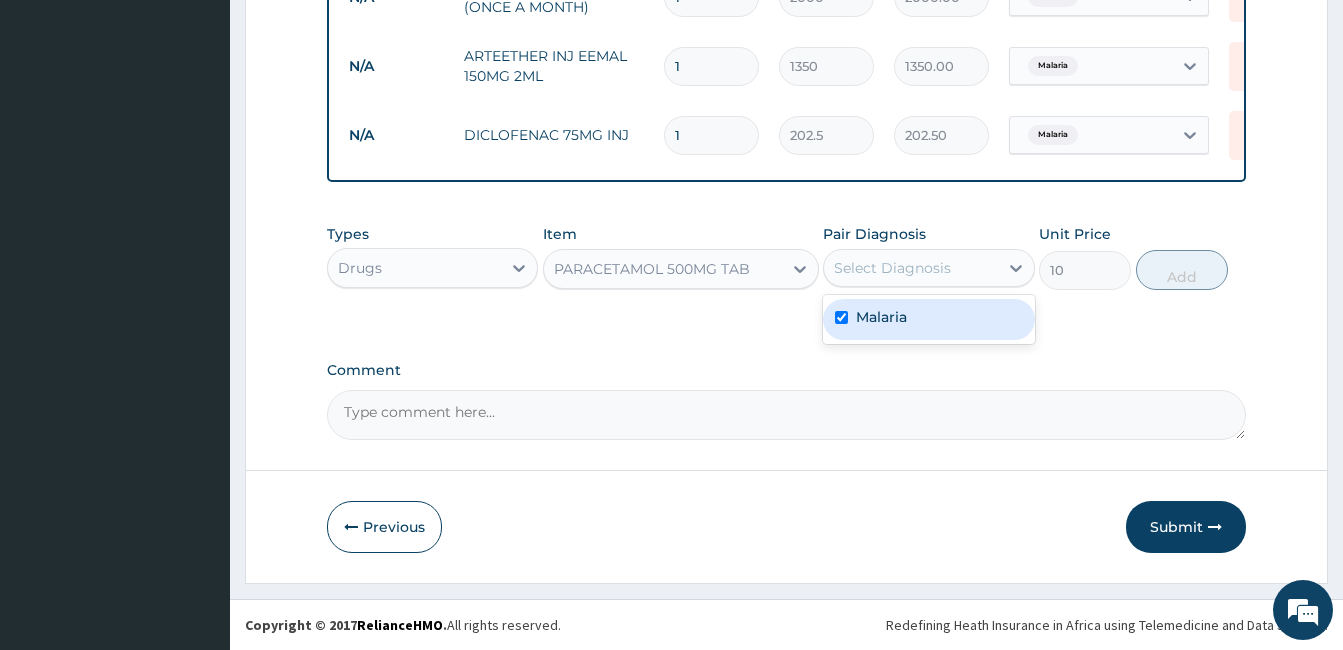 checkbox on "true" 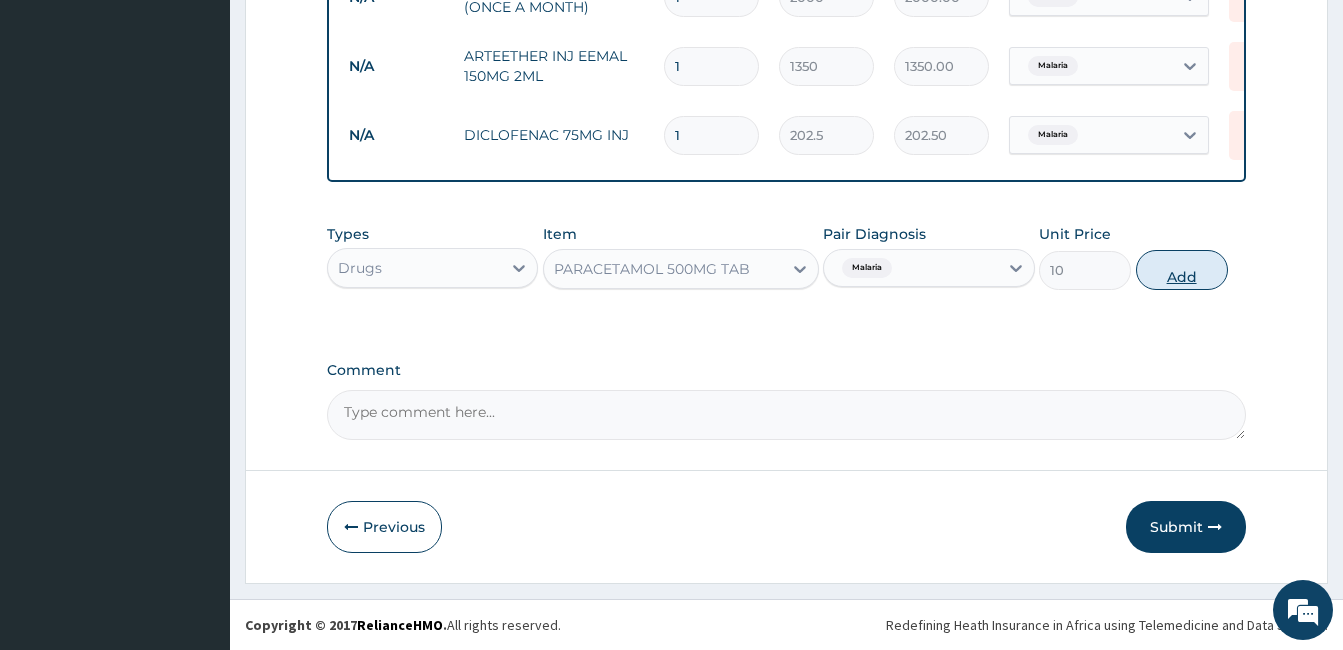 click on "Add" at bounding box center [1182, 270] 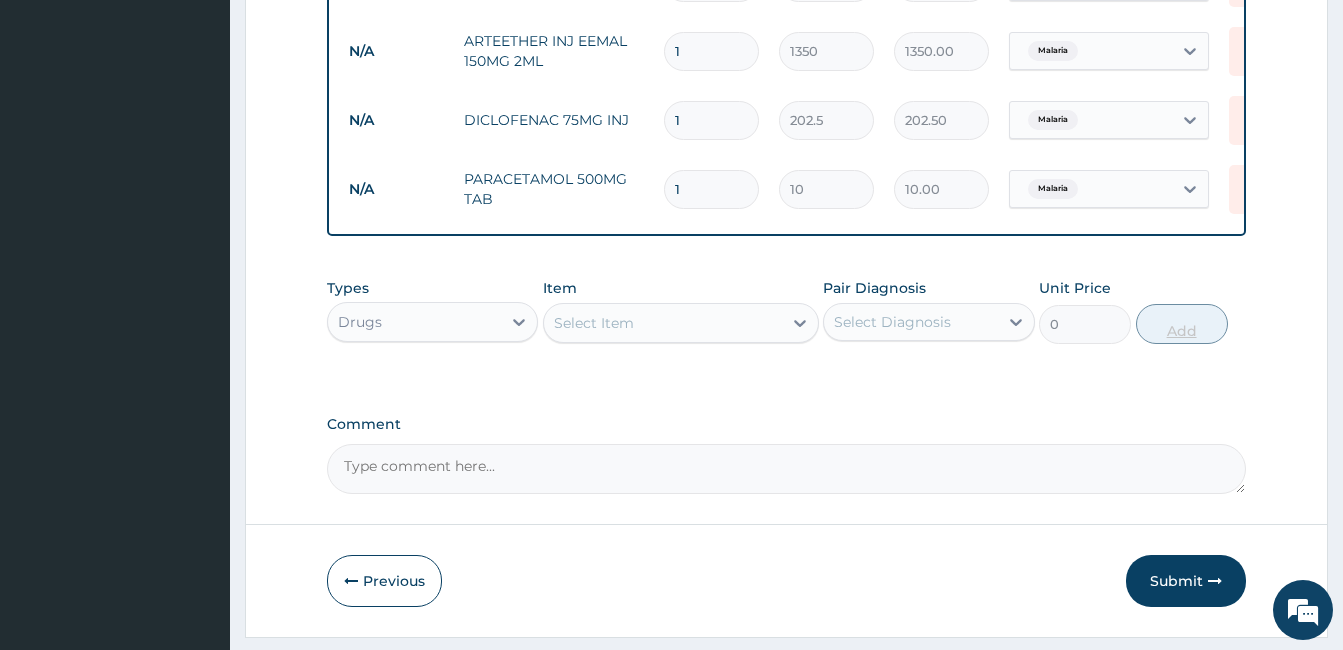 type on "18" 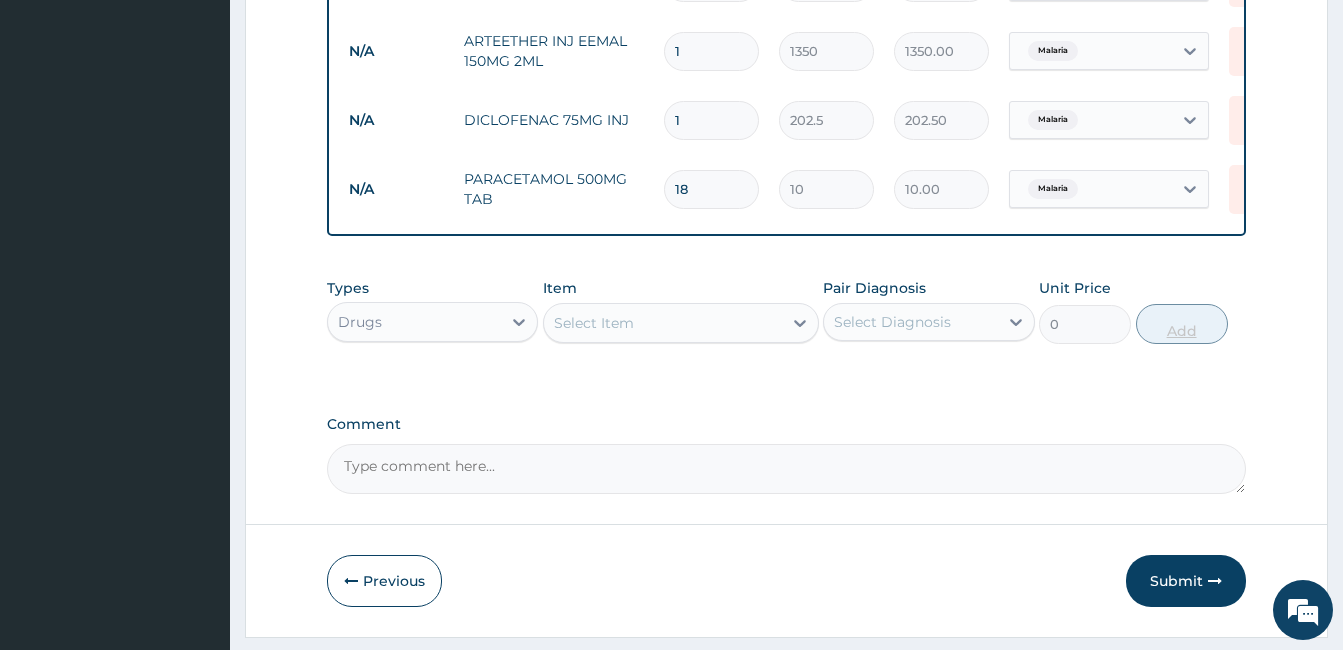 type on "180.00" 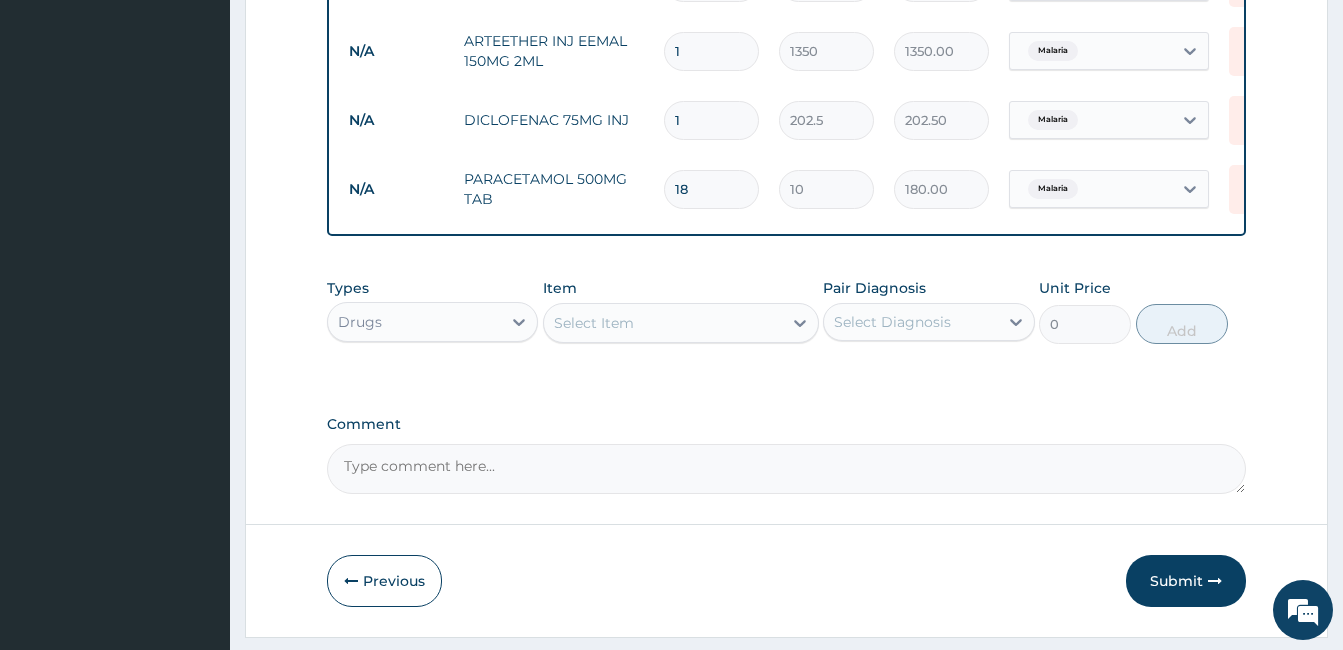 type on "18" 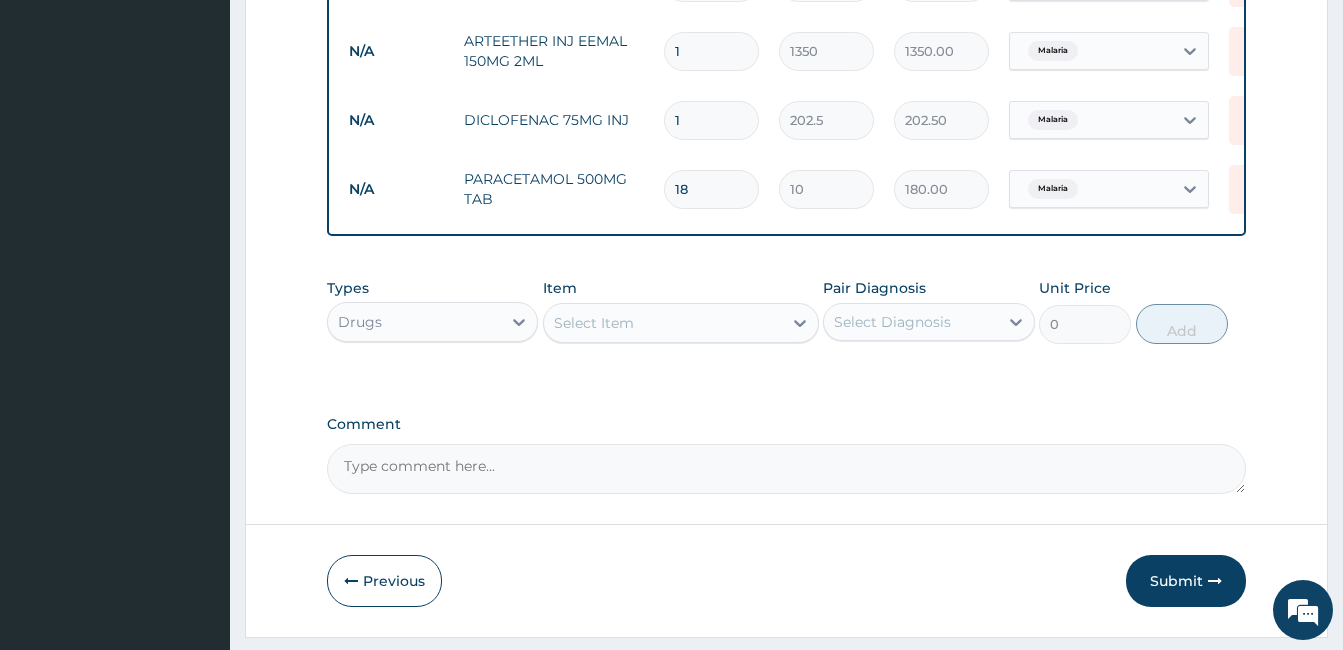 click on "Select Item" at bounding box center (594, 323) 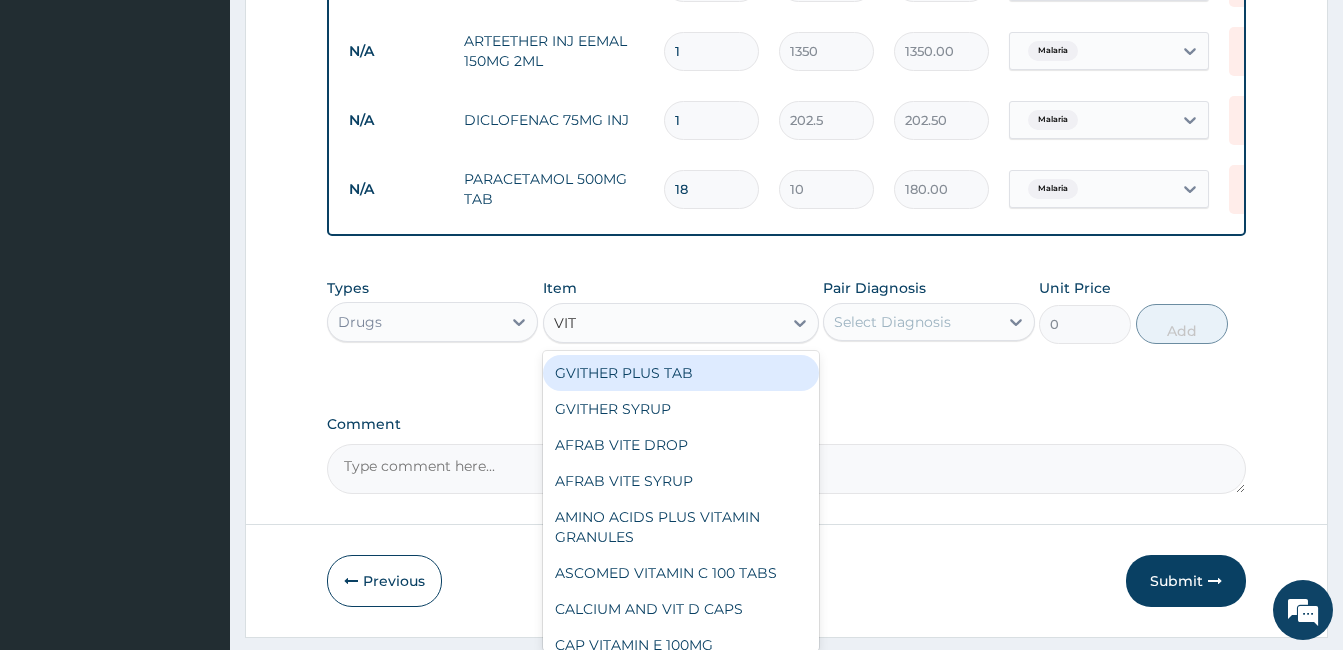 type on "VIT B" 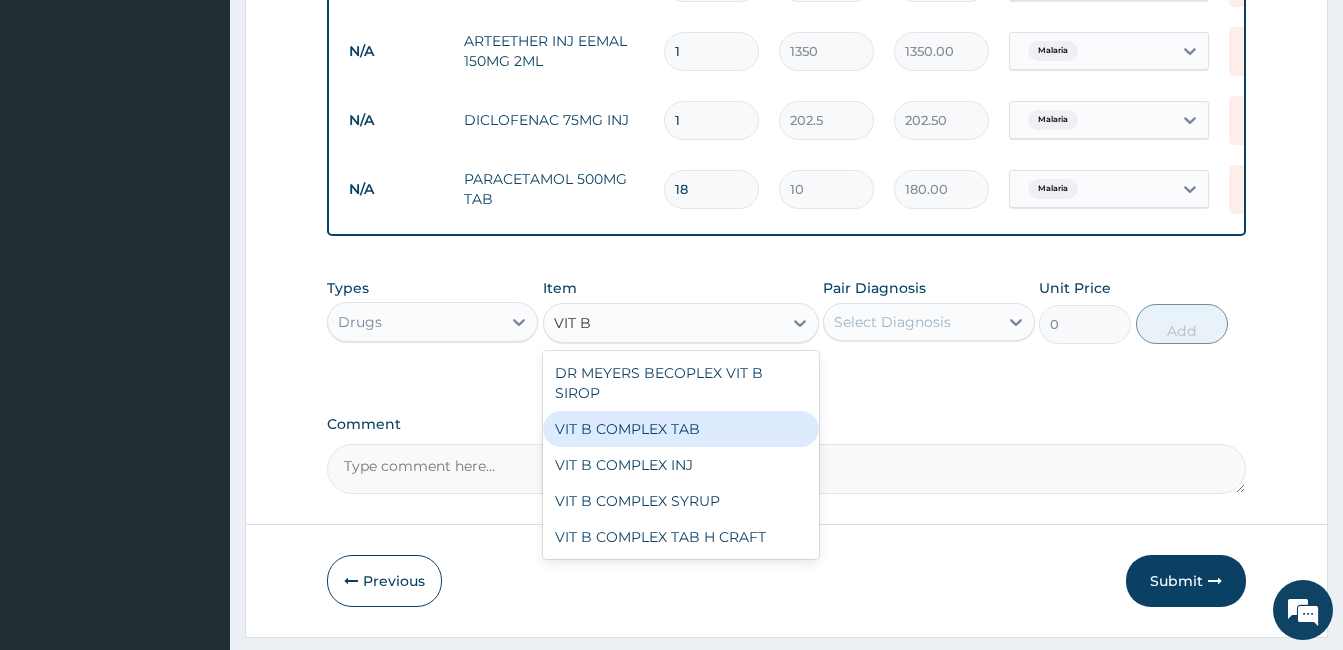 click on "VIT B COMPLEX TAB" at bounding box center (681, 429) 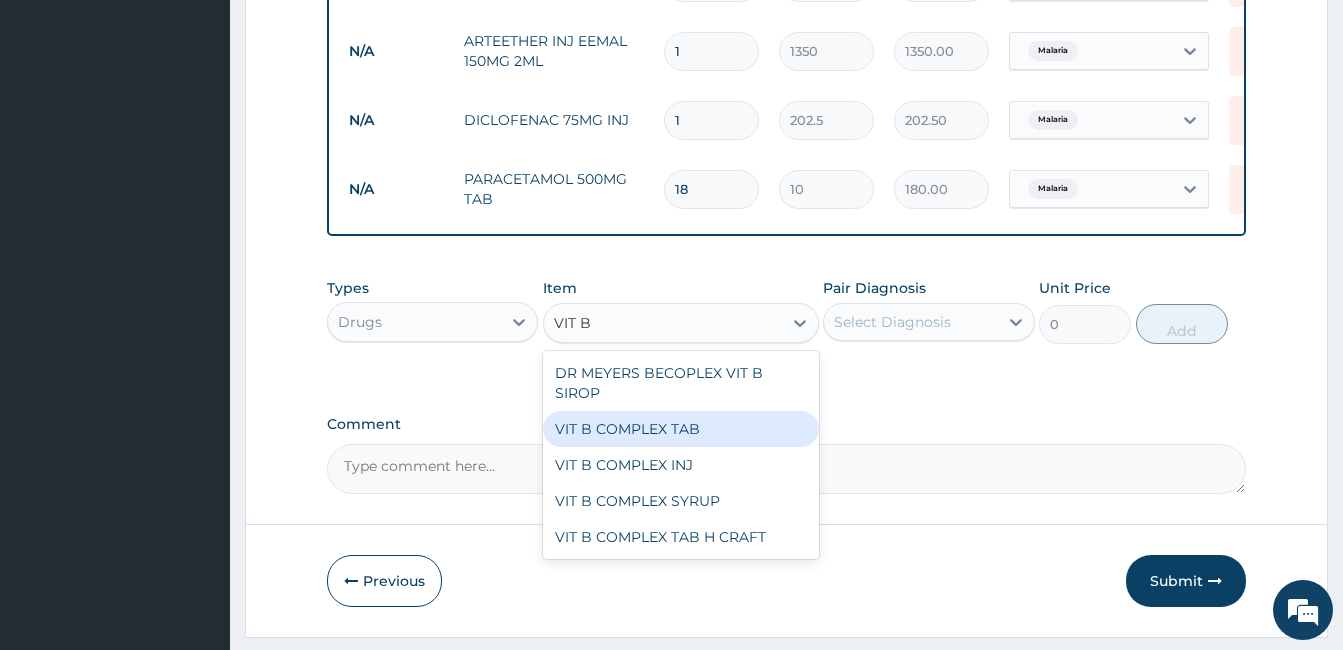 type 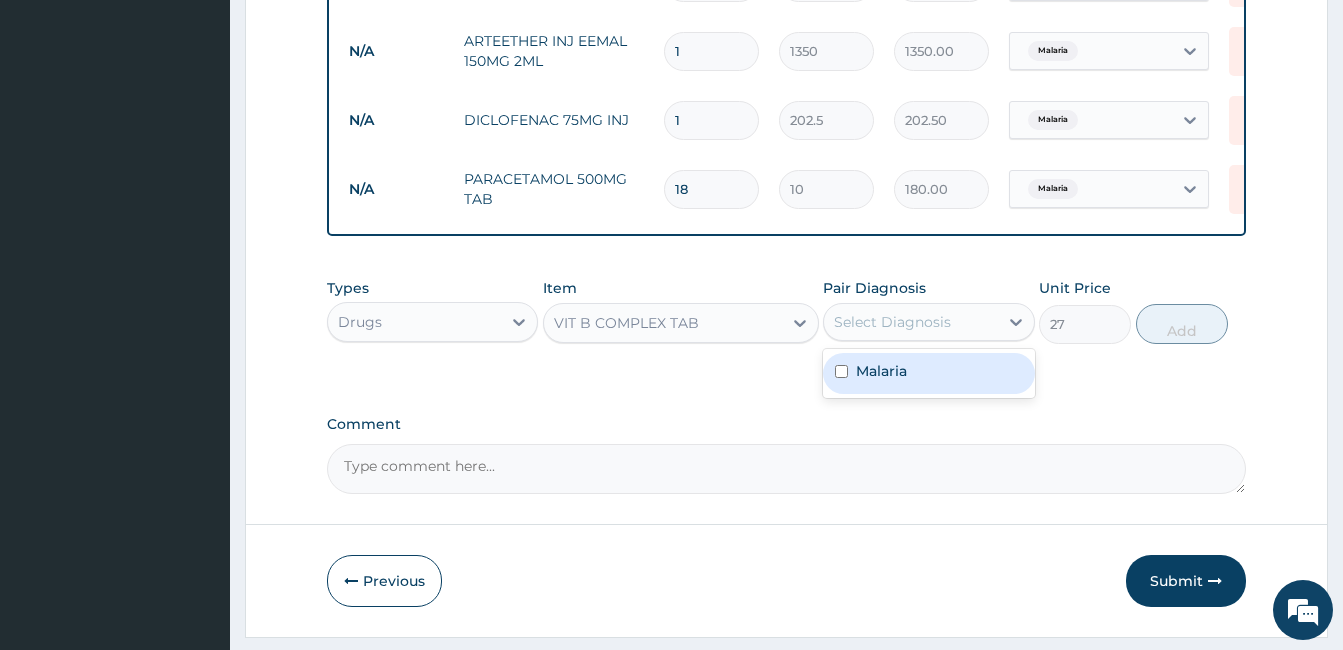 click on "Select Diagnosis" at bounding box center (892, 322) 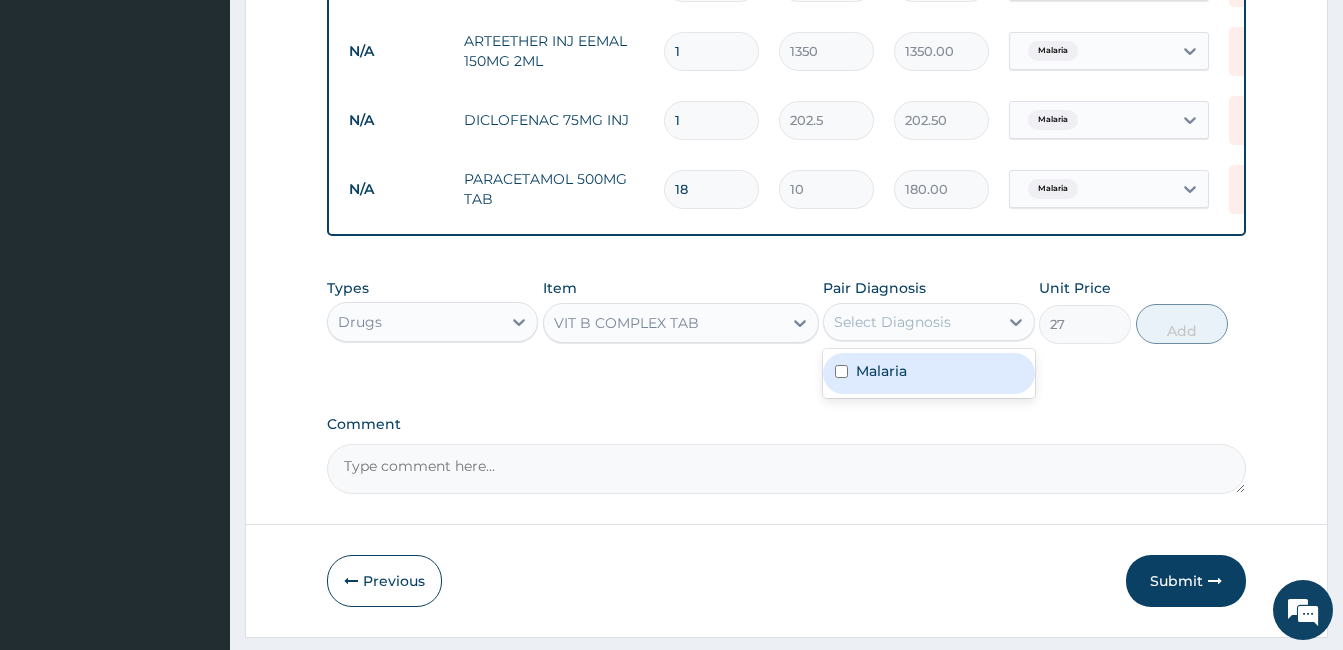 click at bounding box center [841, 371] 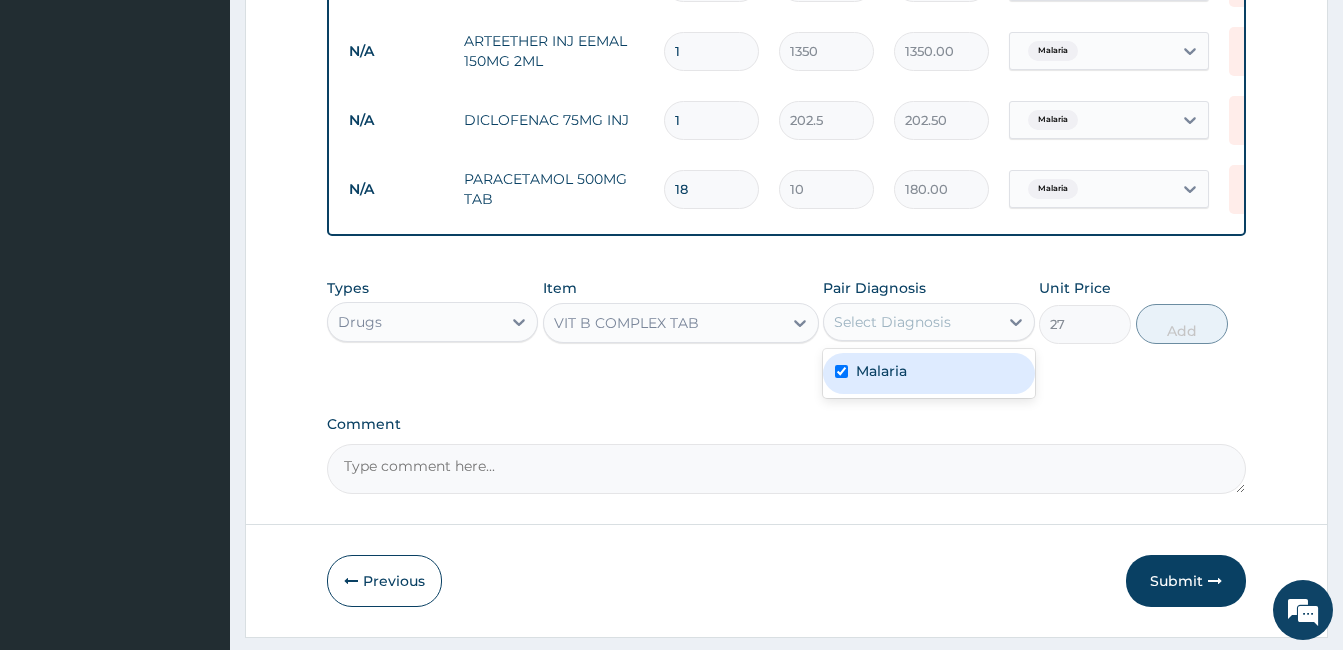 checkbox on "true" 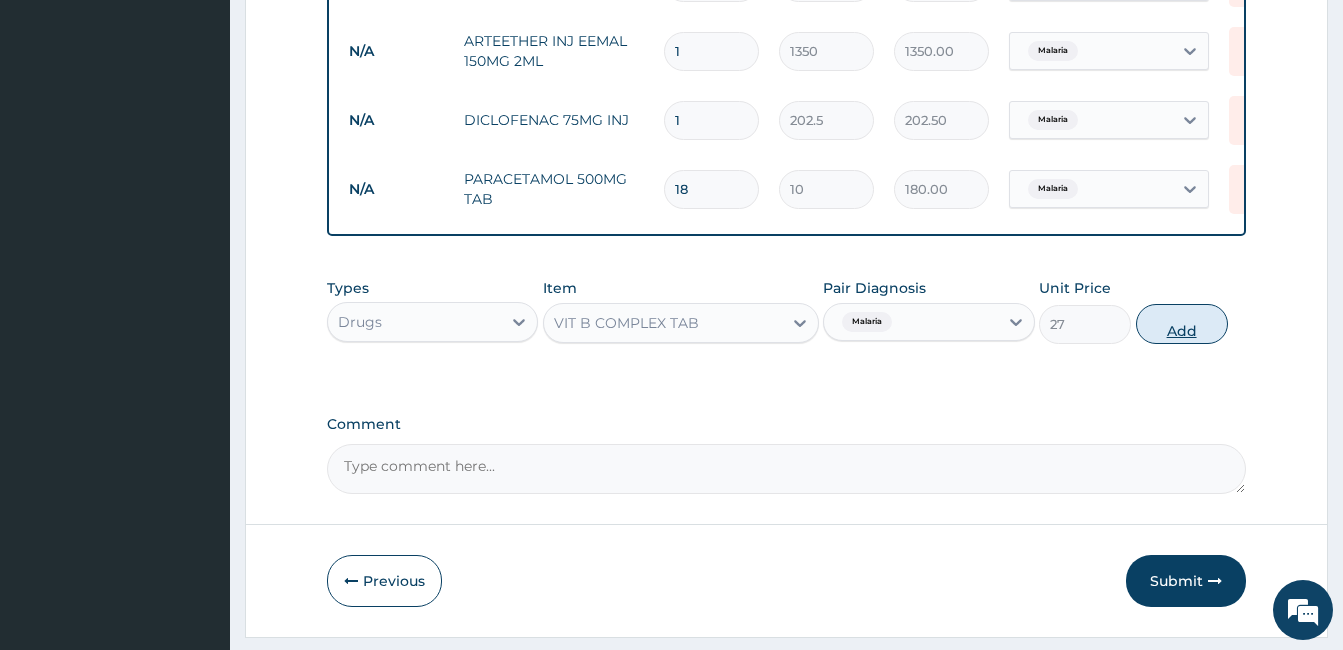 click on "Add" at bounding box center [1182, 324] 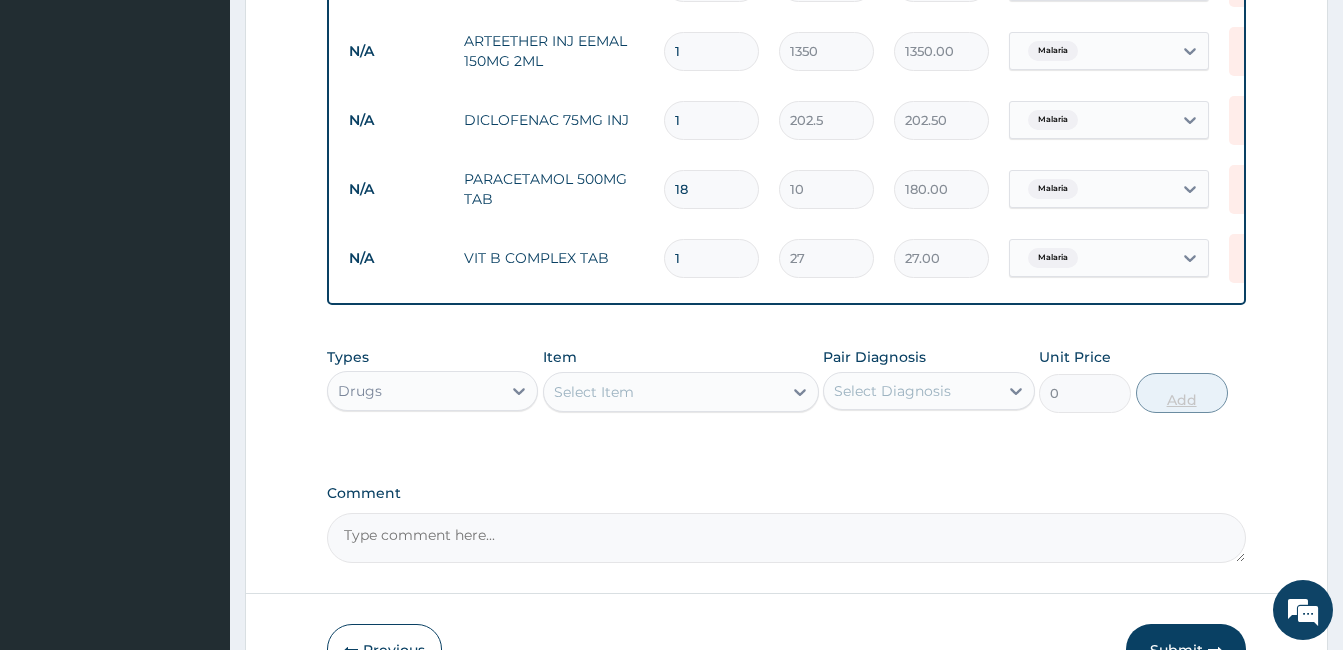 type on "10" 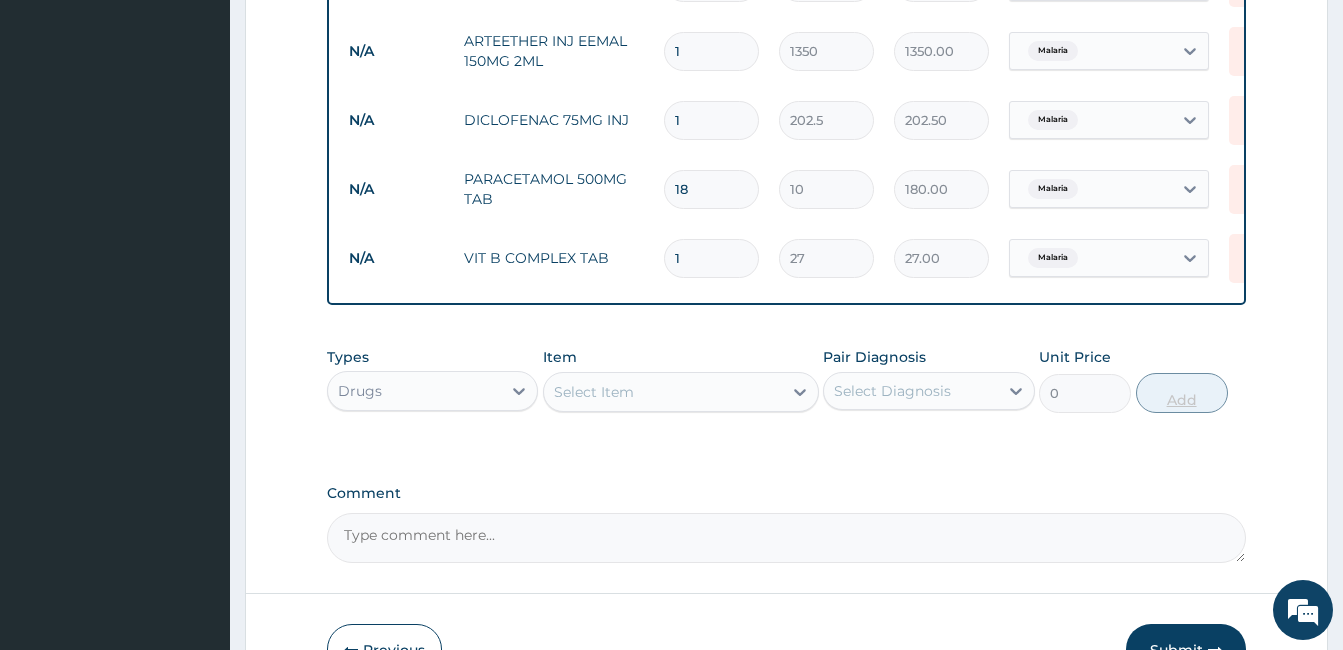 type on "270.00" 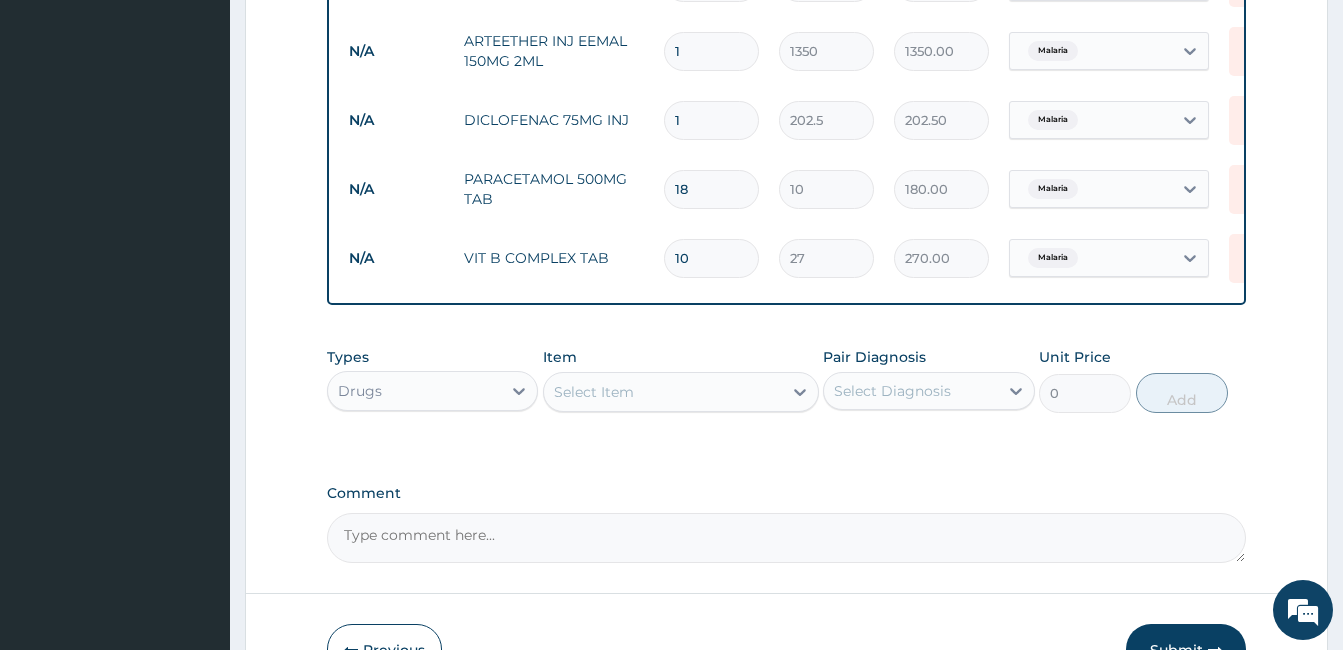 type on "10" 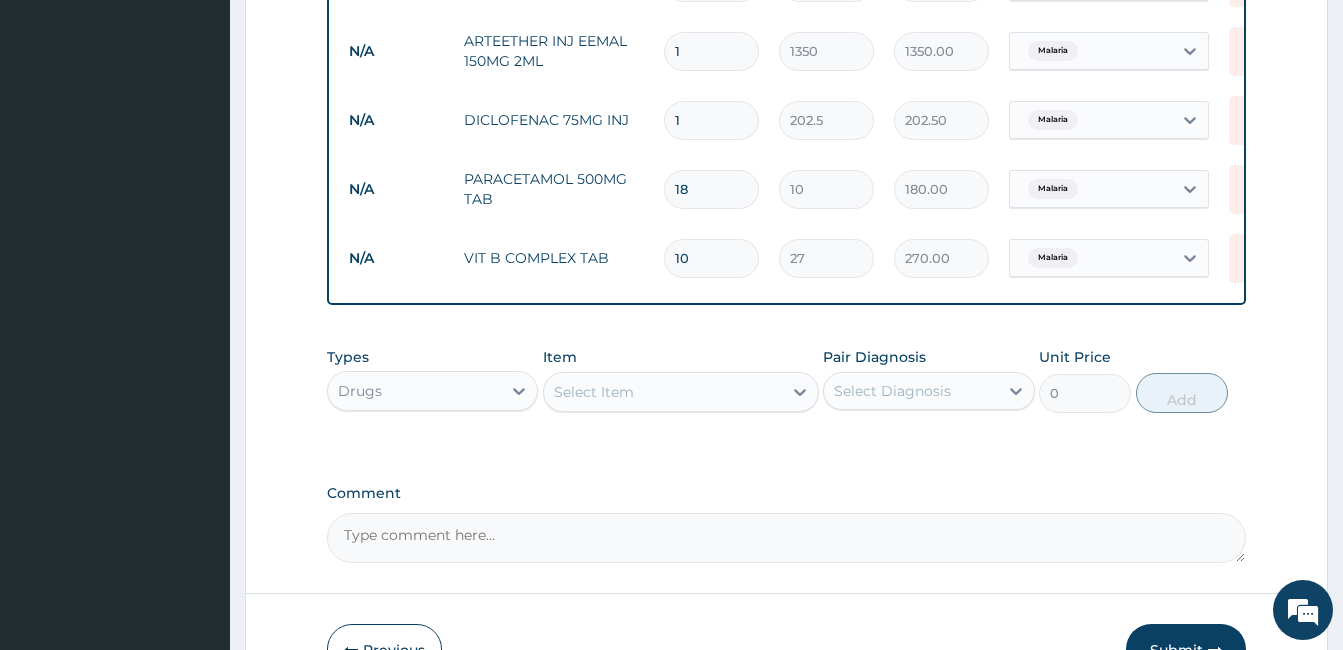 click on "Comment" at bounding box center (786, 493) 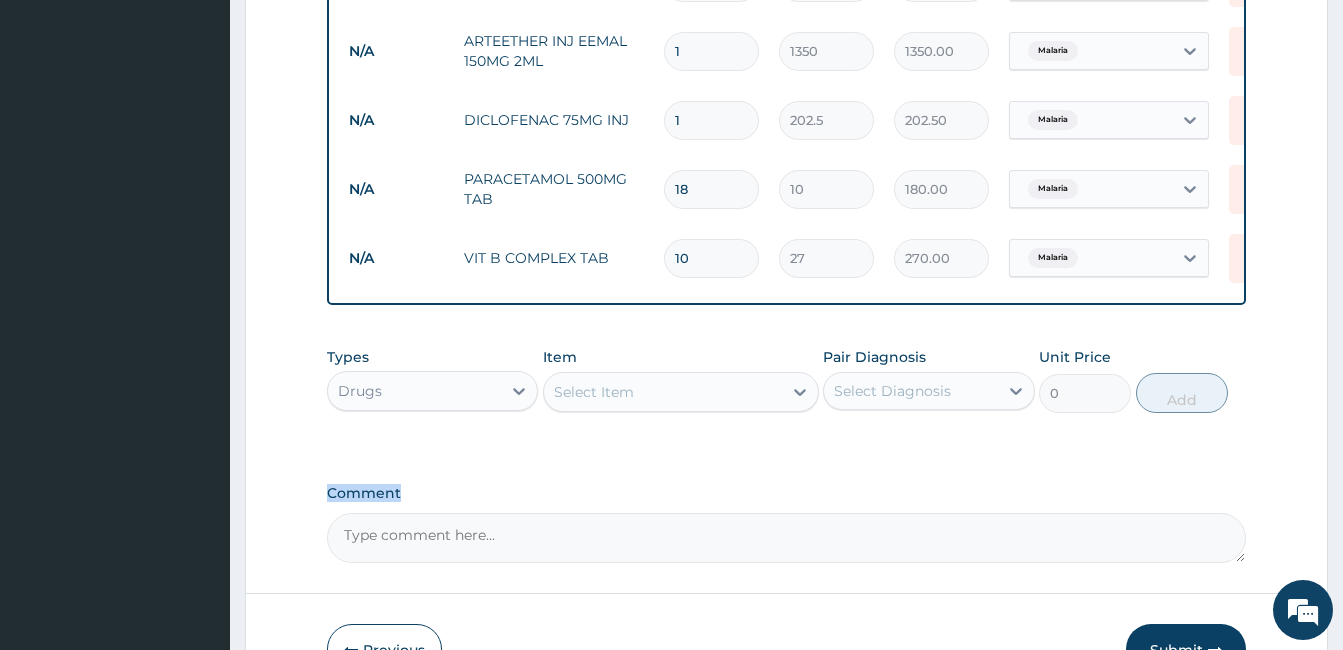 click on "Comment" at bounding box center [786, 493] 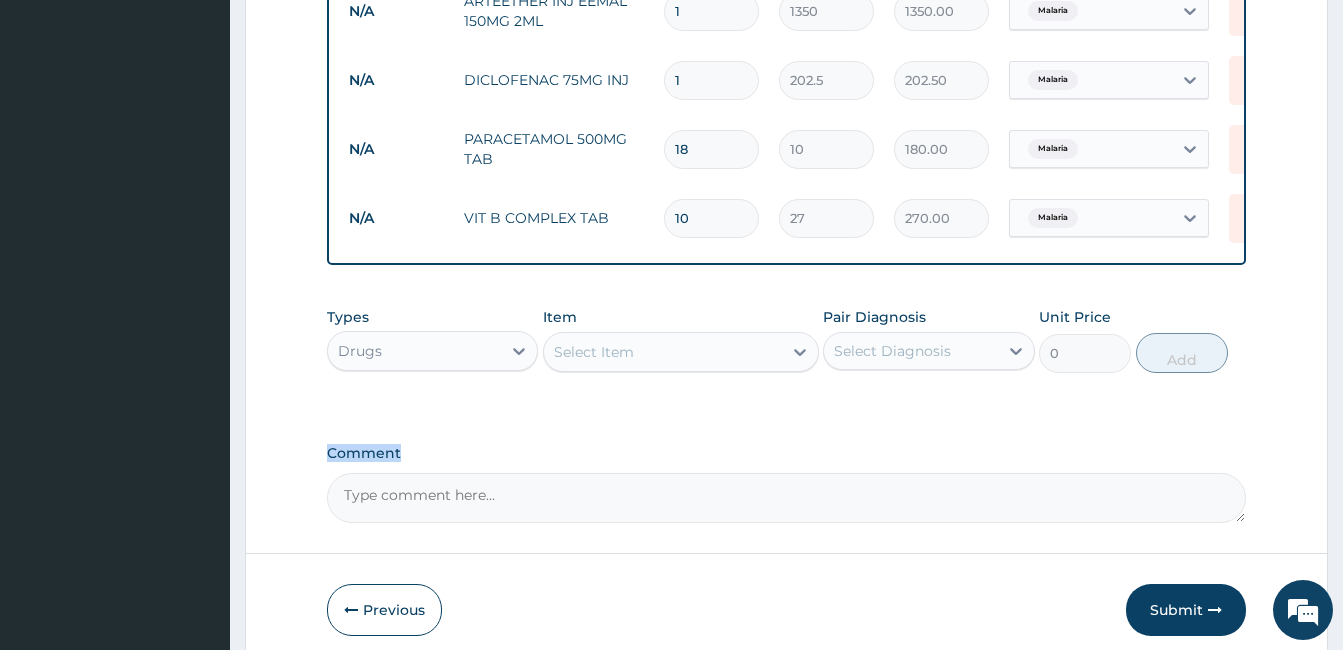 scroll, scrollTop: 988, scrollLeft: 0, axis: vertical 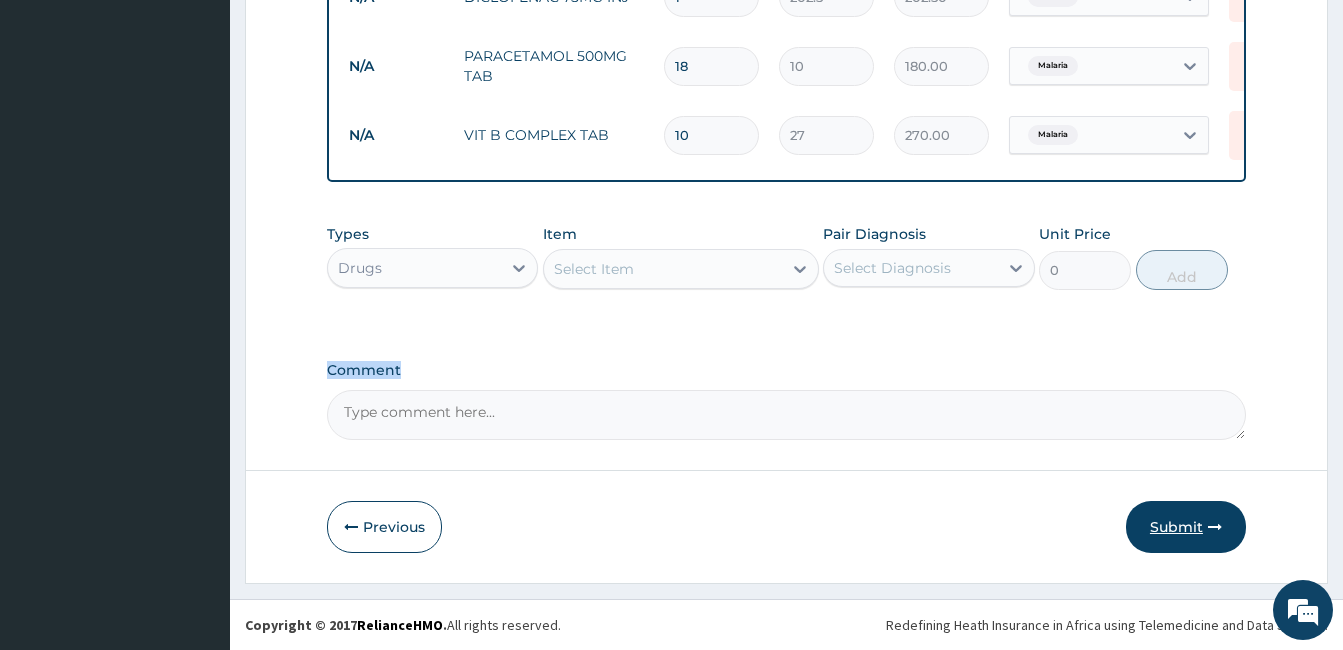 click on "Submit" at bounding box center (1186, 527) 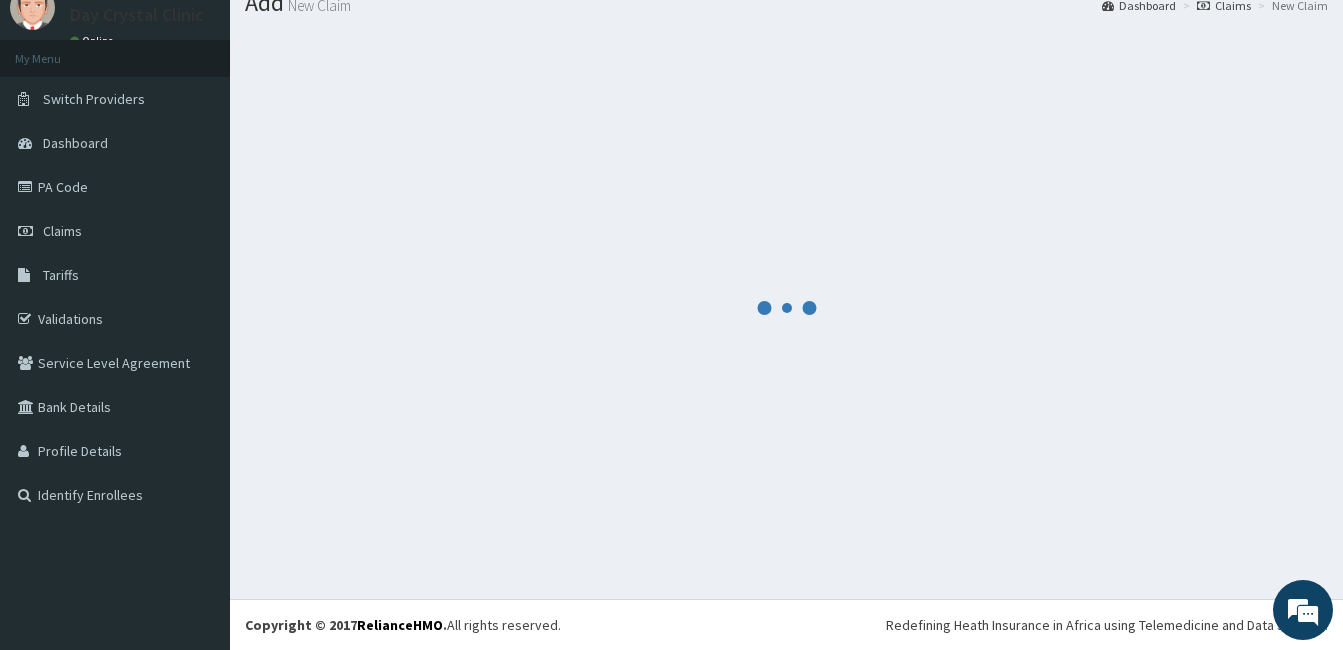 scroll, scrollTop: 75, scrollLeft: 0, axis: vertical 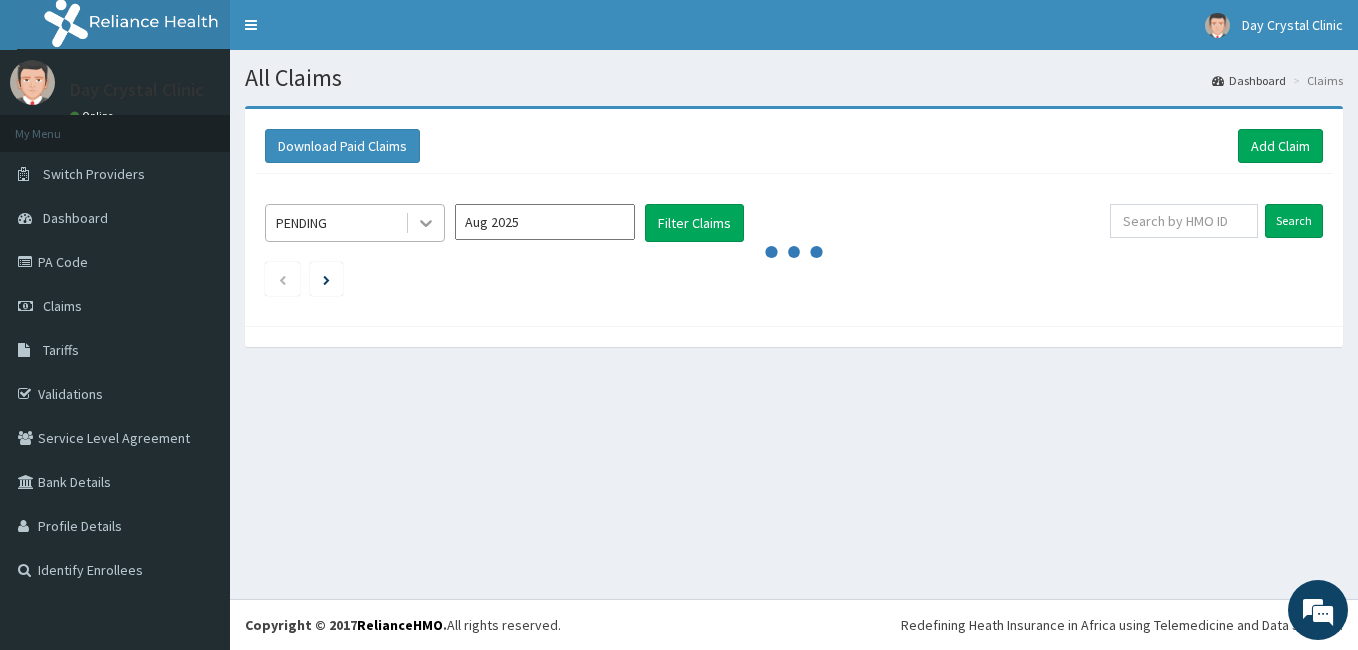 click 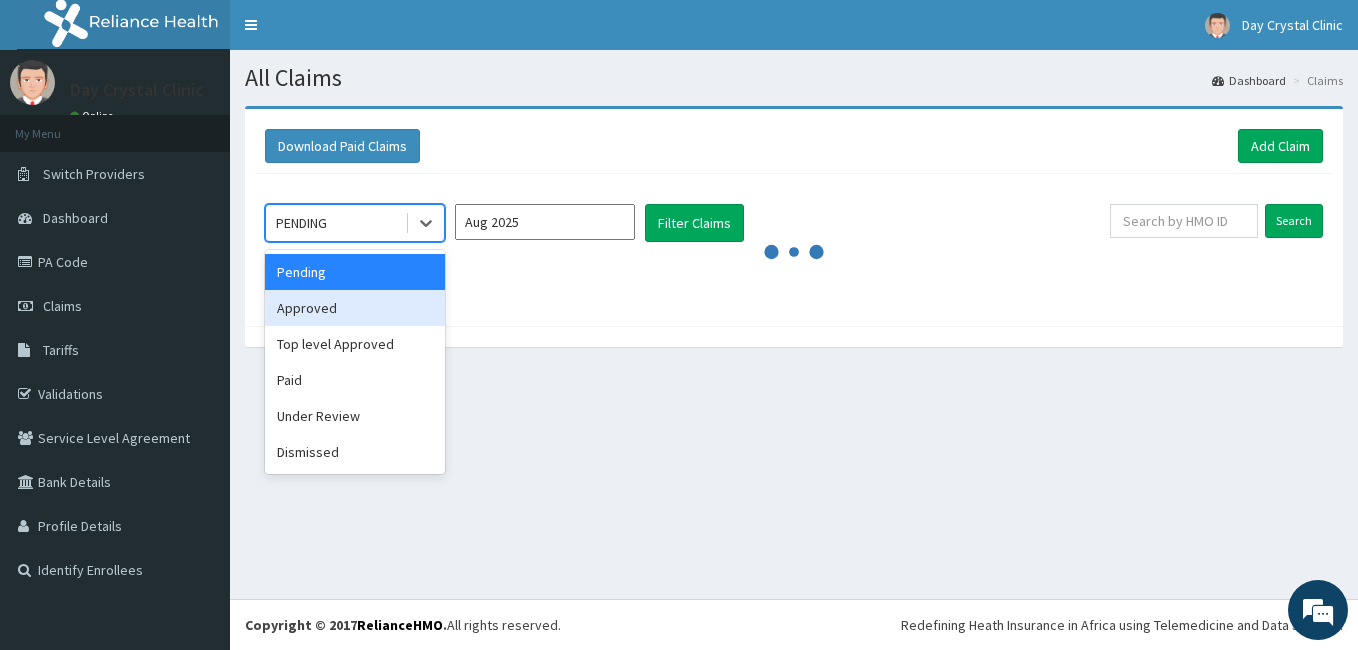 click on "Approved" at bounding box center (355, 308) 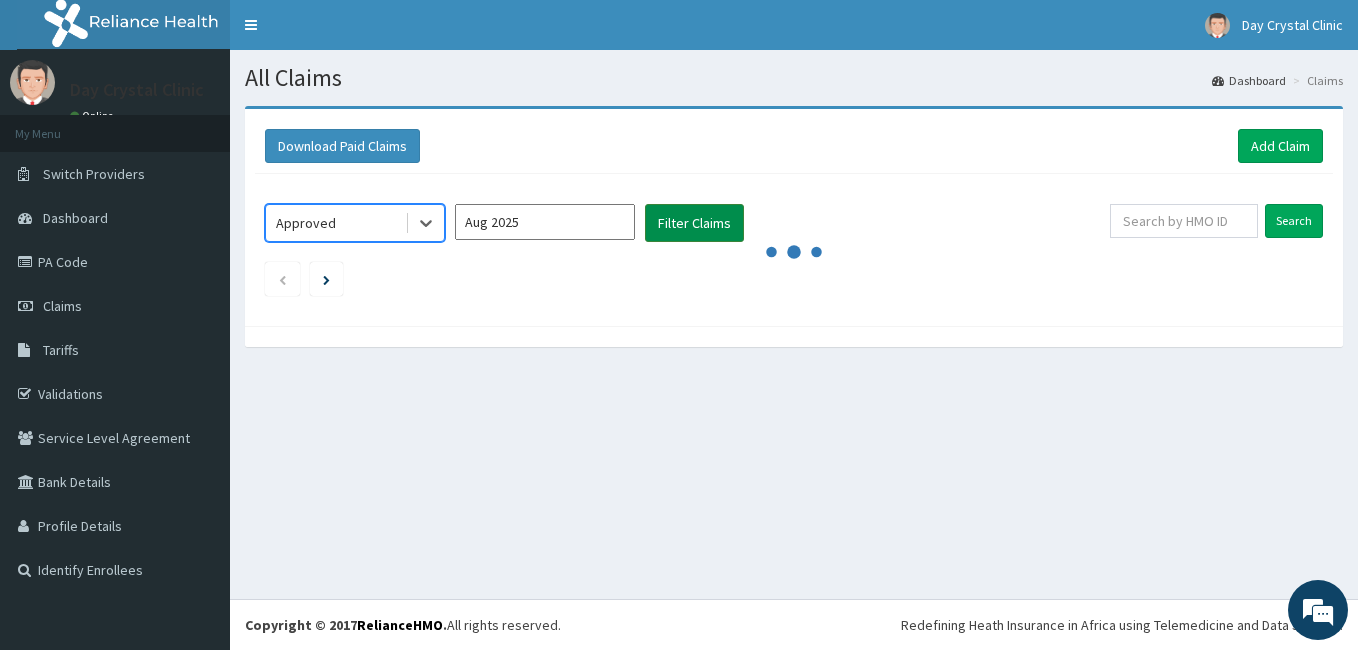 click on "Filter Claims" at bounding box center (694, 223) 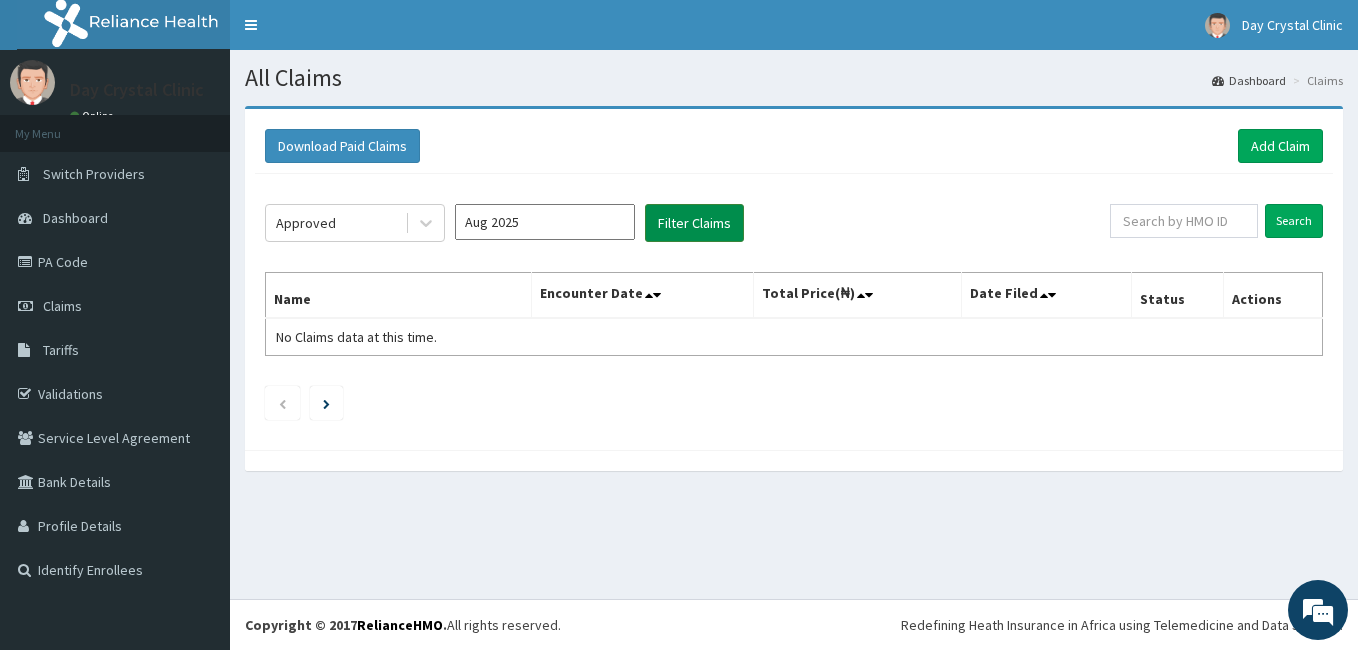 scroll, scrollTop: 0, scrollLeft: 0, axis: both 